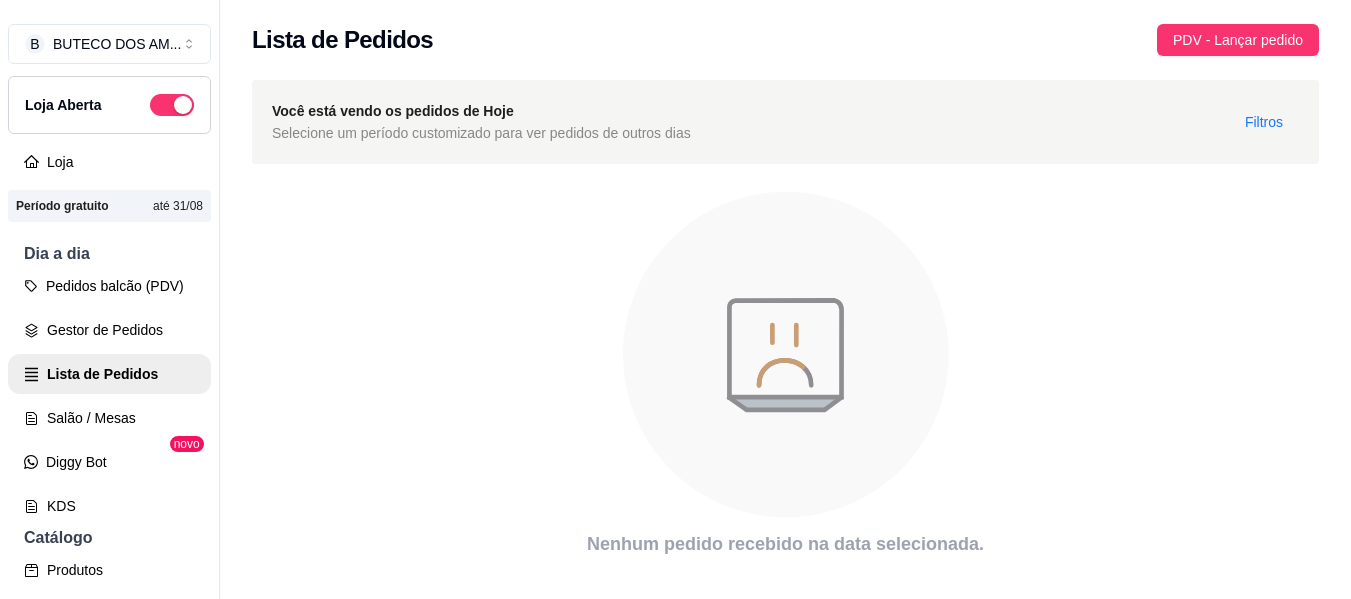 scroll, scrollTop: 0, scrollLeft: 0, axis: both 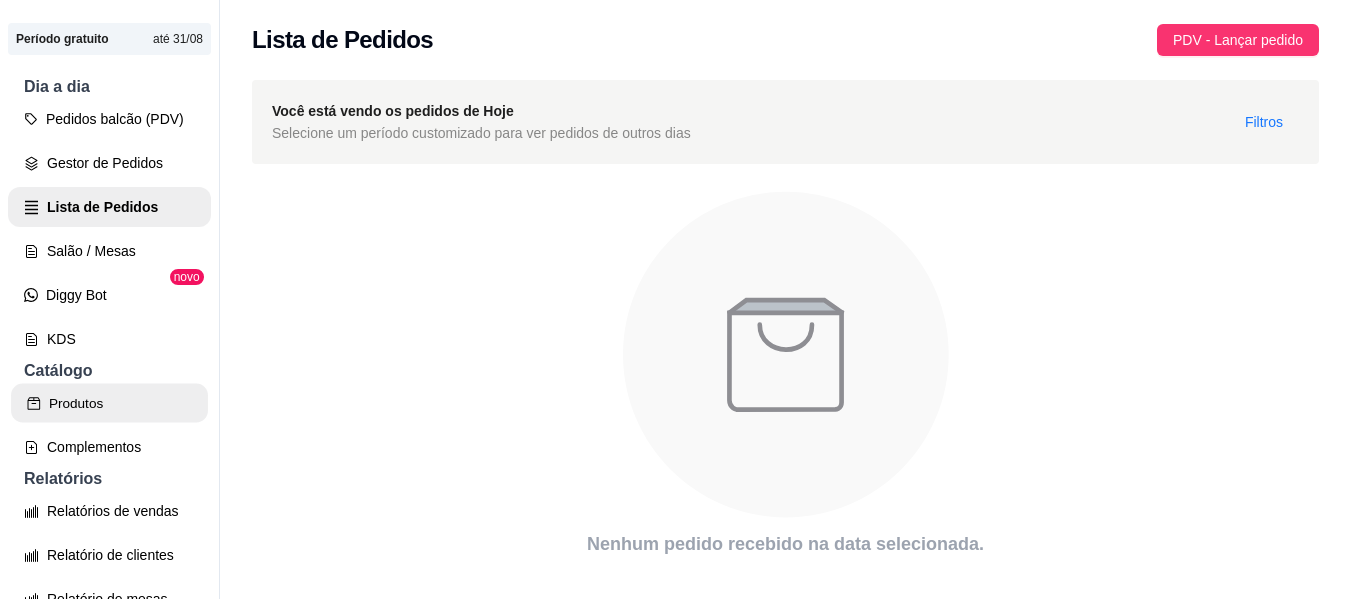 click on "Produtos" at bounding box center [109, 403] 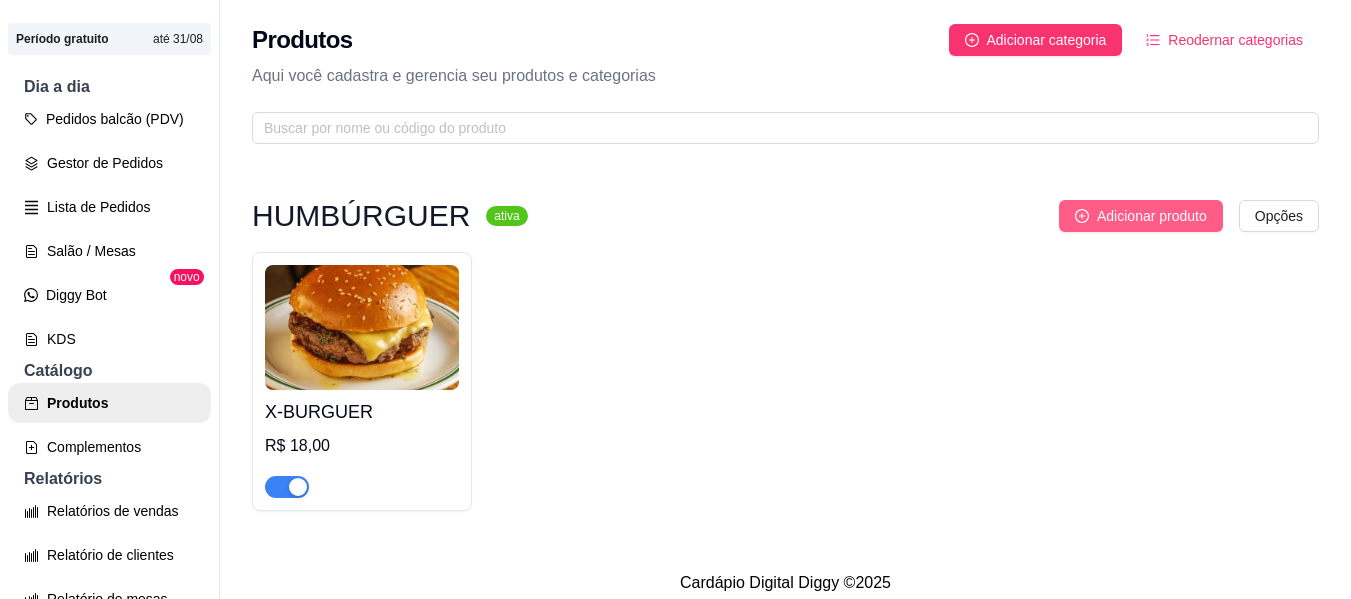 click on "Adicionar produto" at bounding box center (1152, 216) 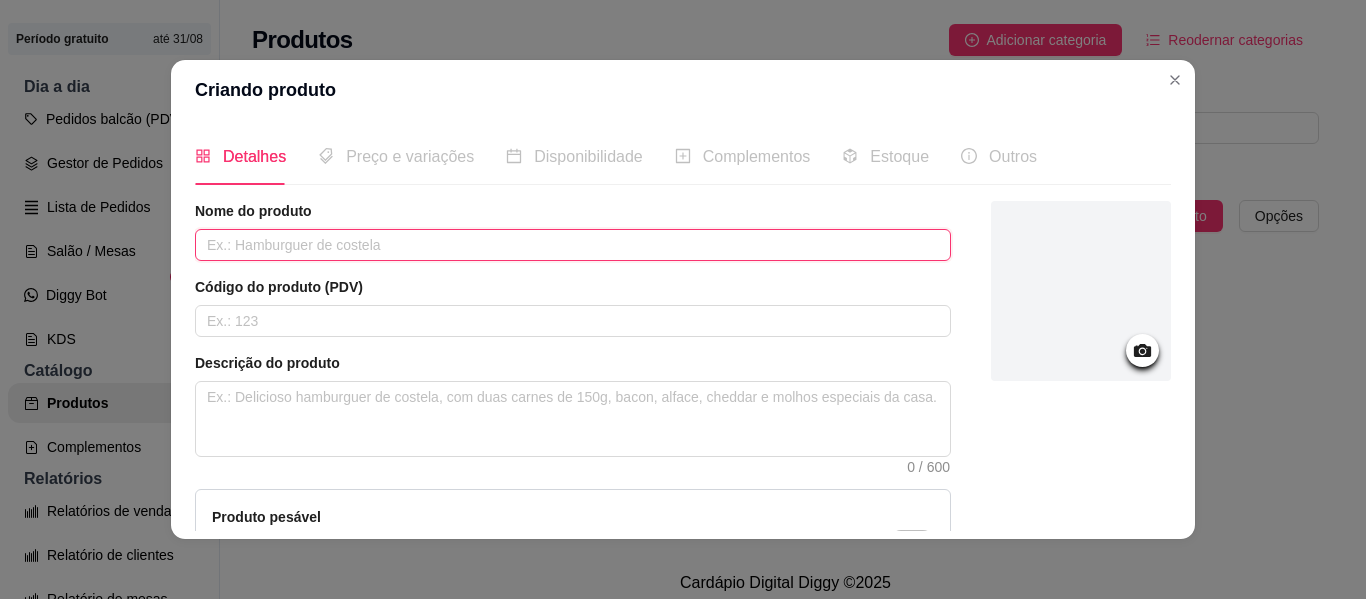 click at bounding box center [573, 245] 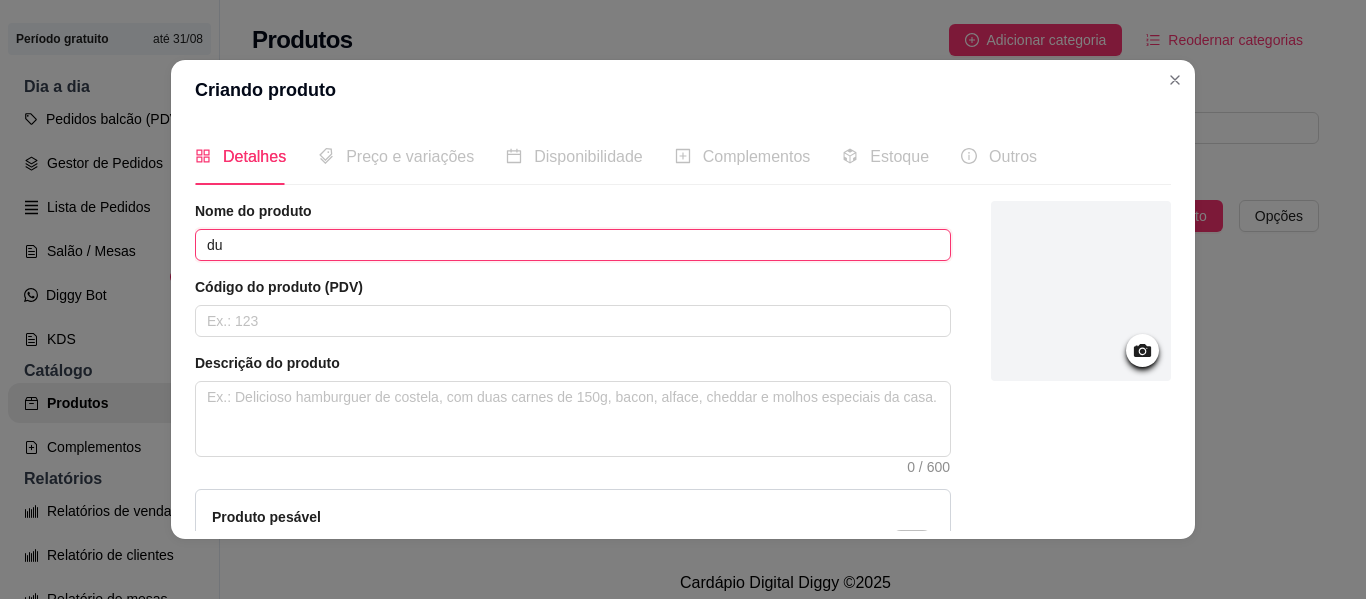 type on "d" 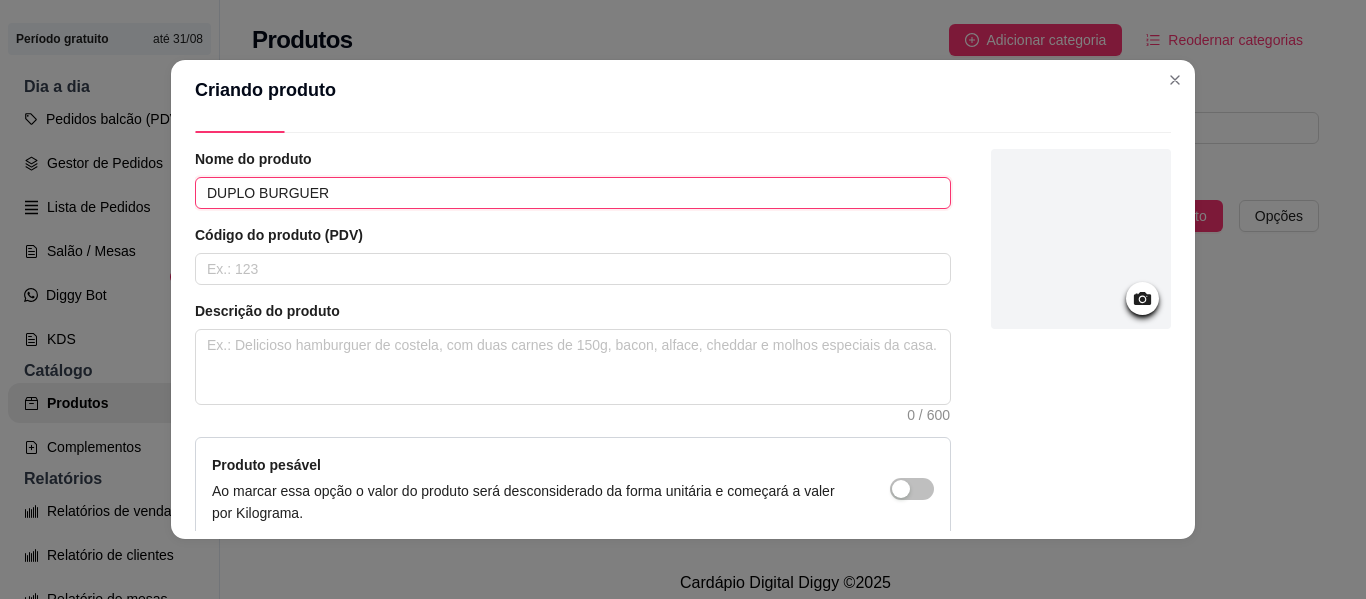 scroll, scrollTop: 53, scrollLeft: 0, axis: vertical 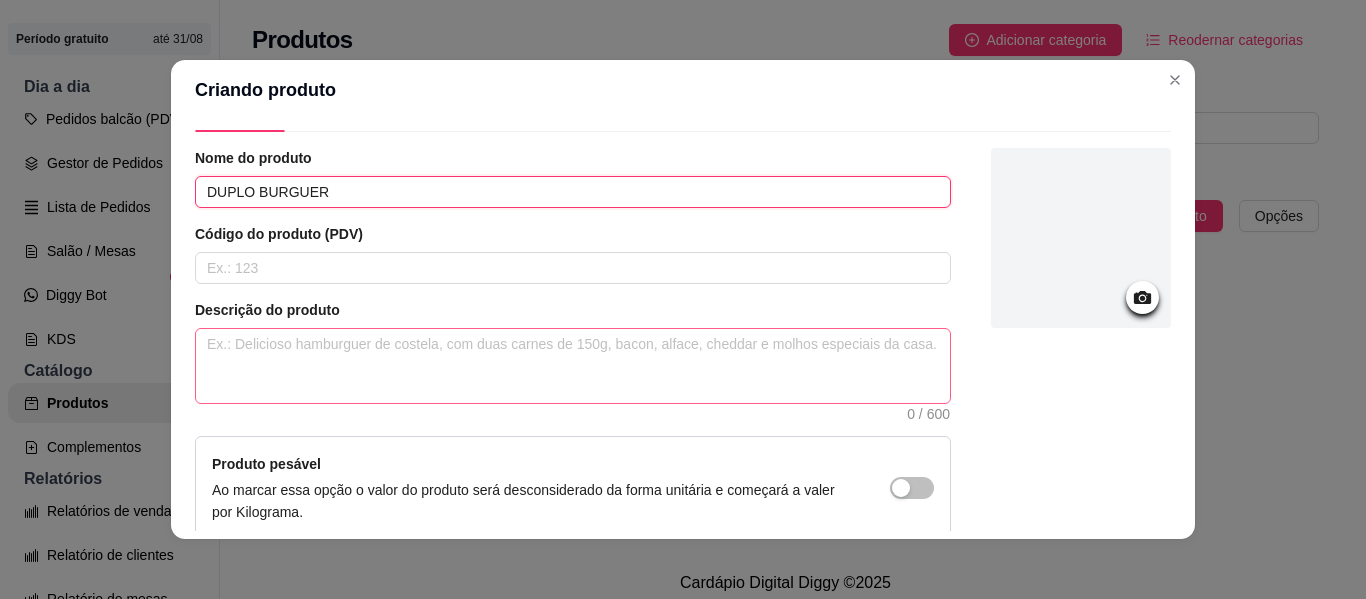 type on "DUPLO BURGUER" 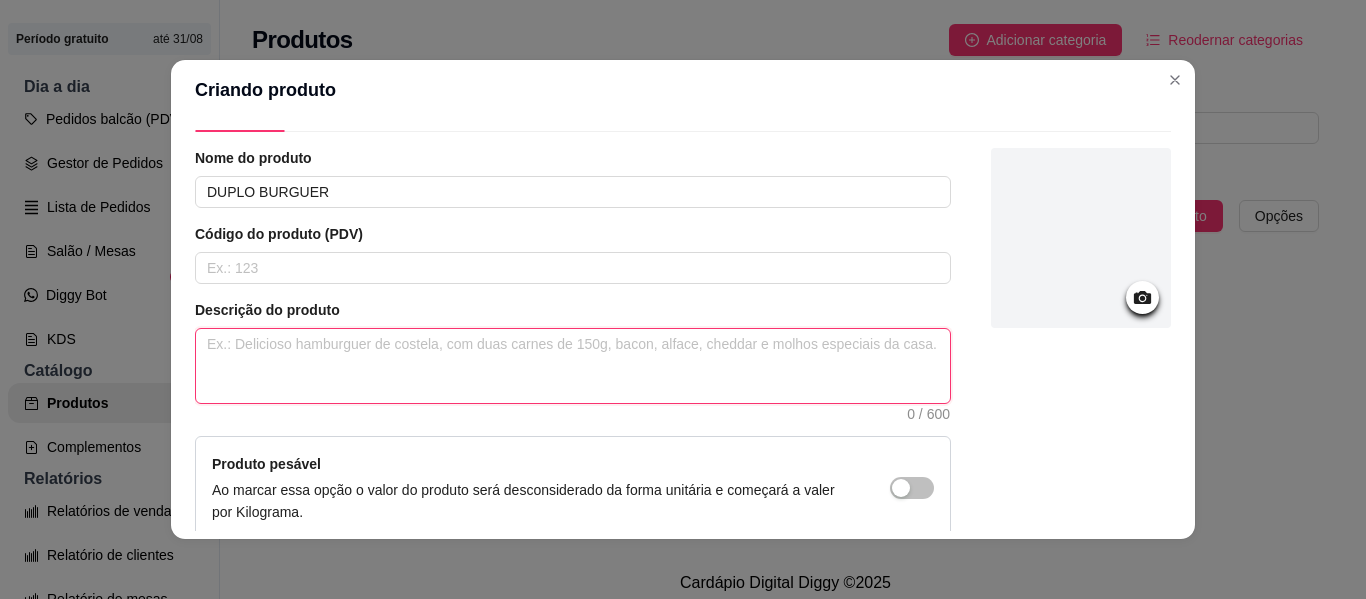 click at bounding box center [573, 366] 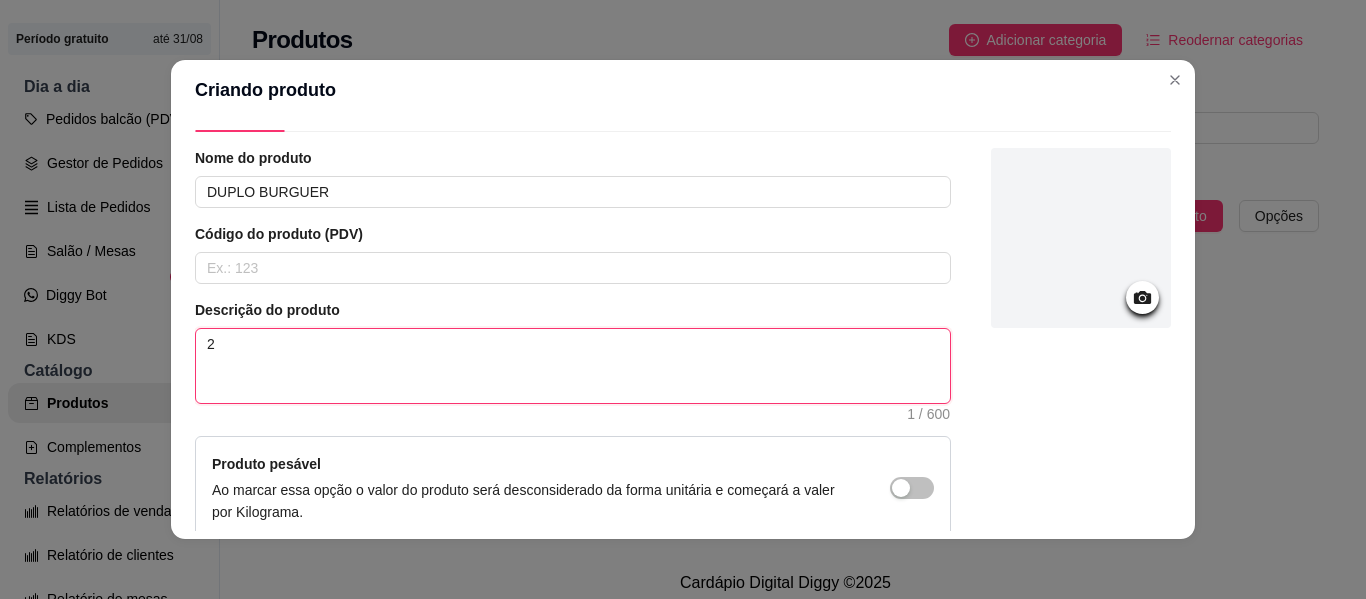 type 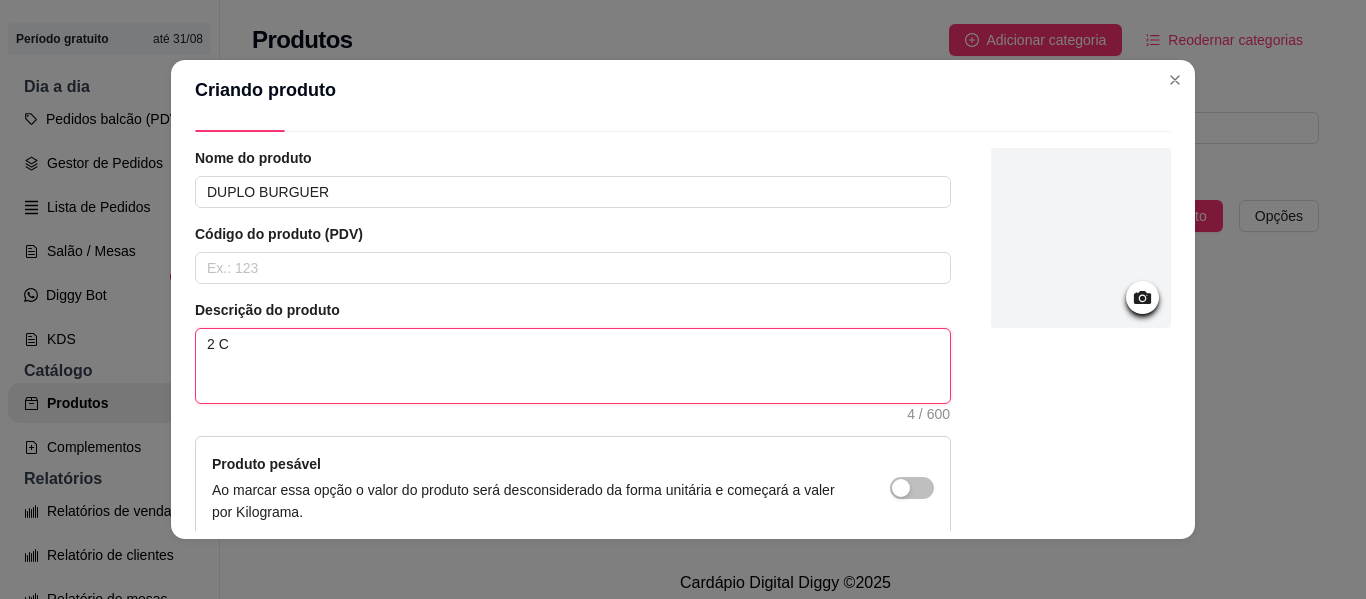 type 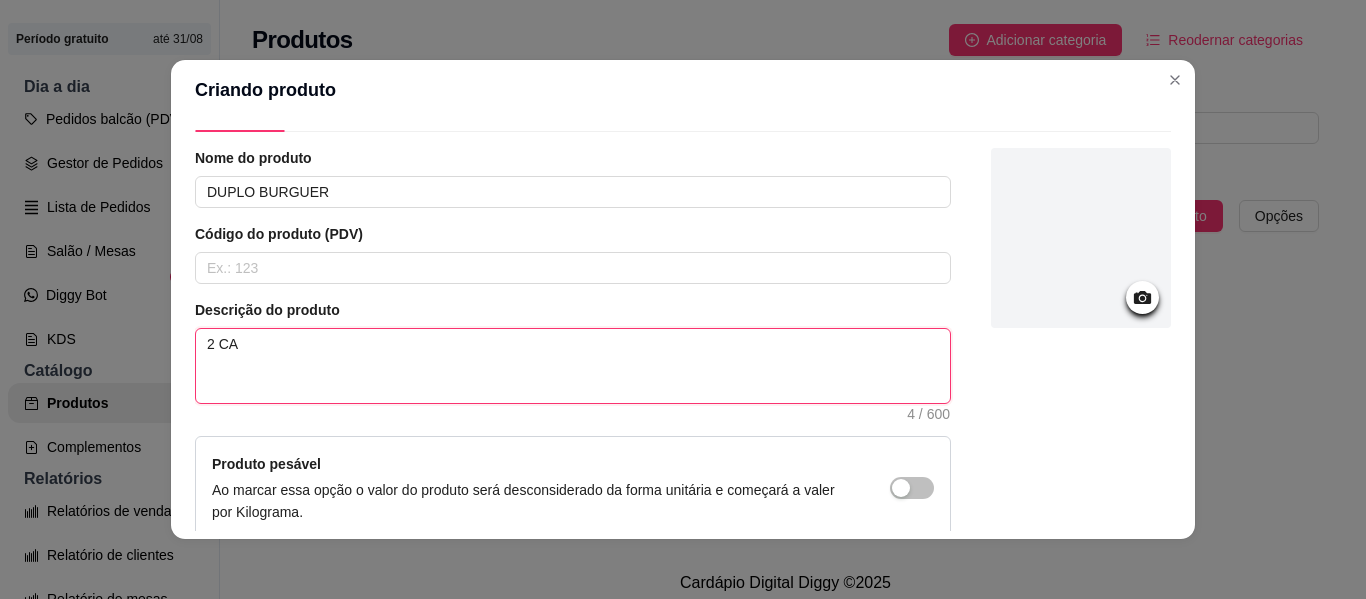 type 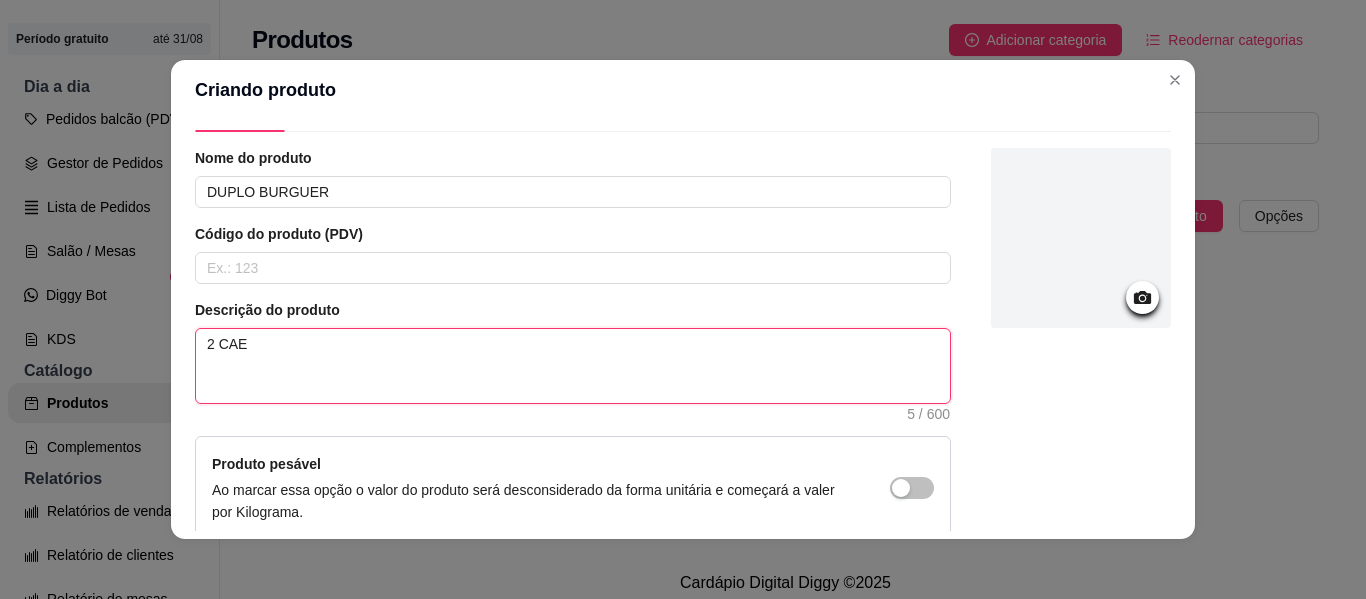 type 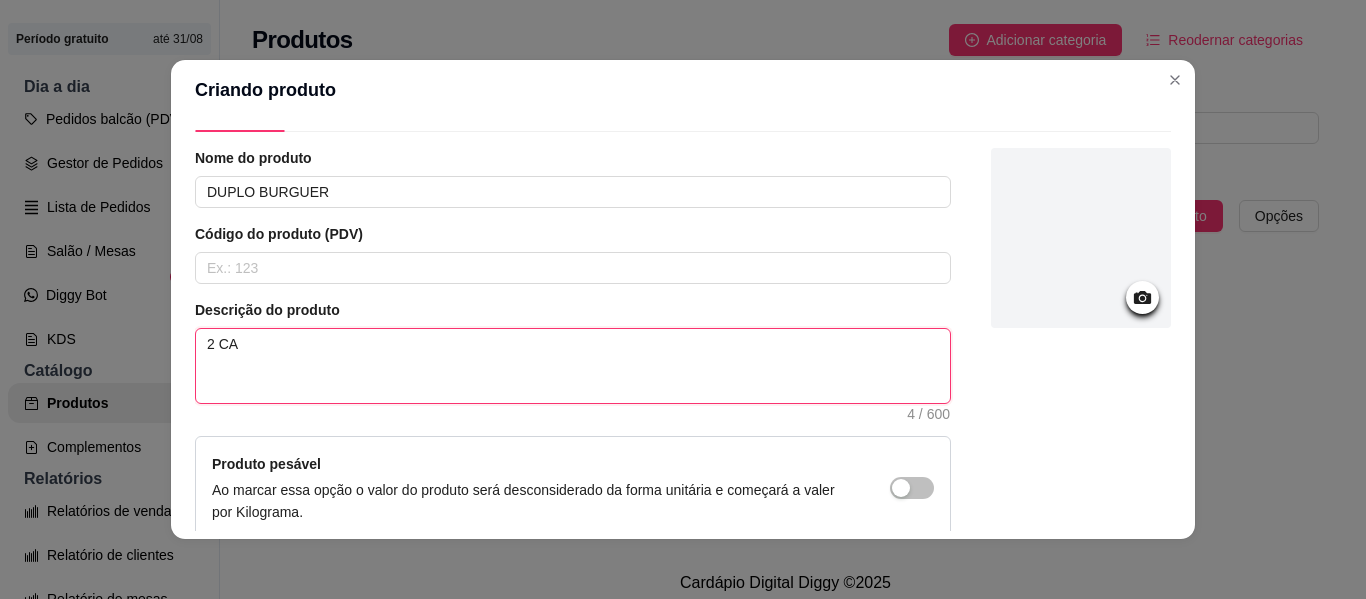 type 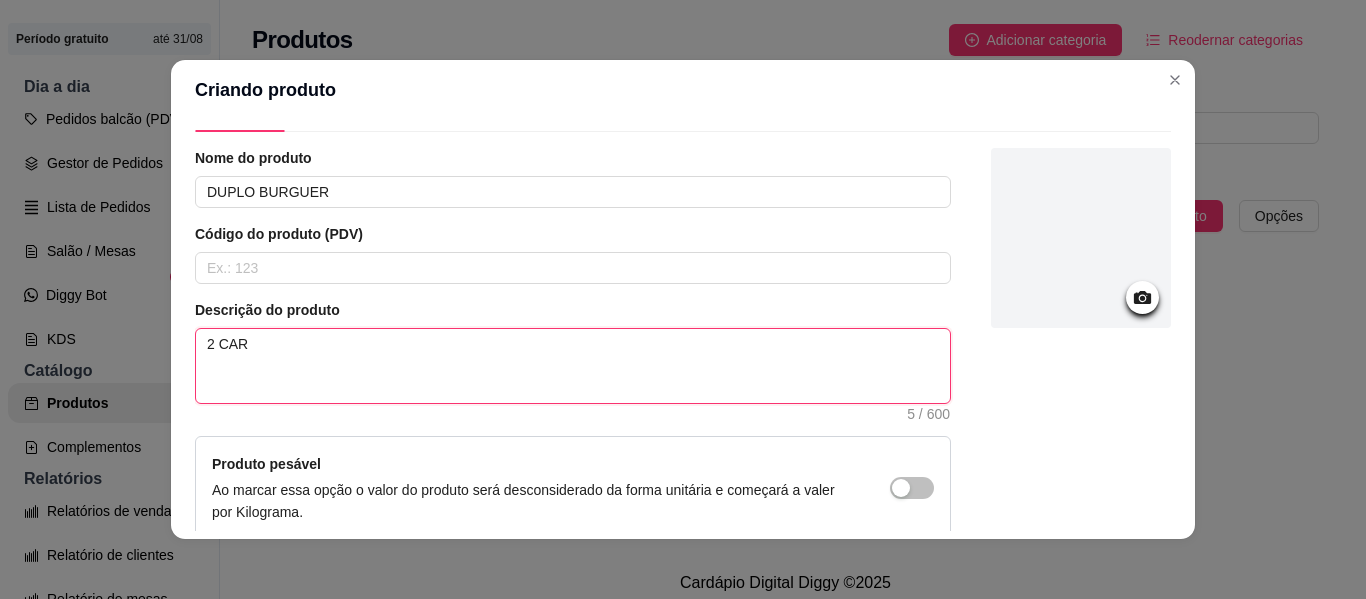 type 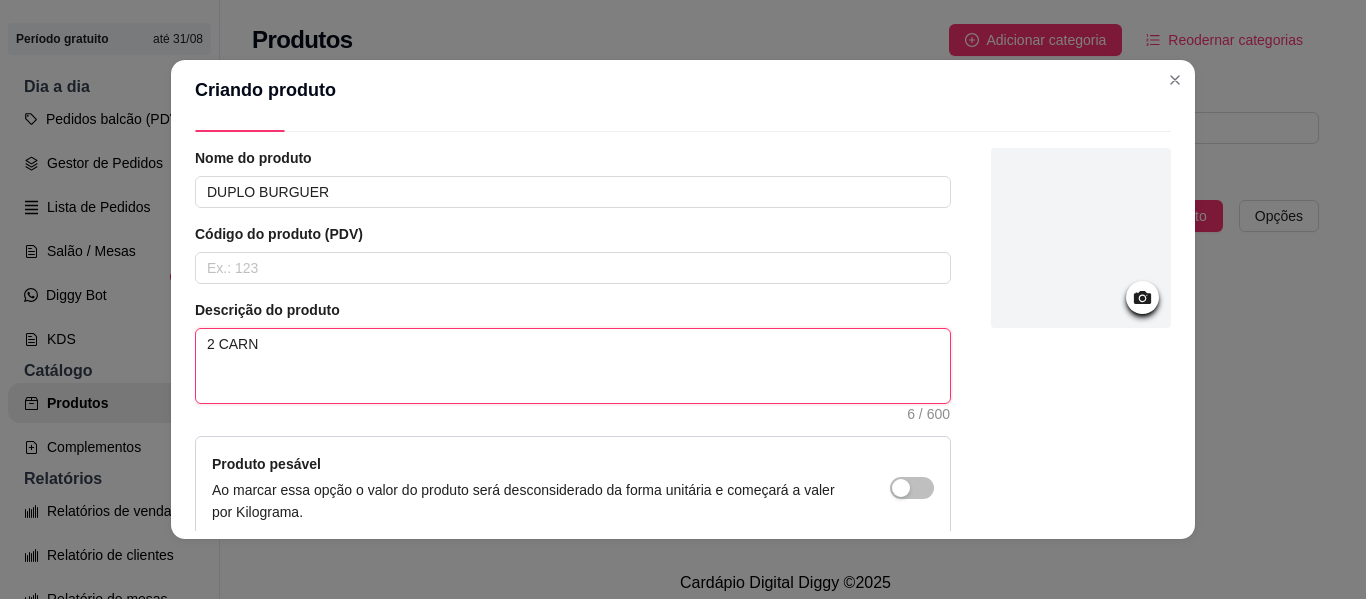type 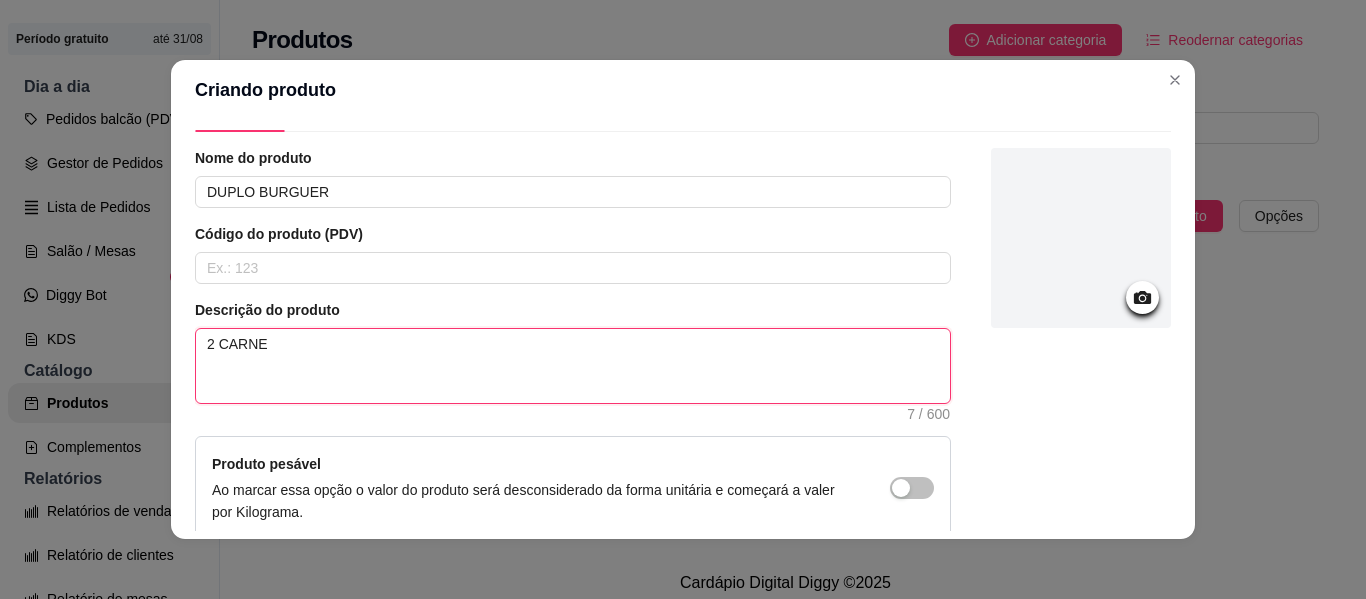 type 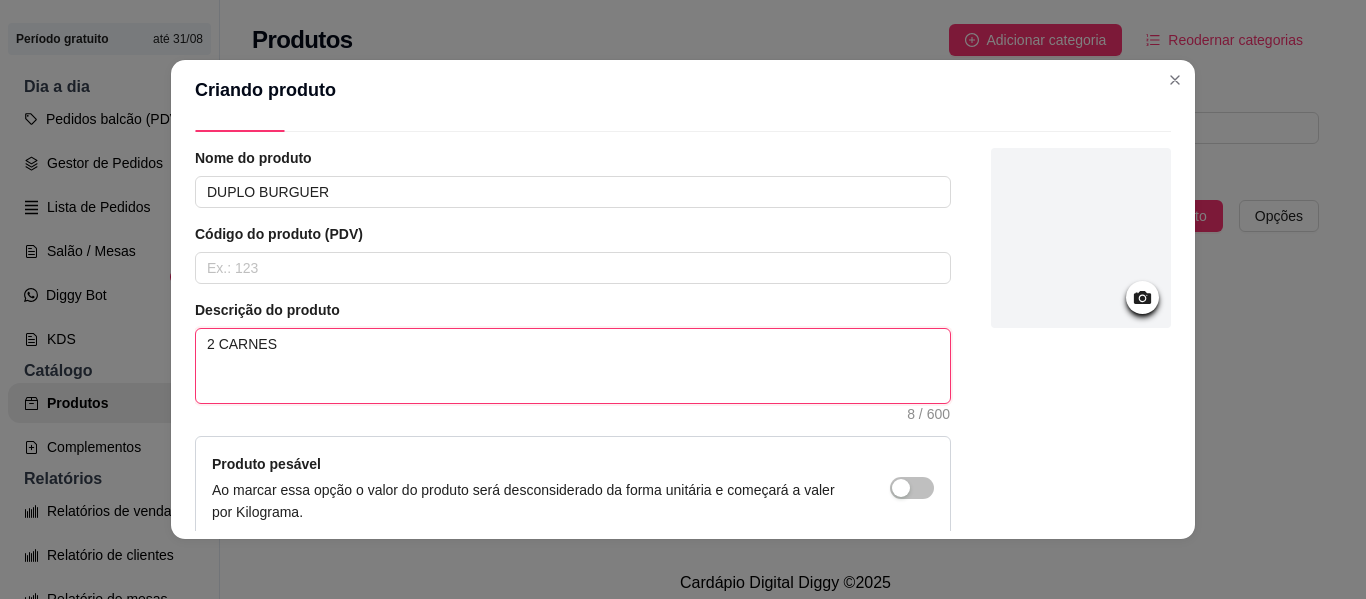 type 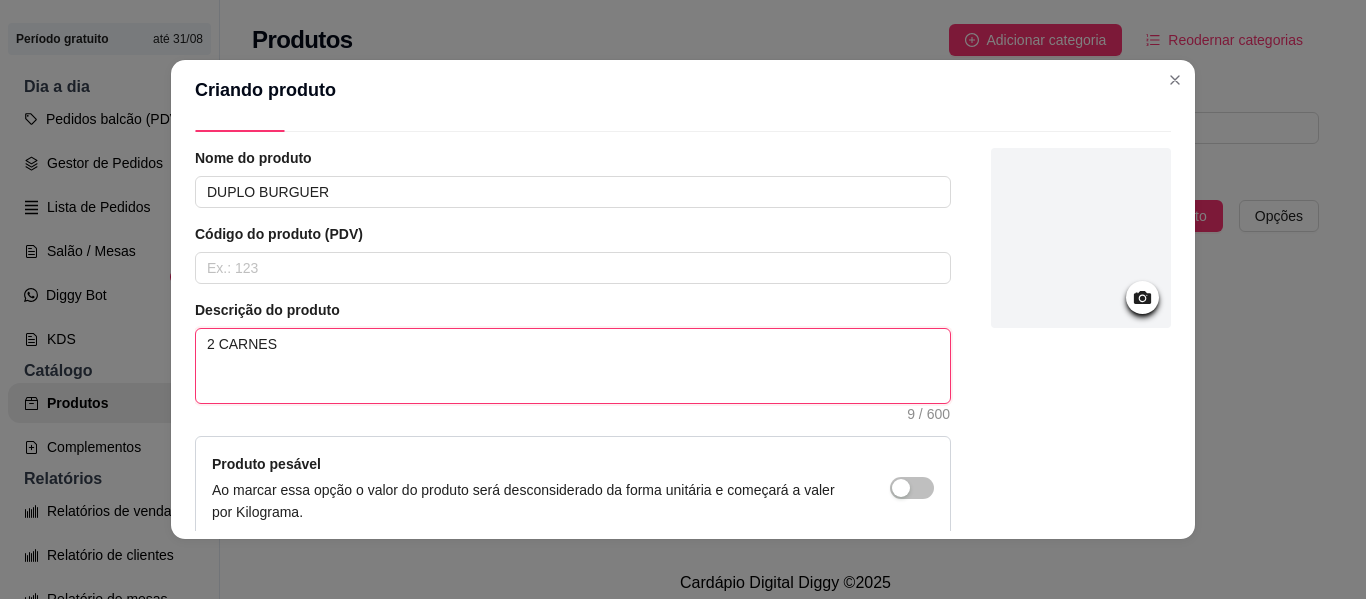 type 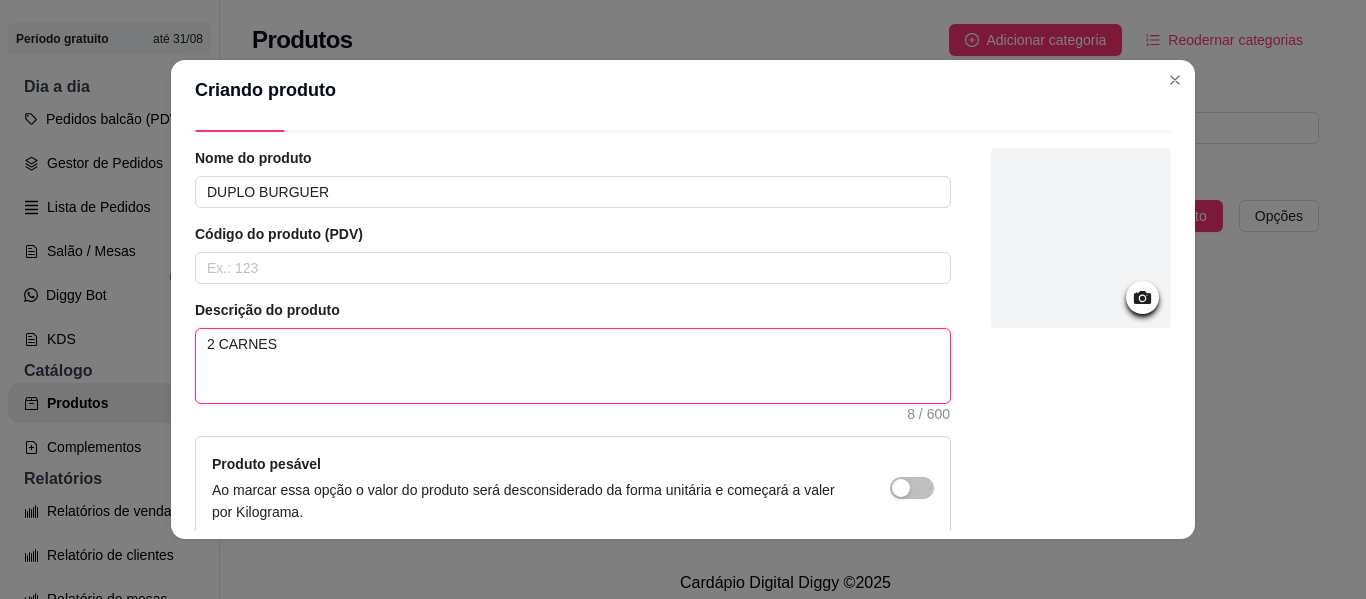 type 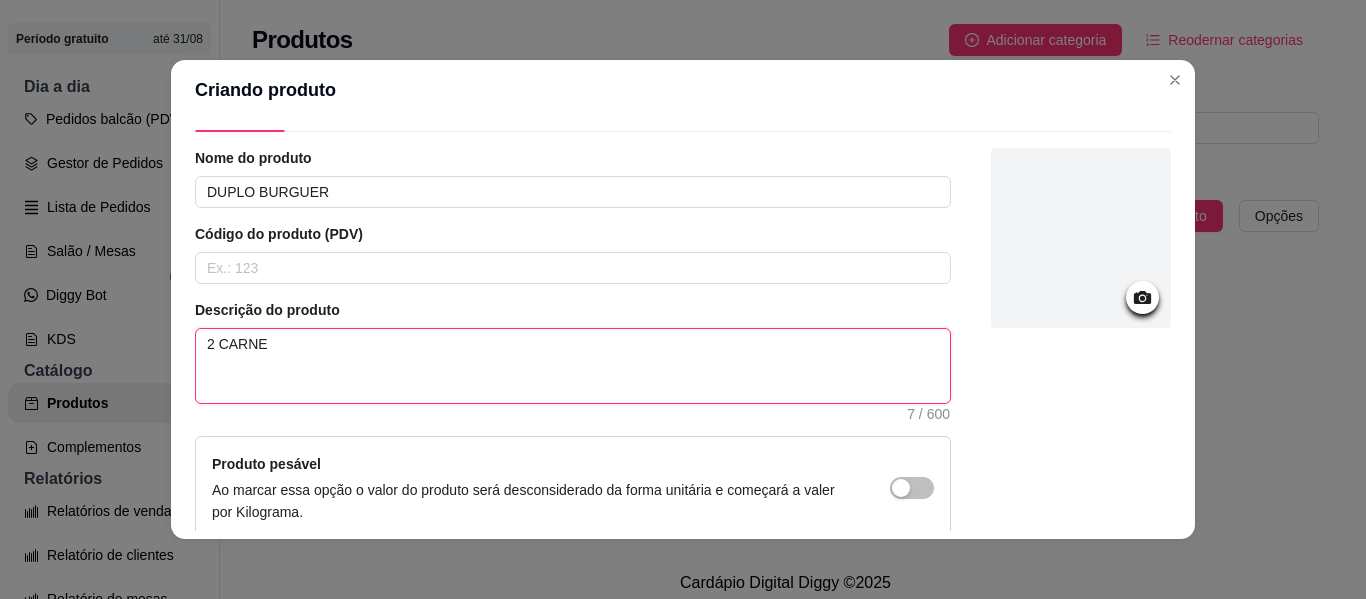 type 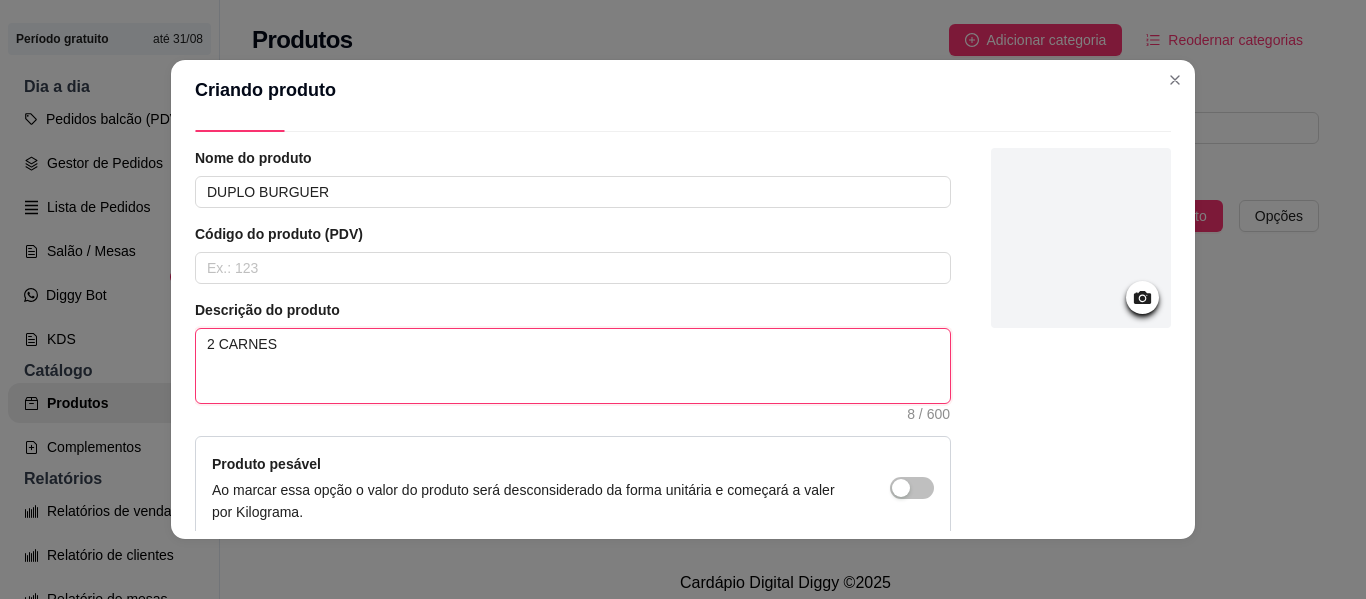 type 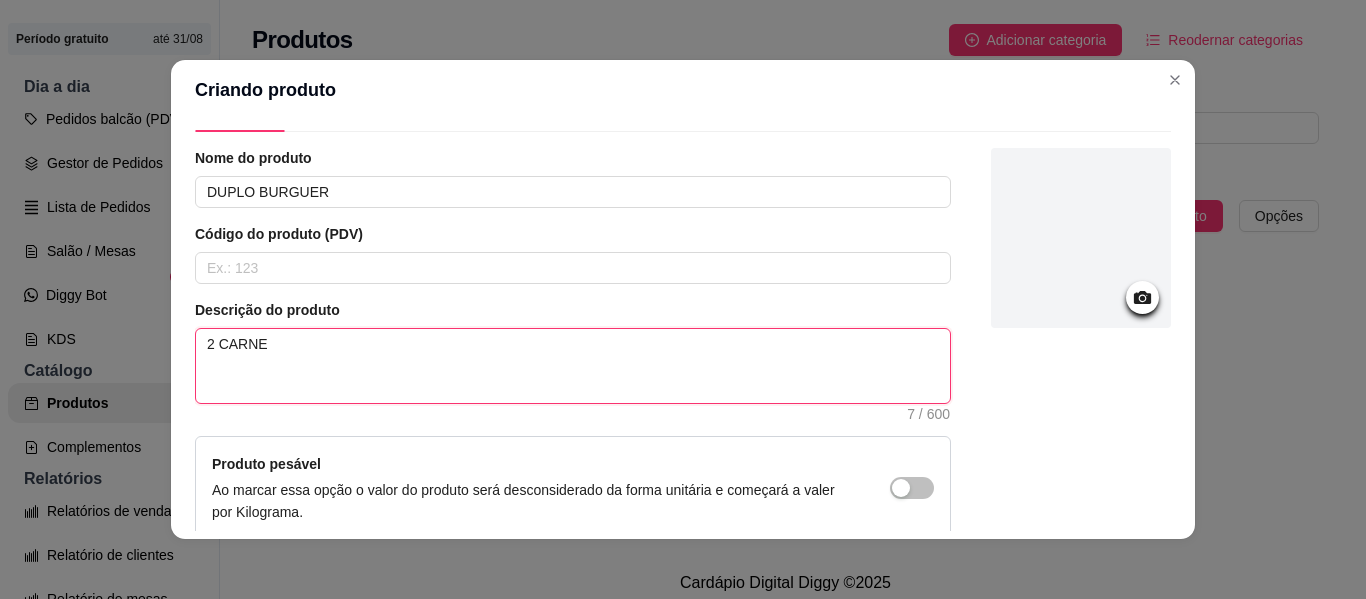 type 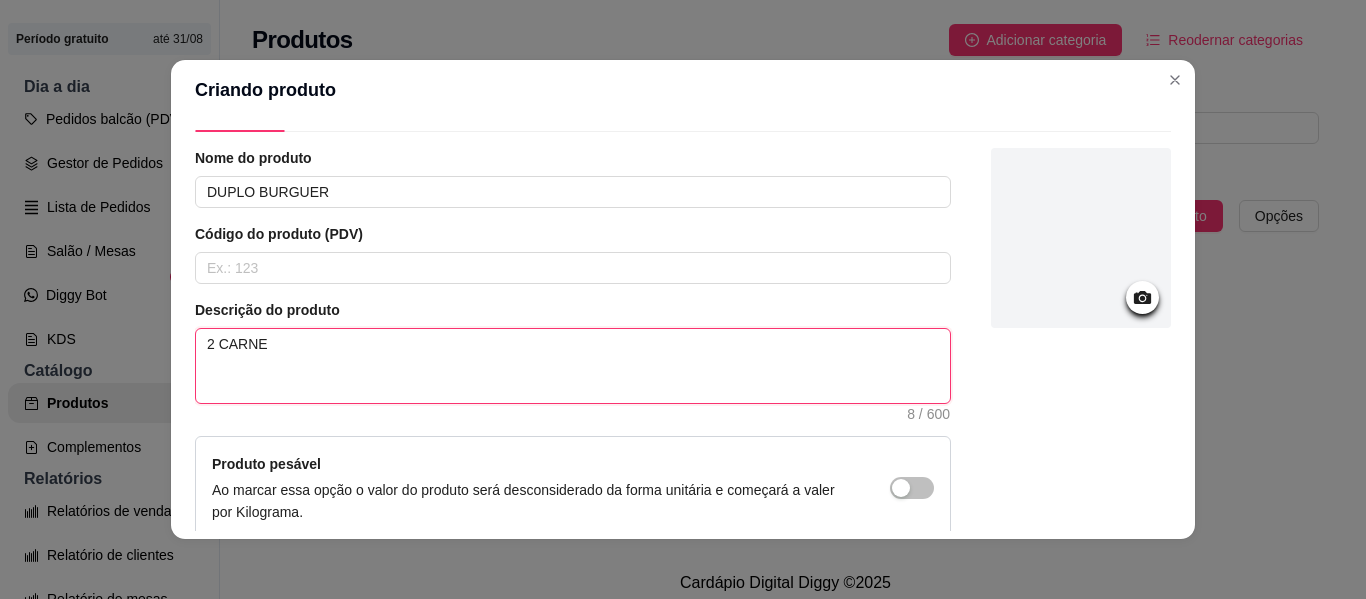 type 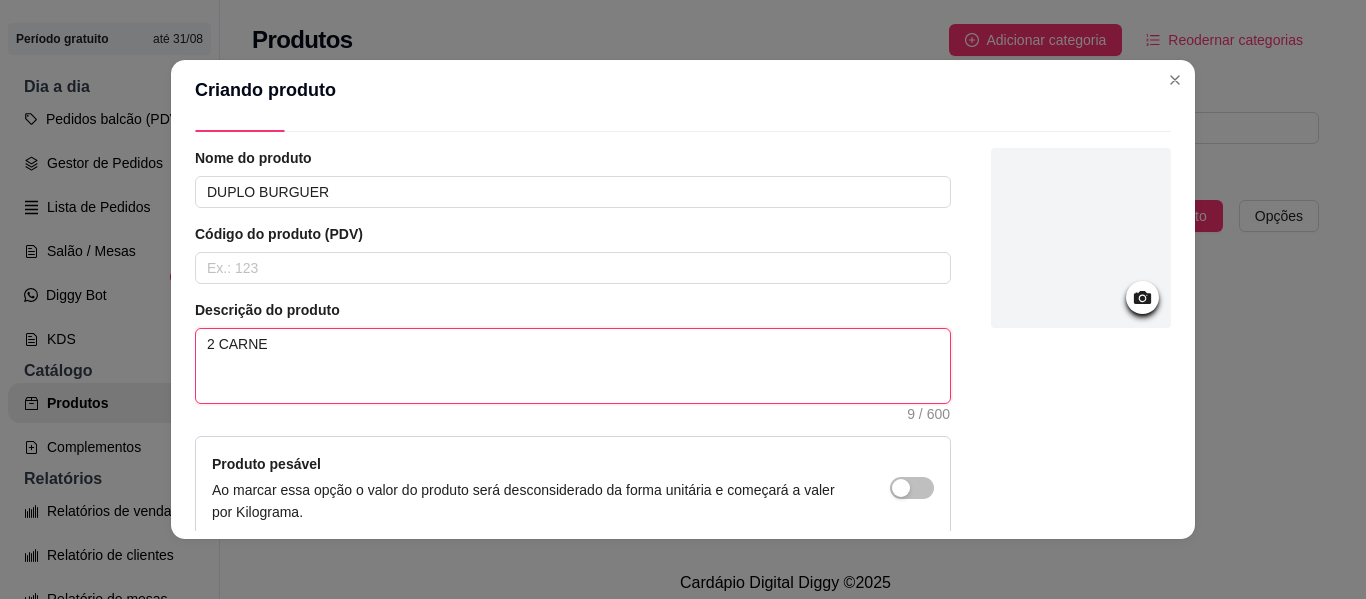 type 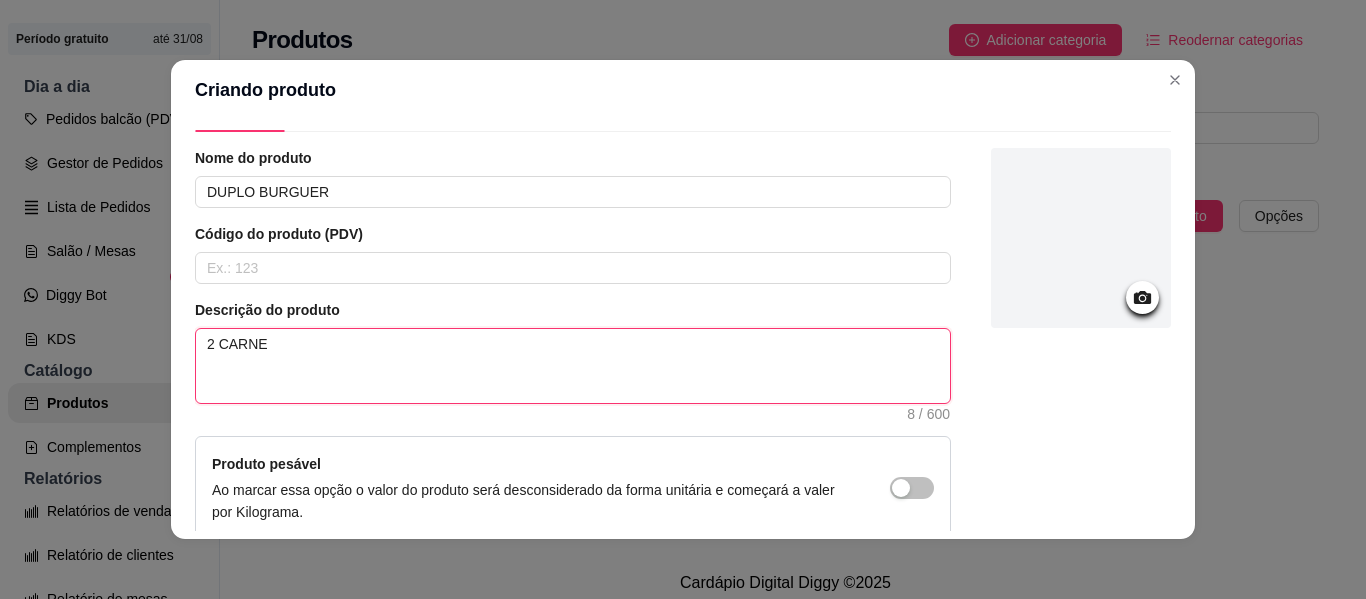 type 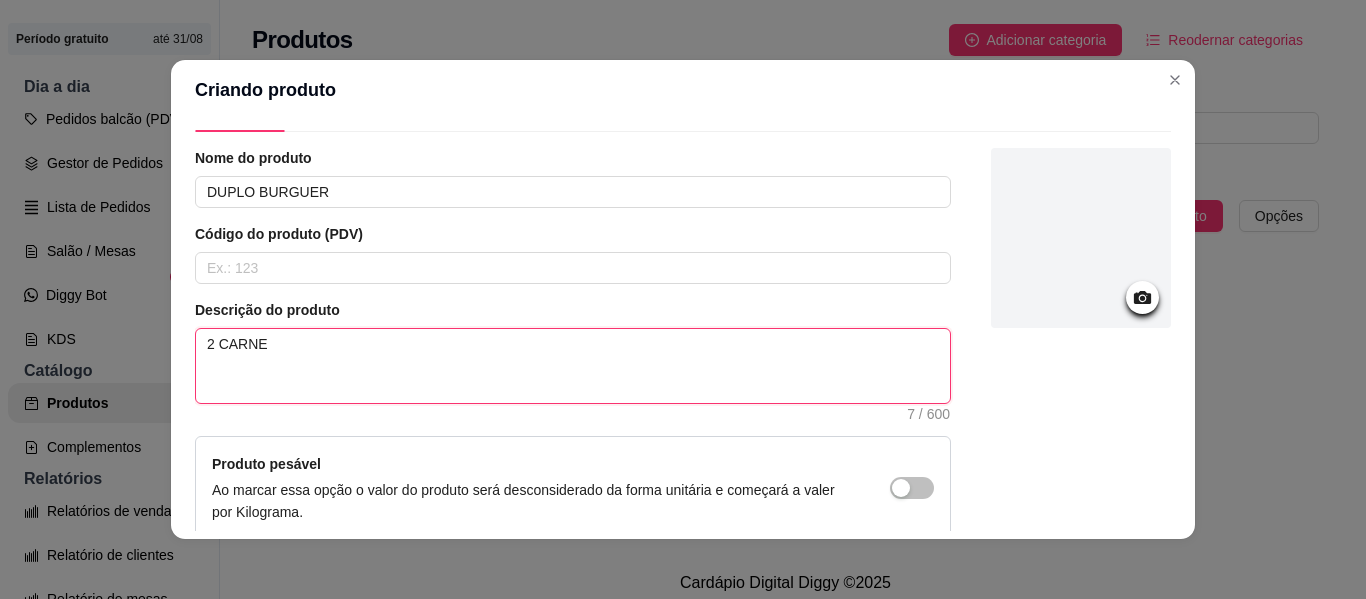 type 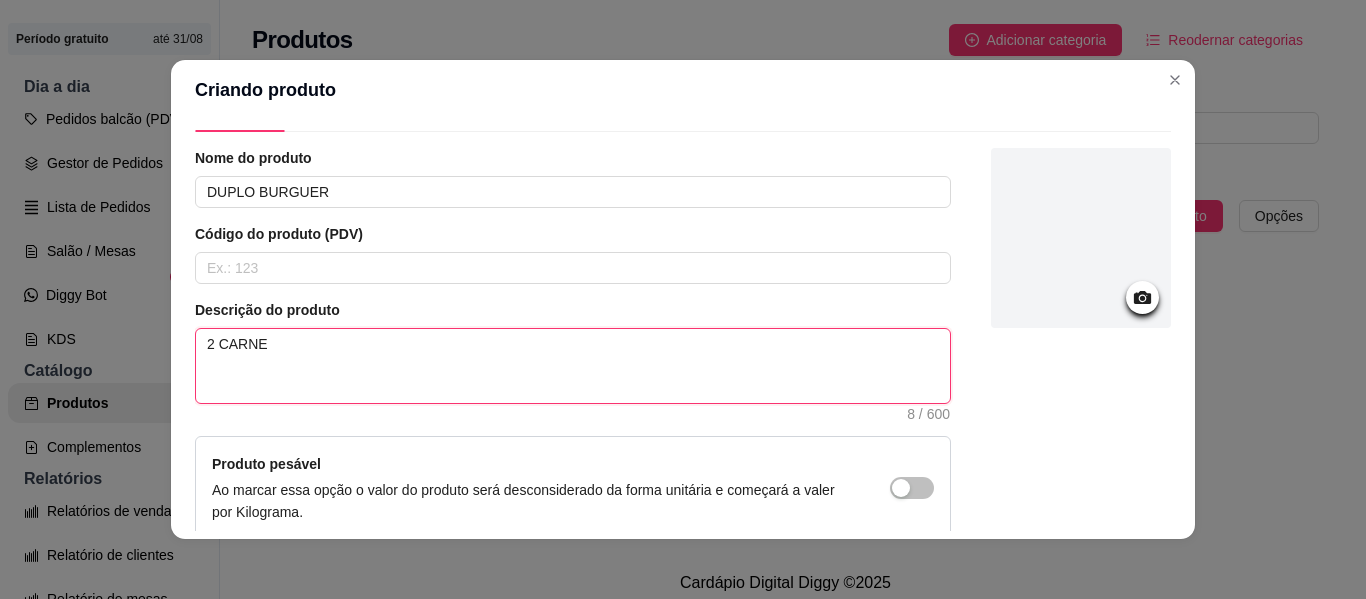 type 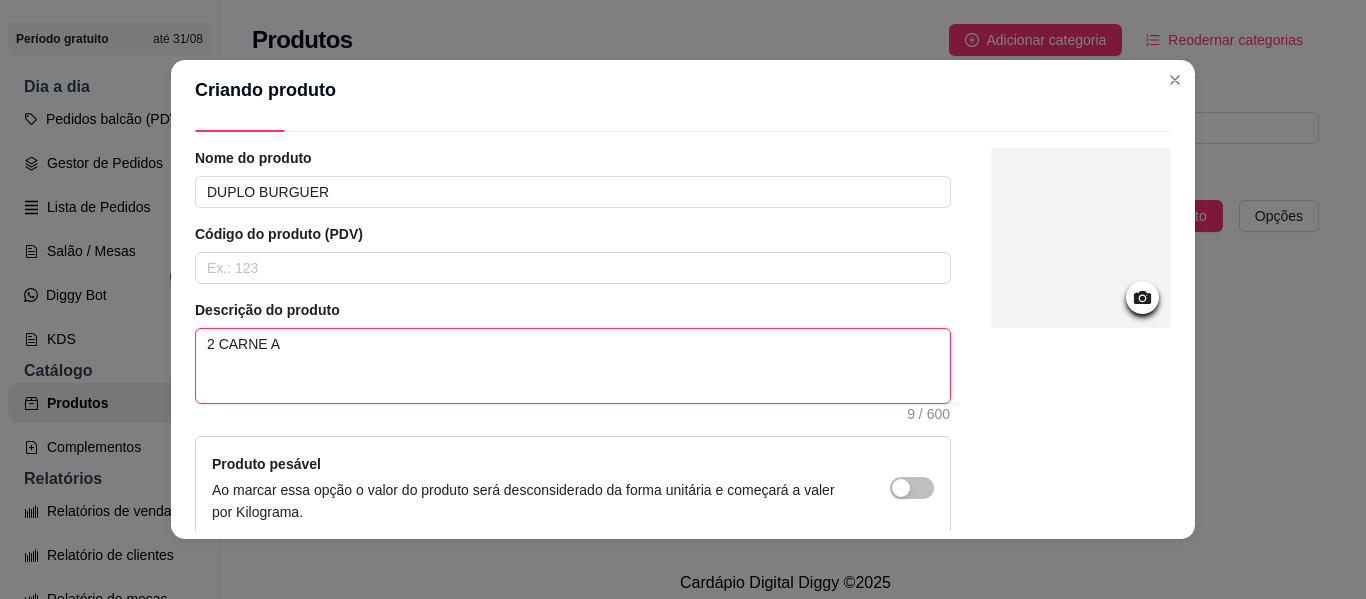 type 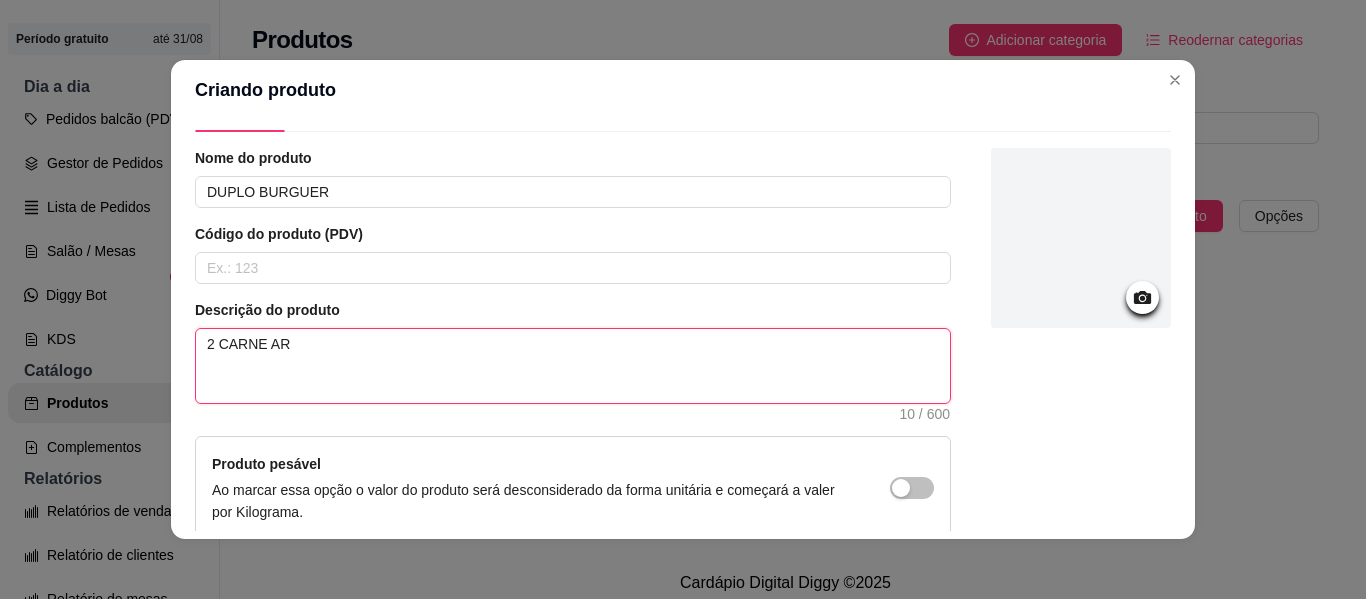 type 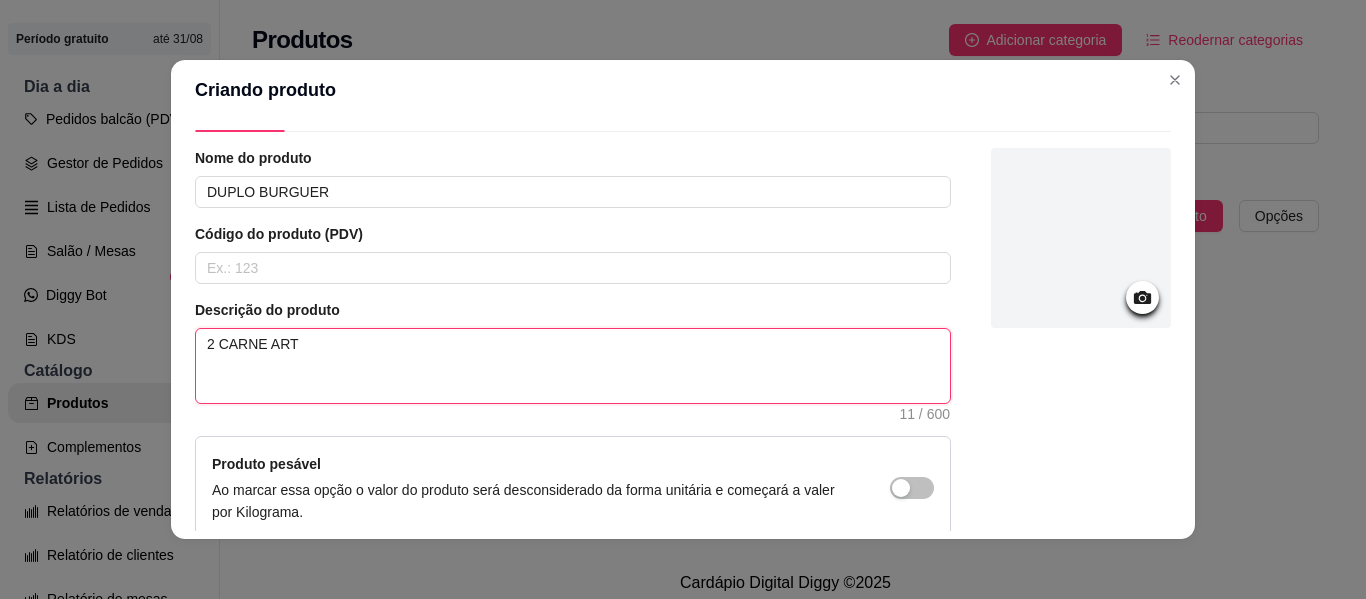 type 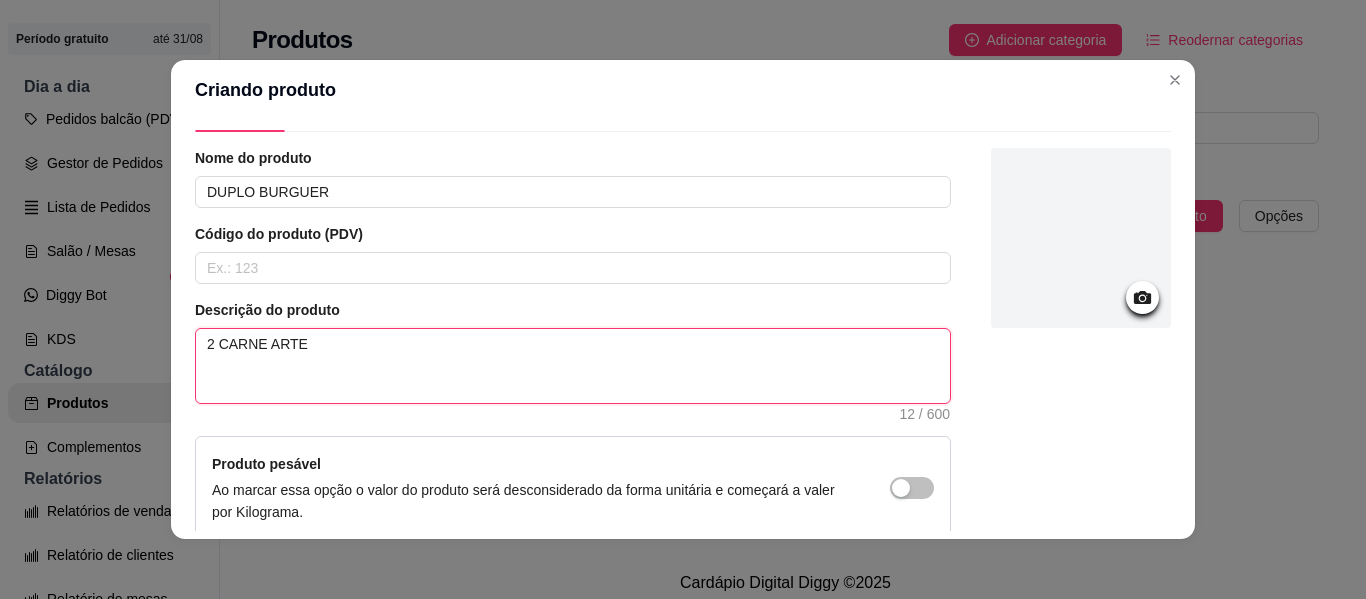type 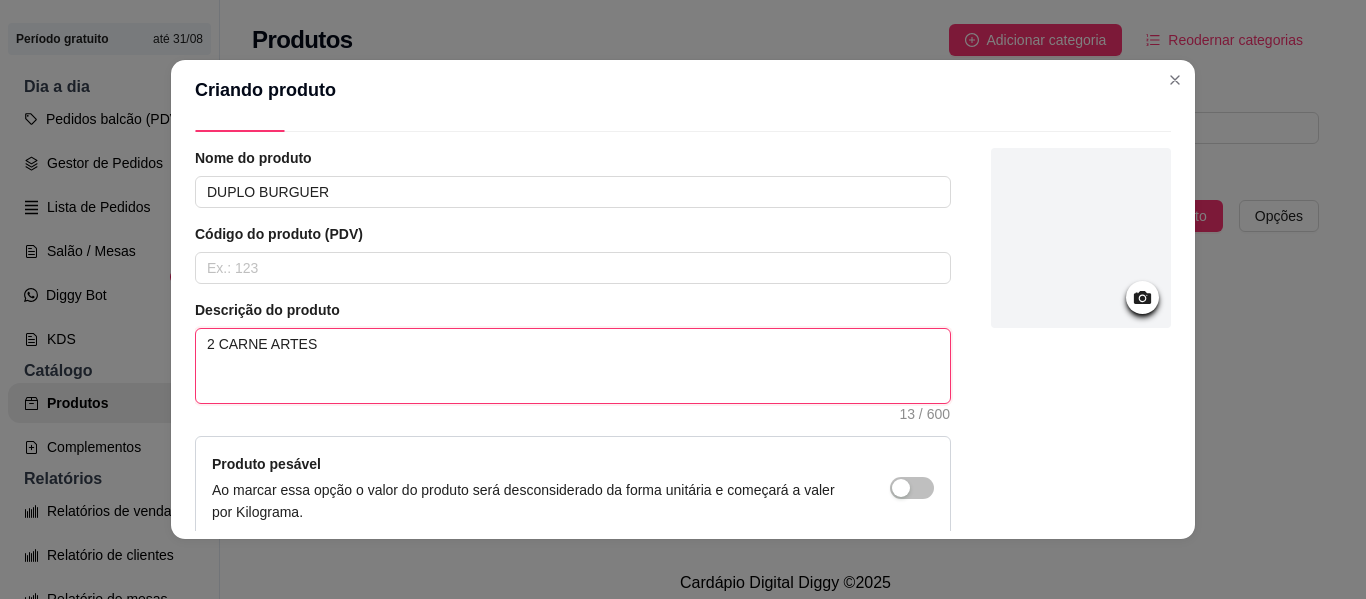 type 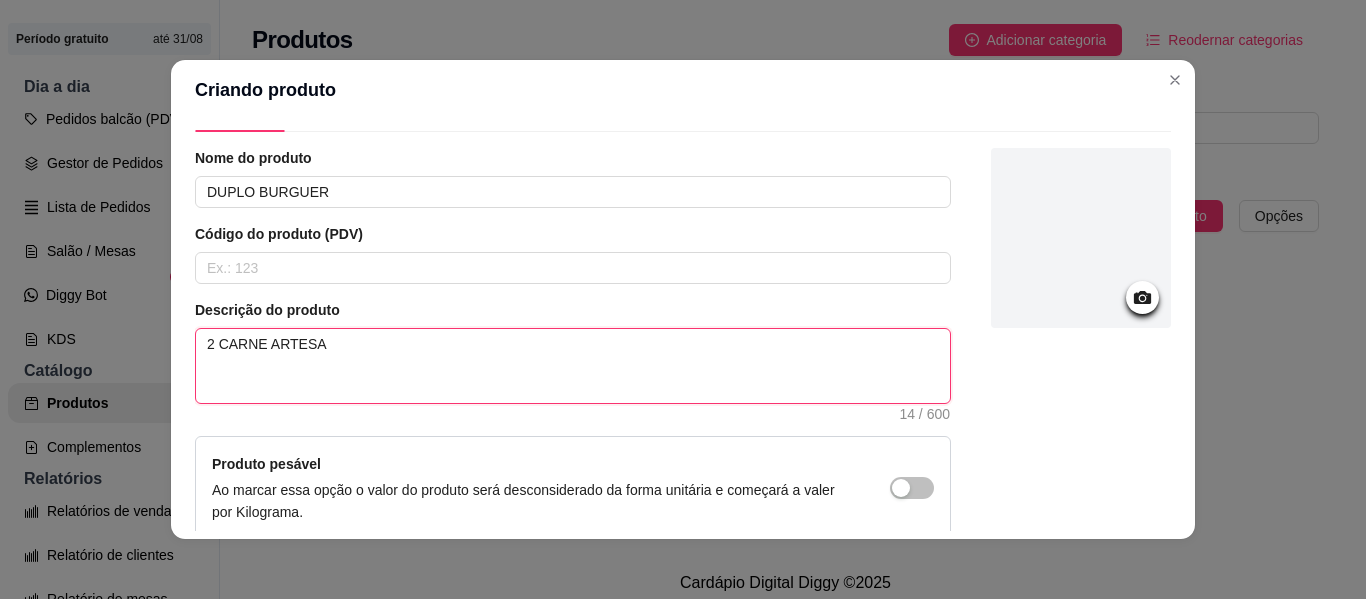 type 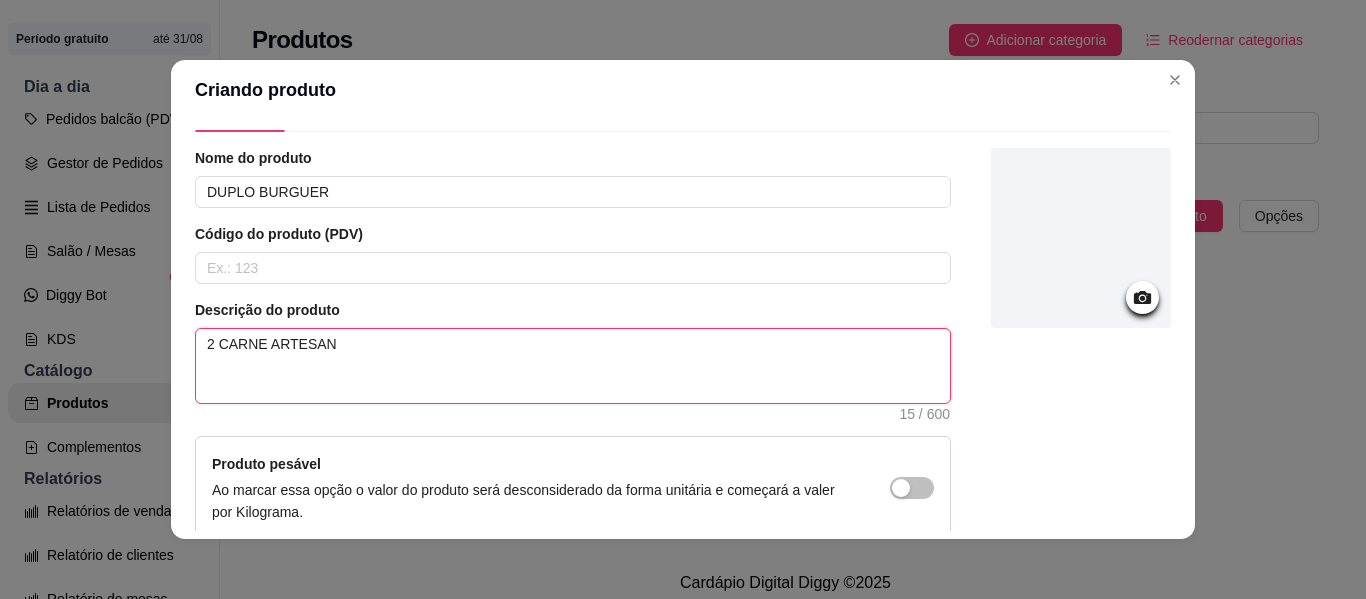 type 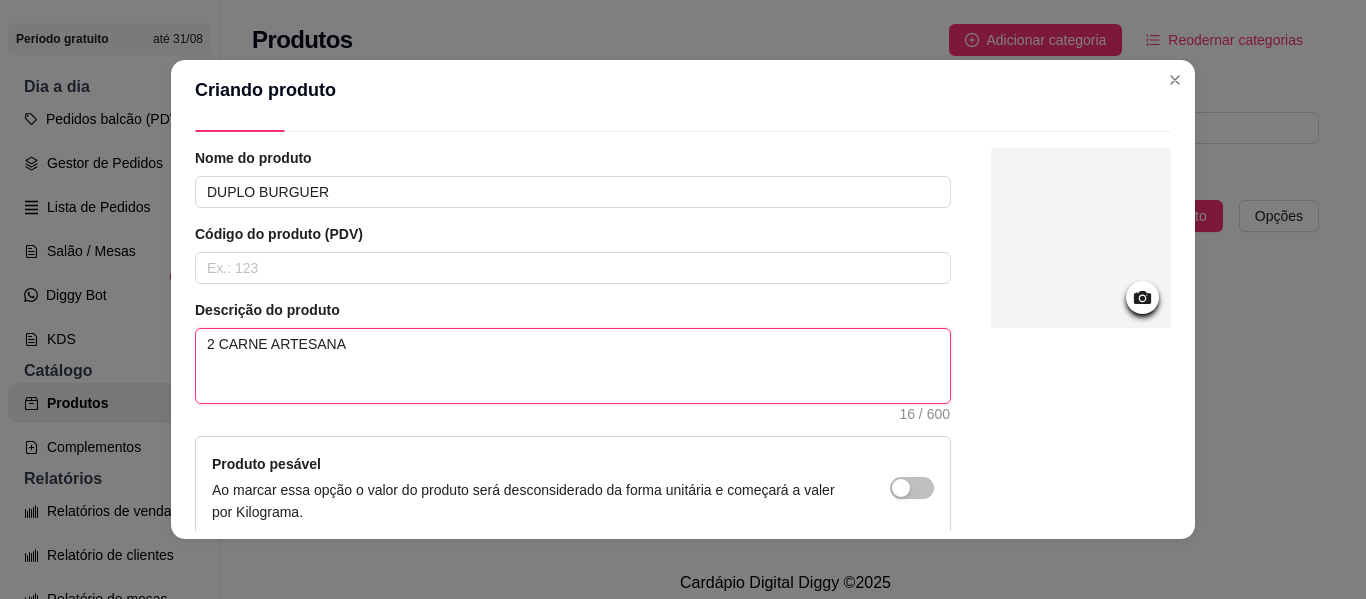 type 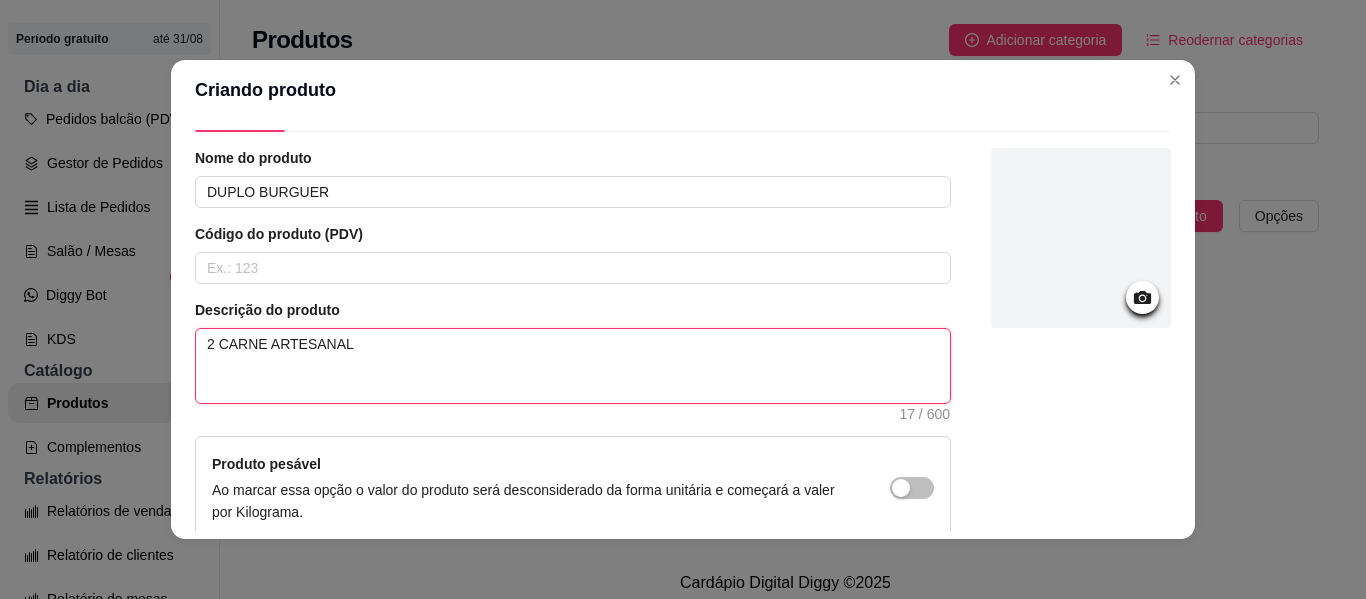 type 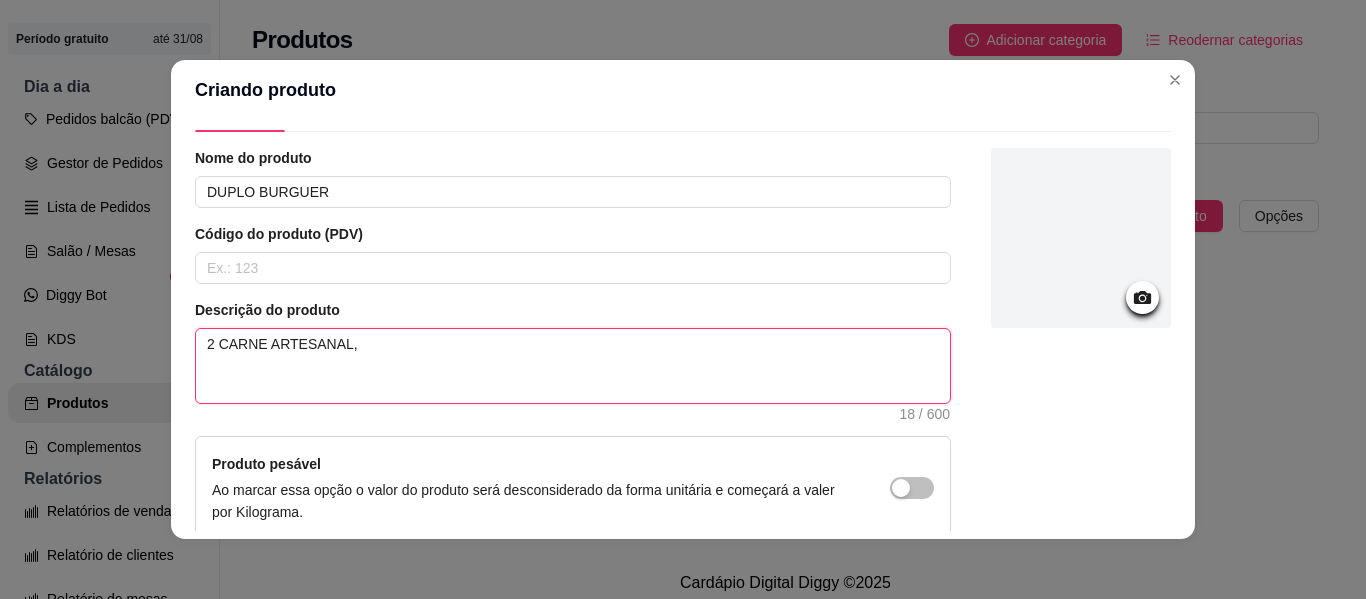 type 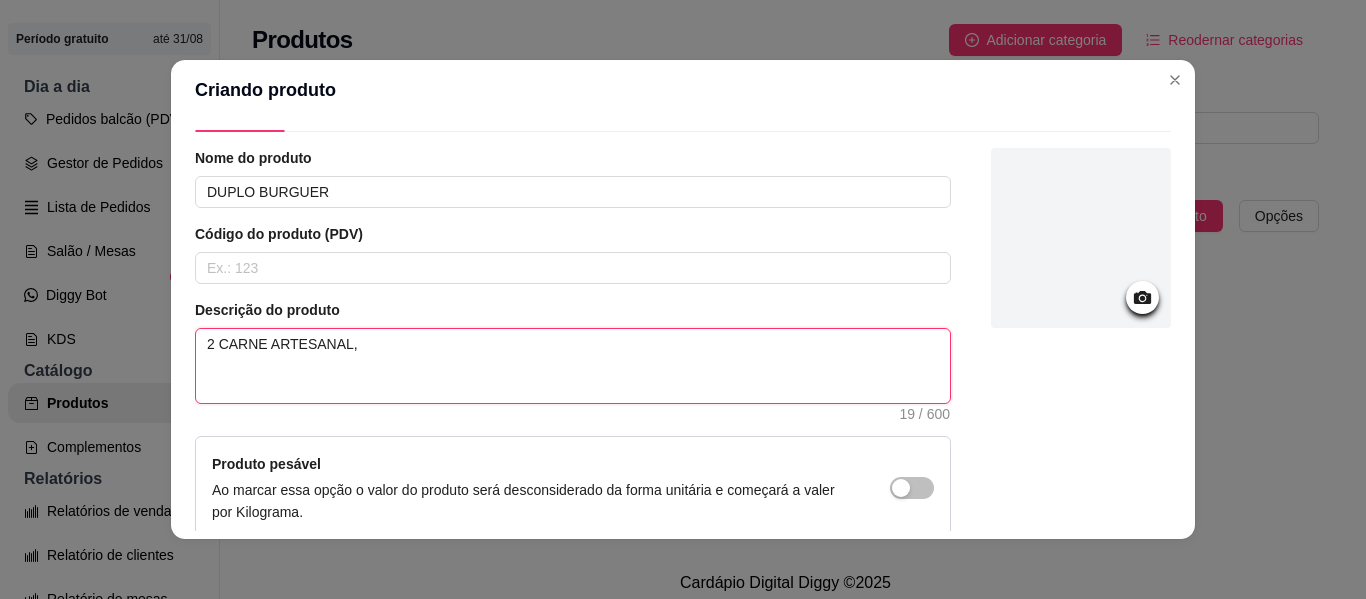 type 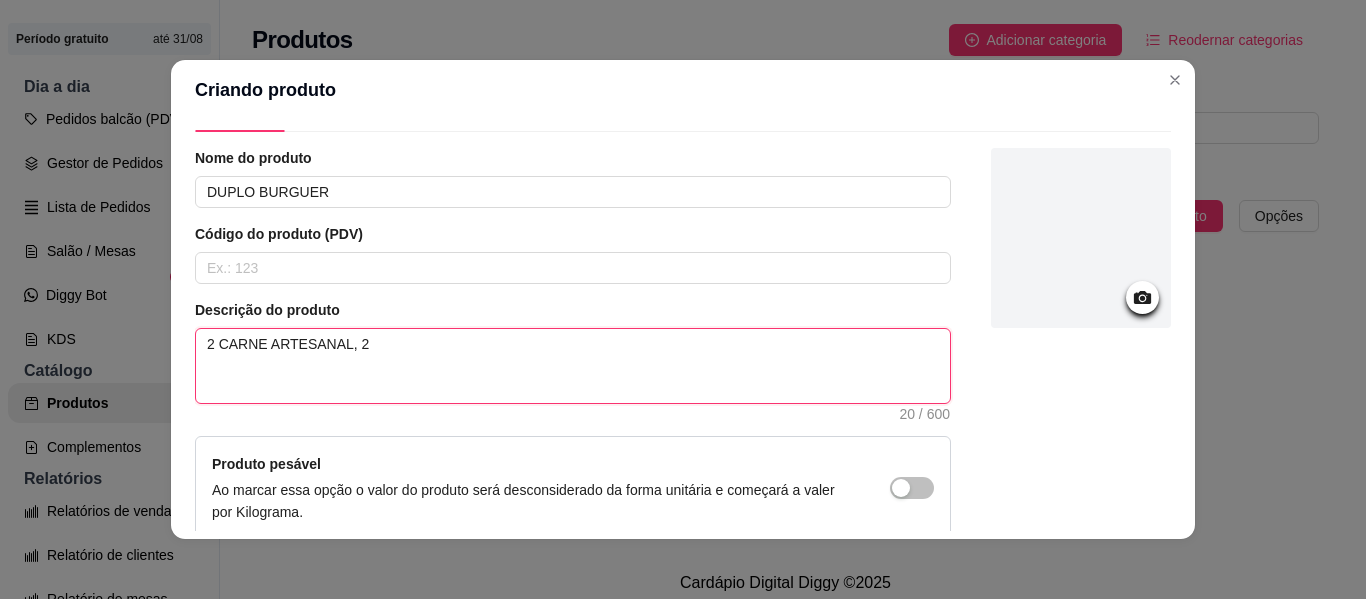 type 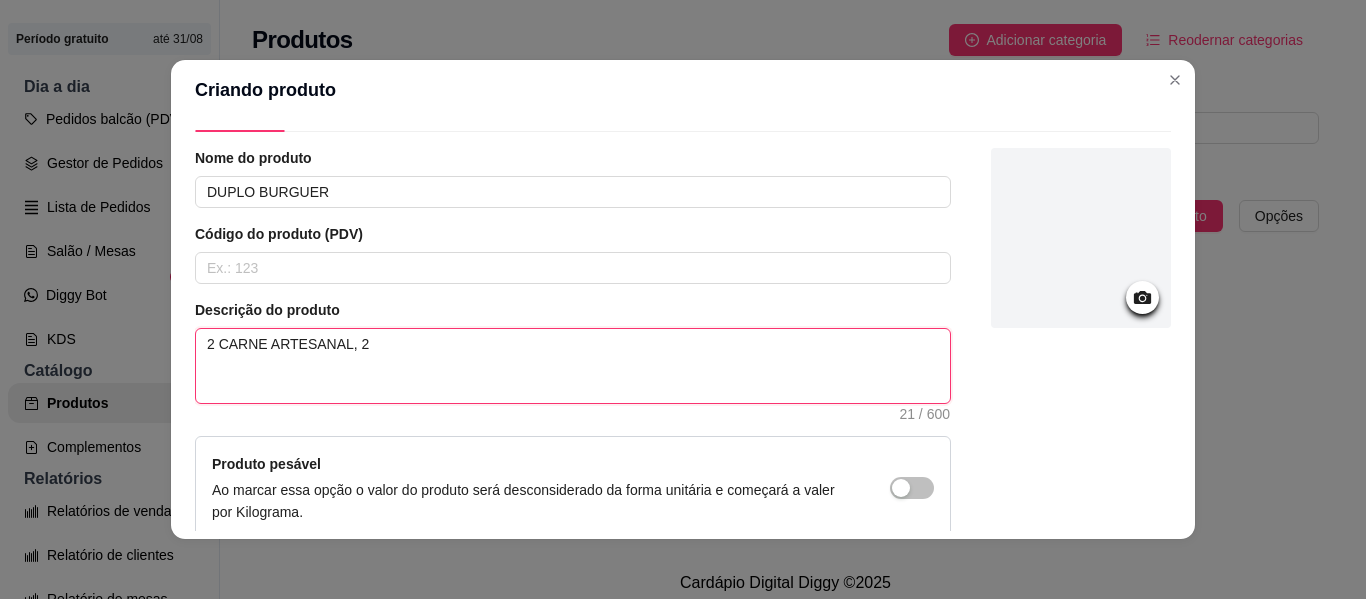 type 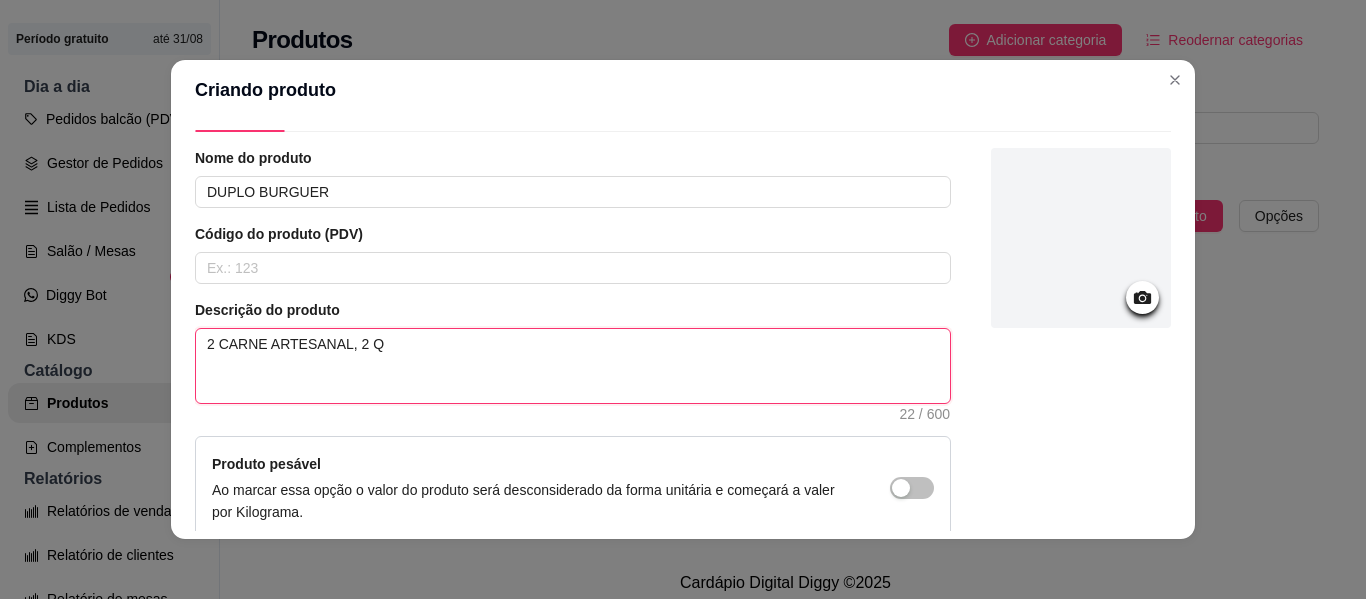 type 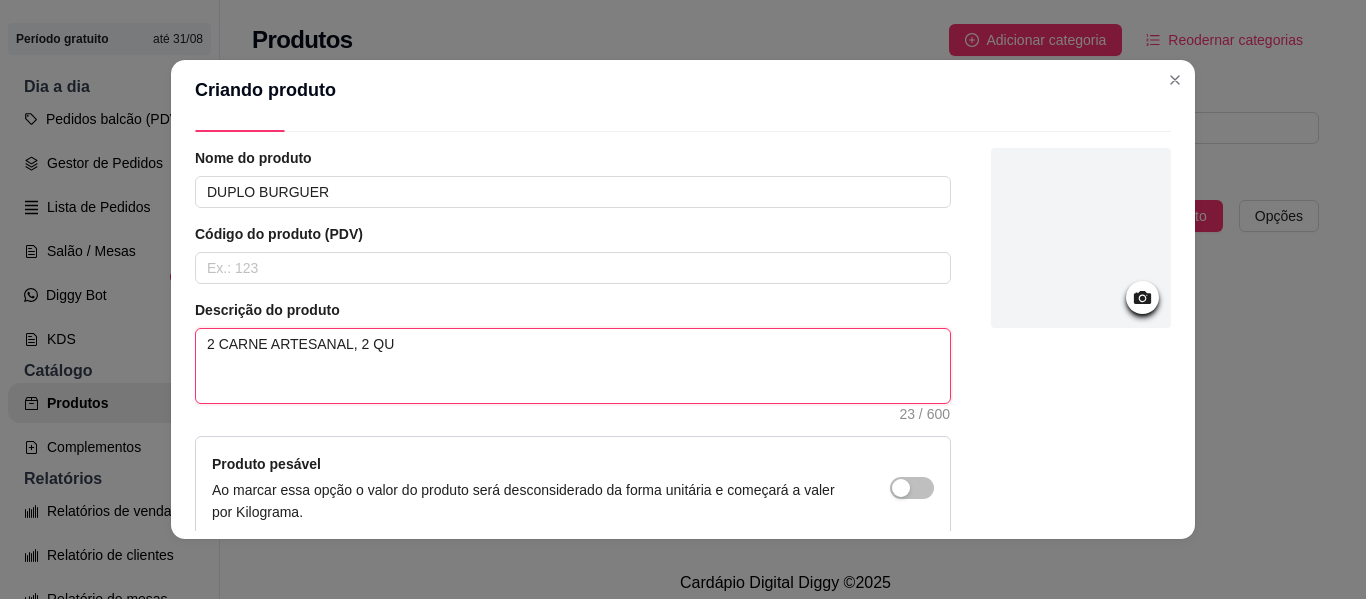 type 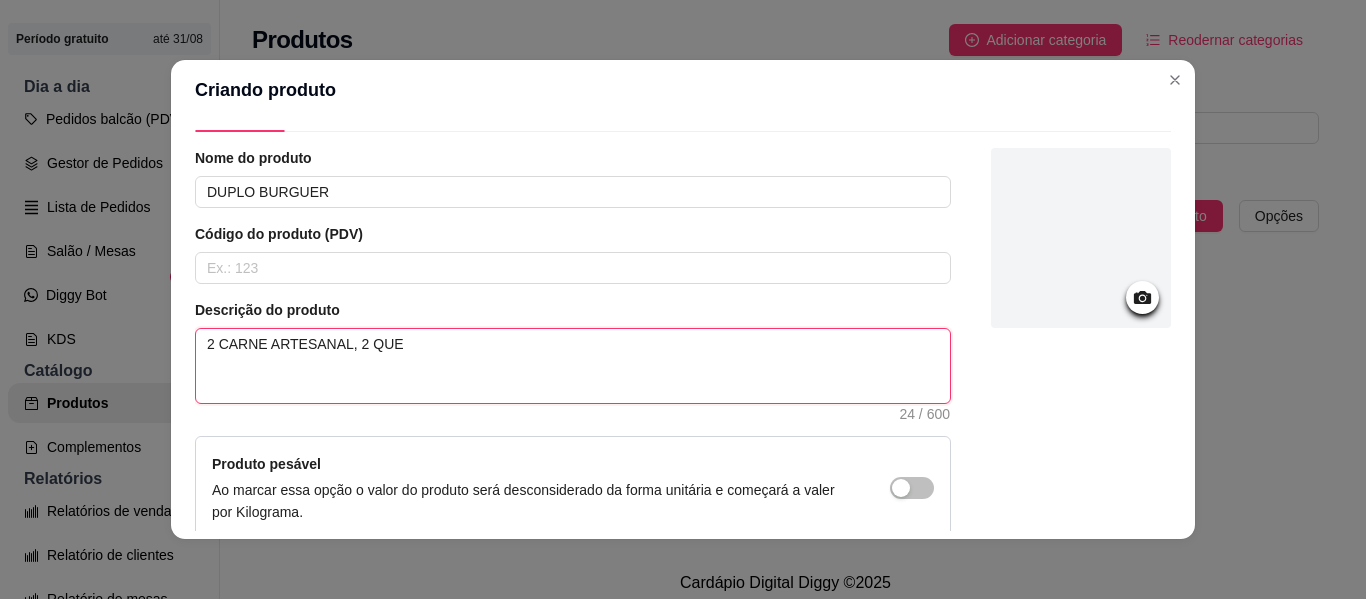 type 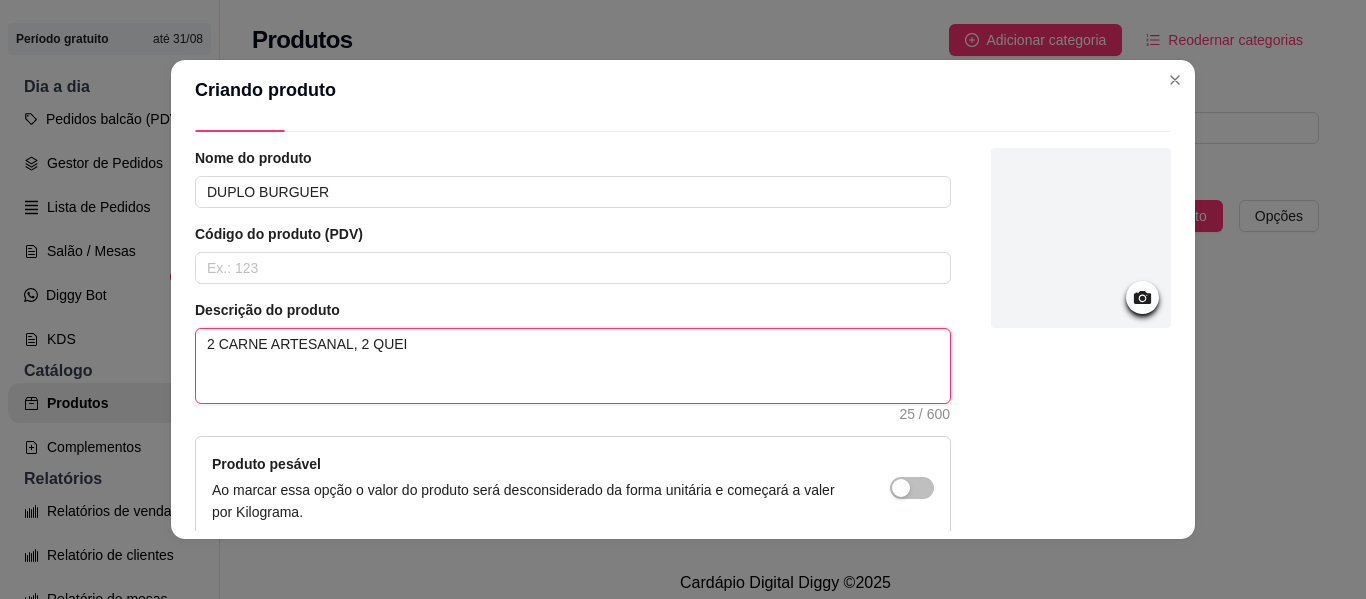 type 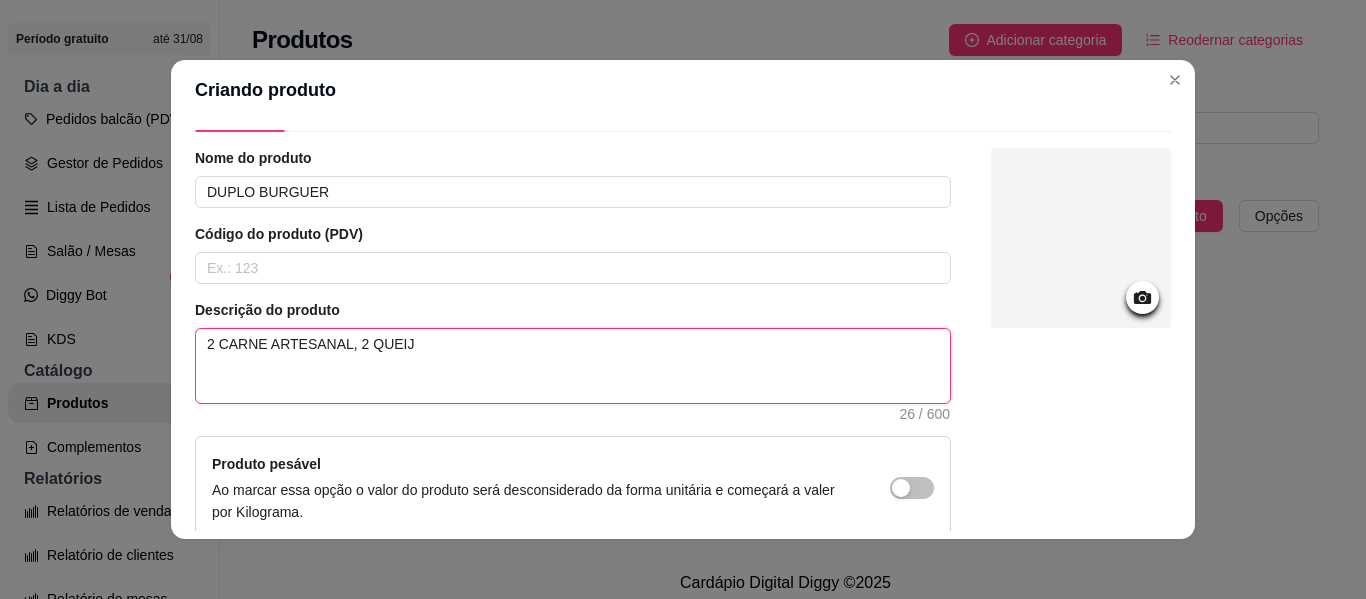 type 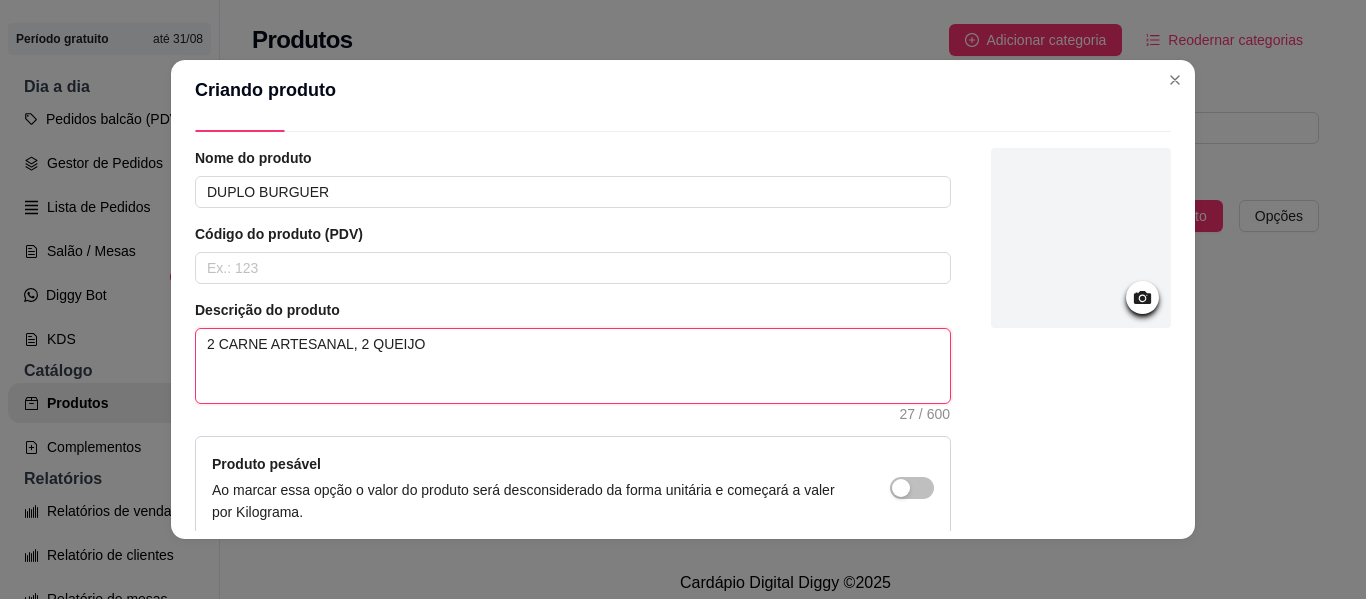 type 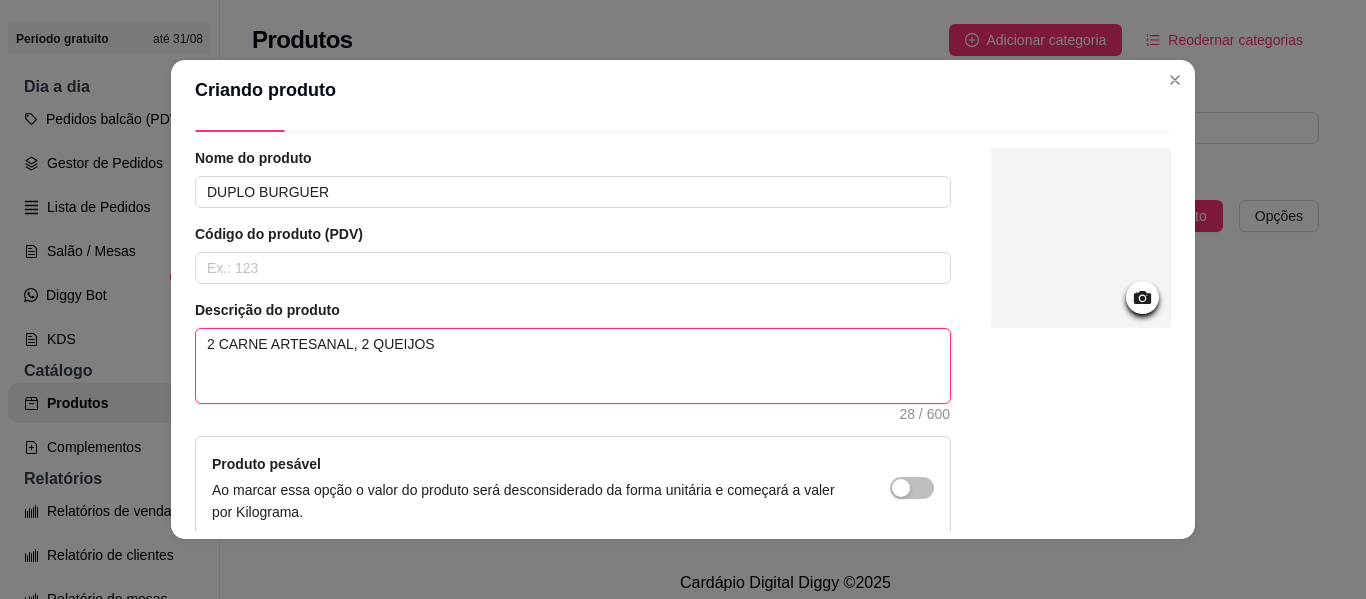 type 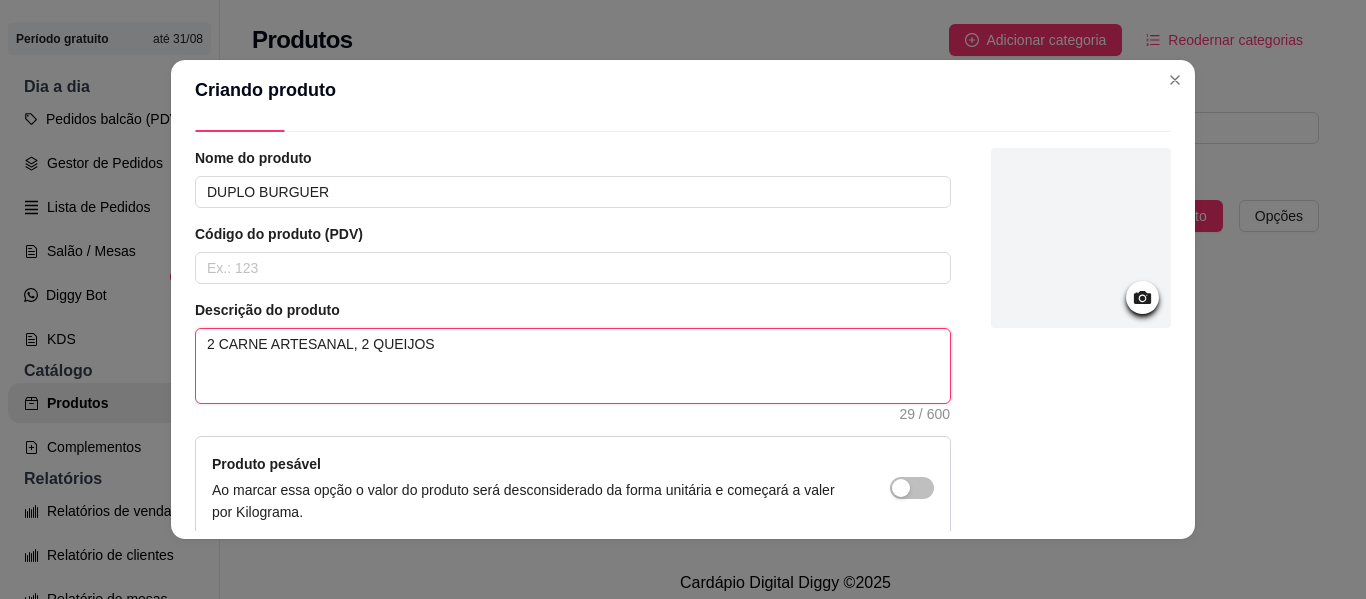 type 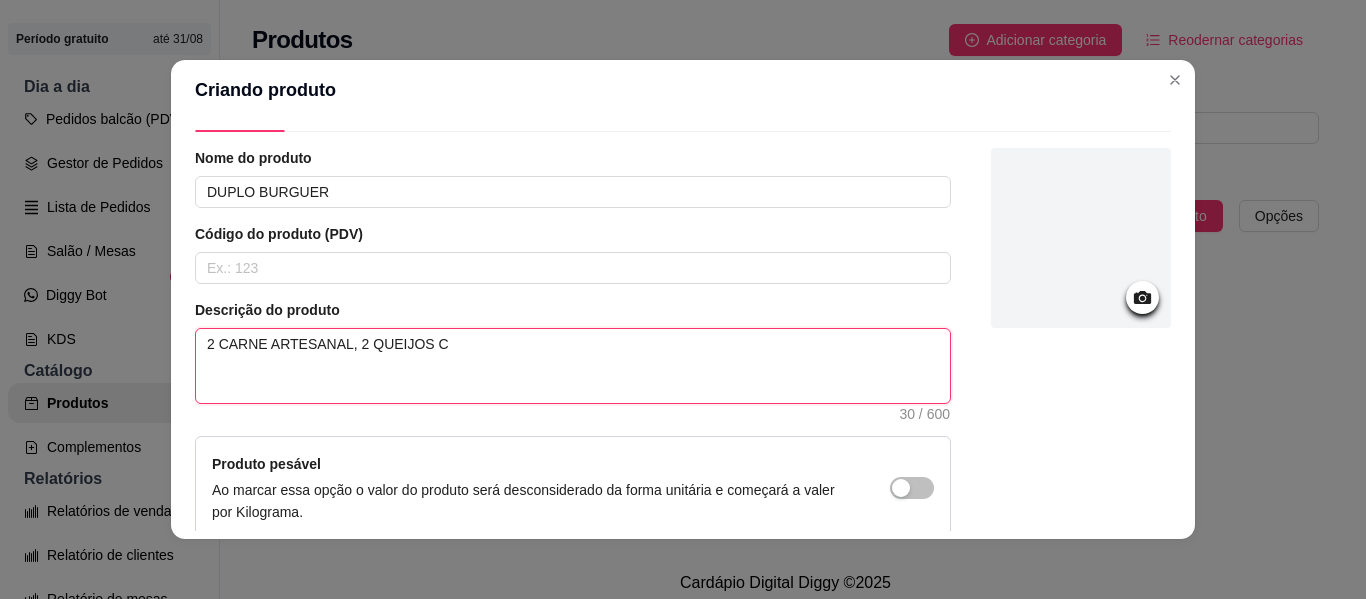 type 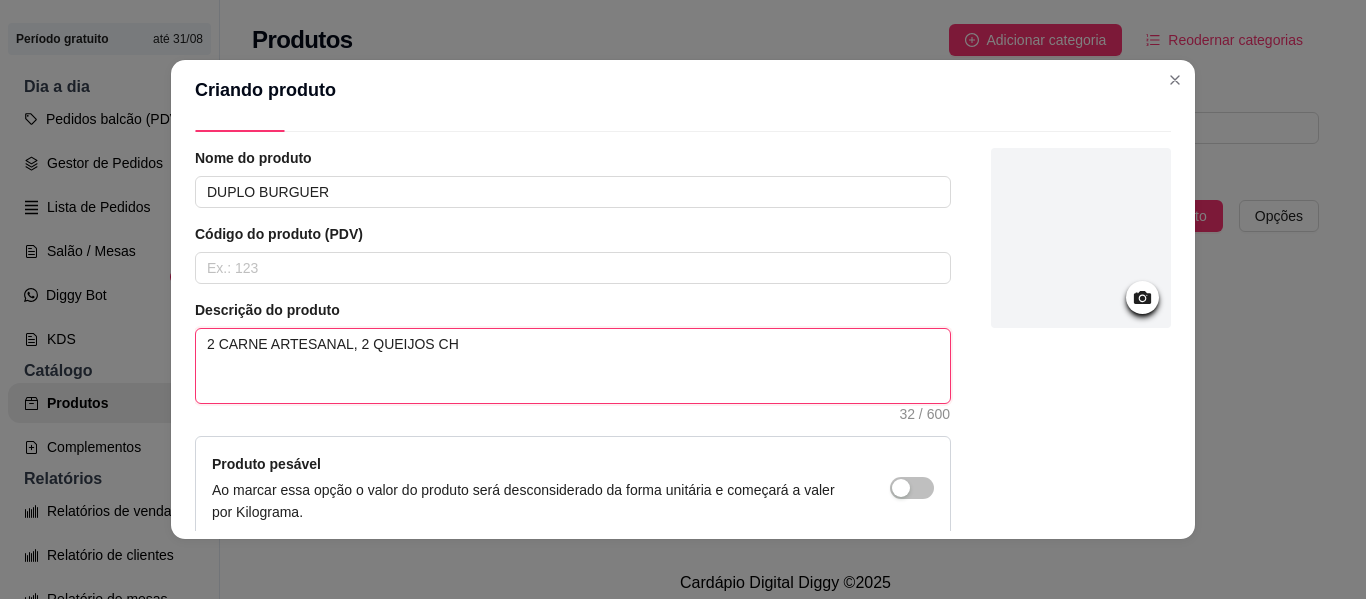 type 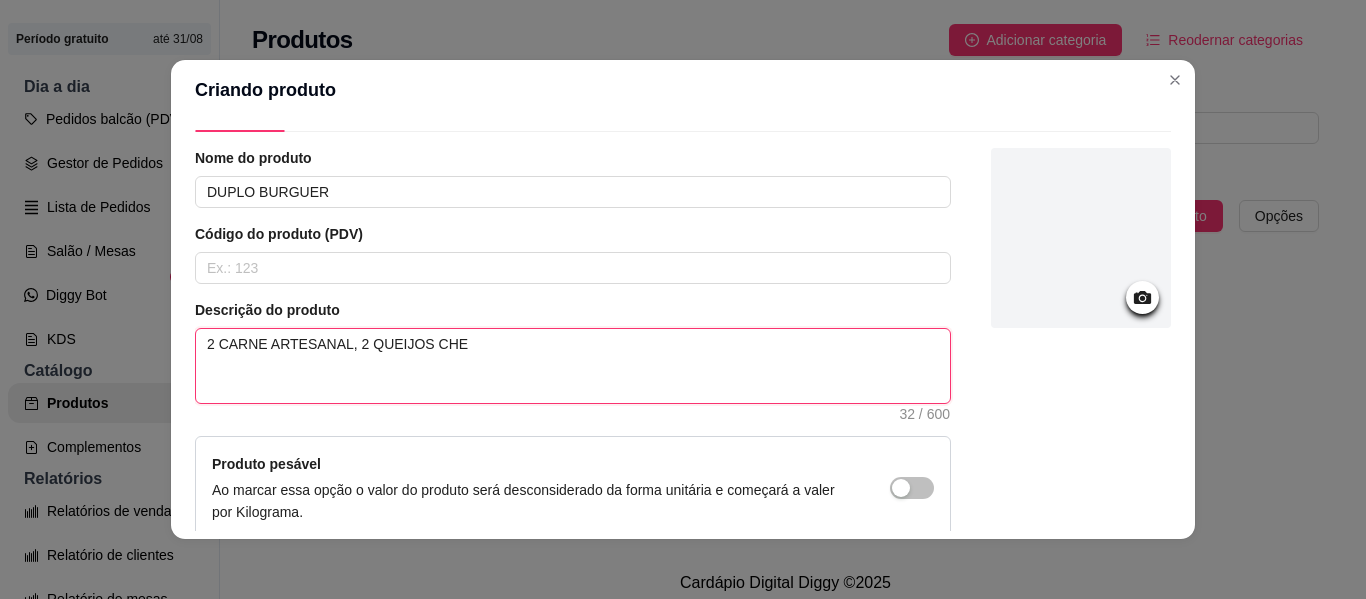 type 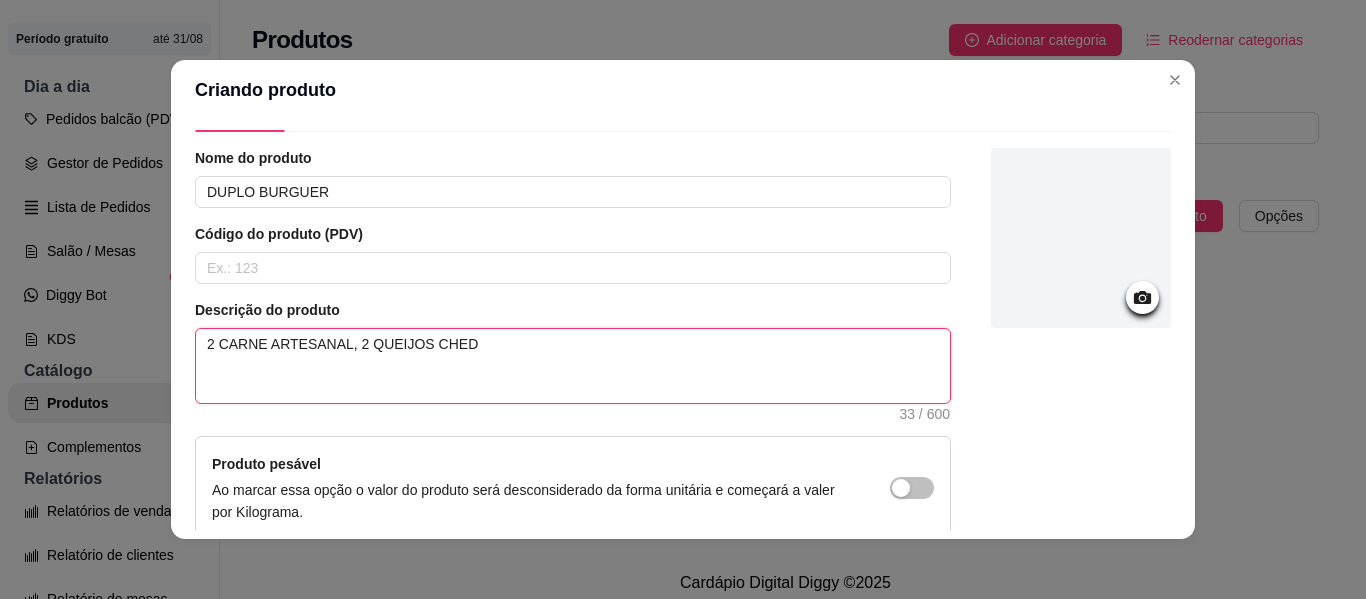 type 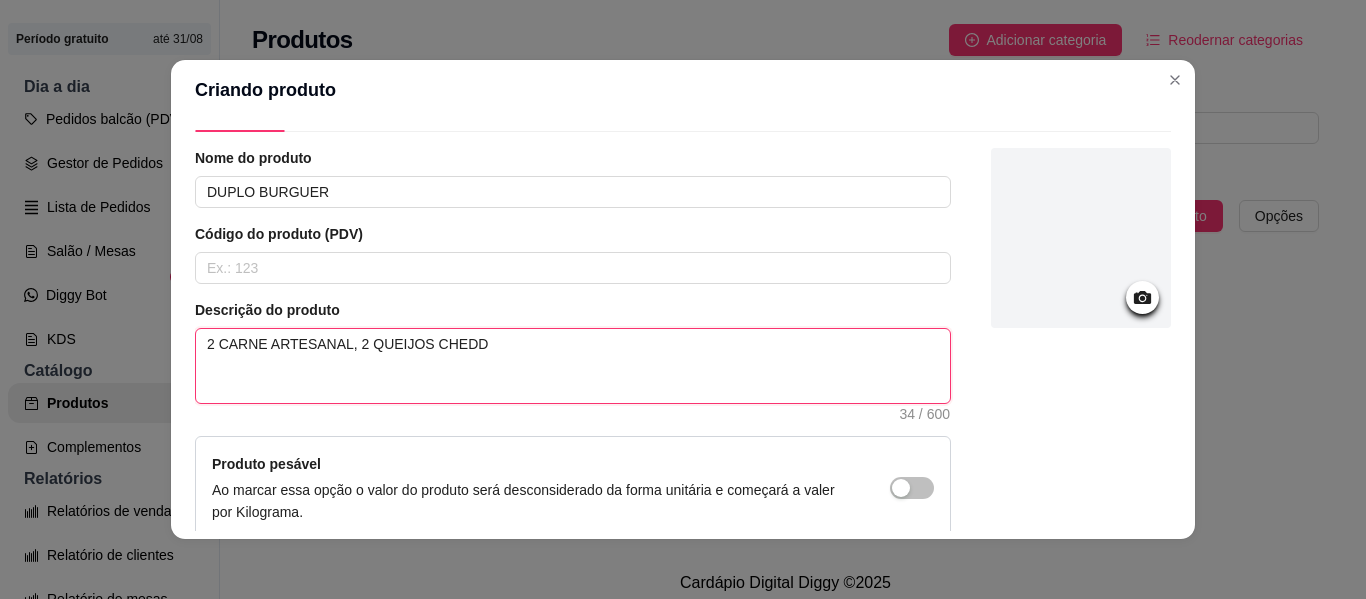 type 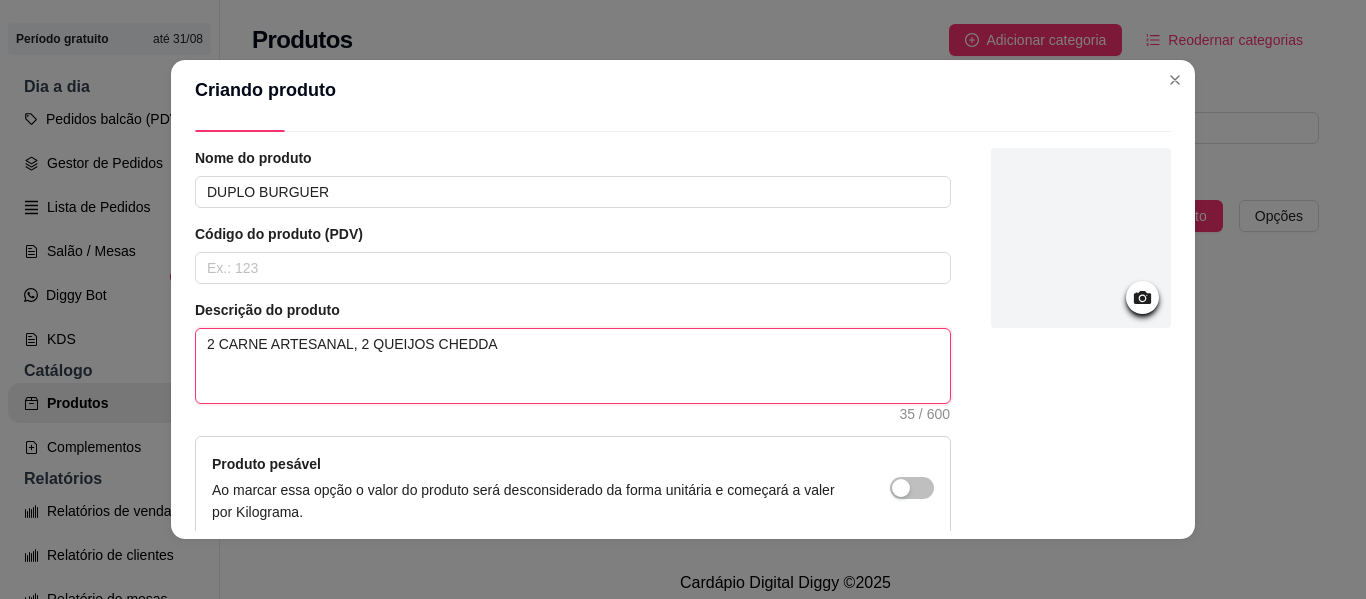 type 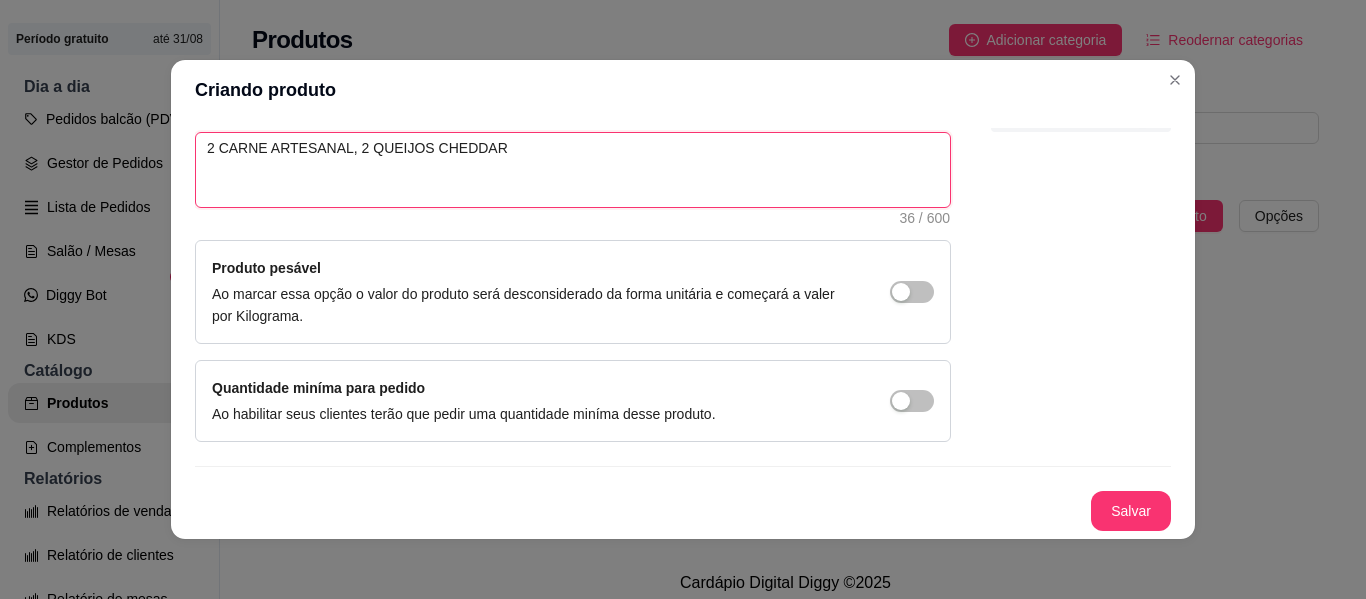 scroll, scrollTop: 0, scrollLeft: 0, axis: both 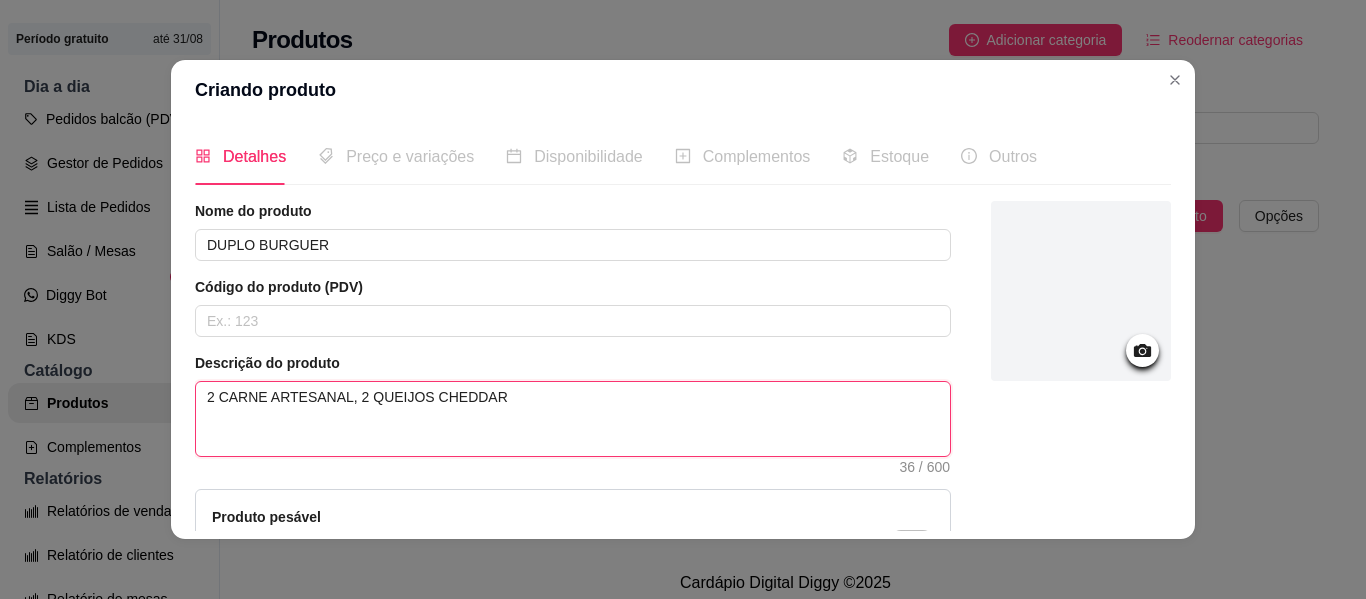 type on "2 CARNE ARTESANAL, 2 QUEIJOS CHEDDAR" 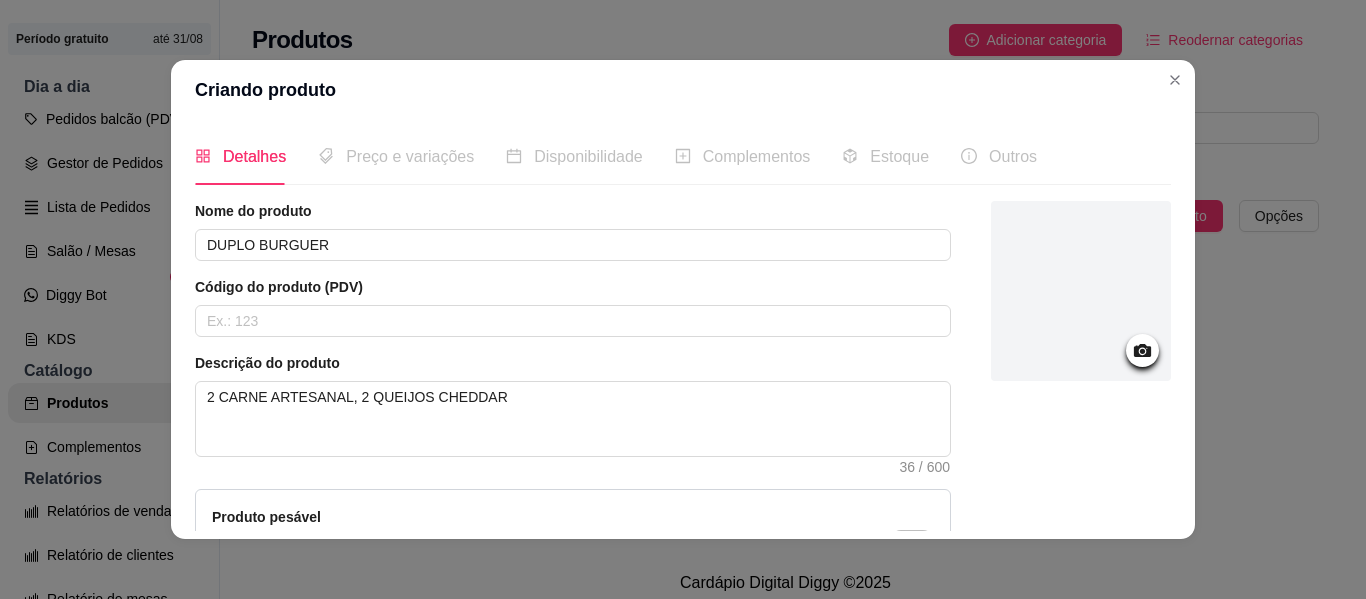 click 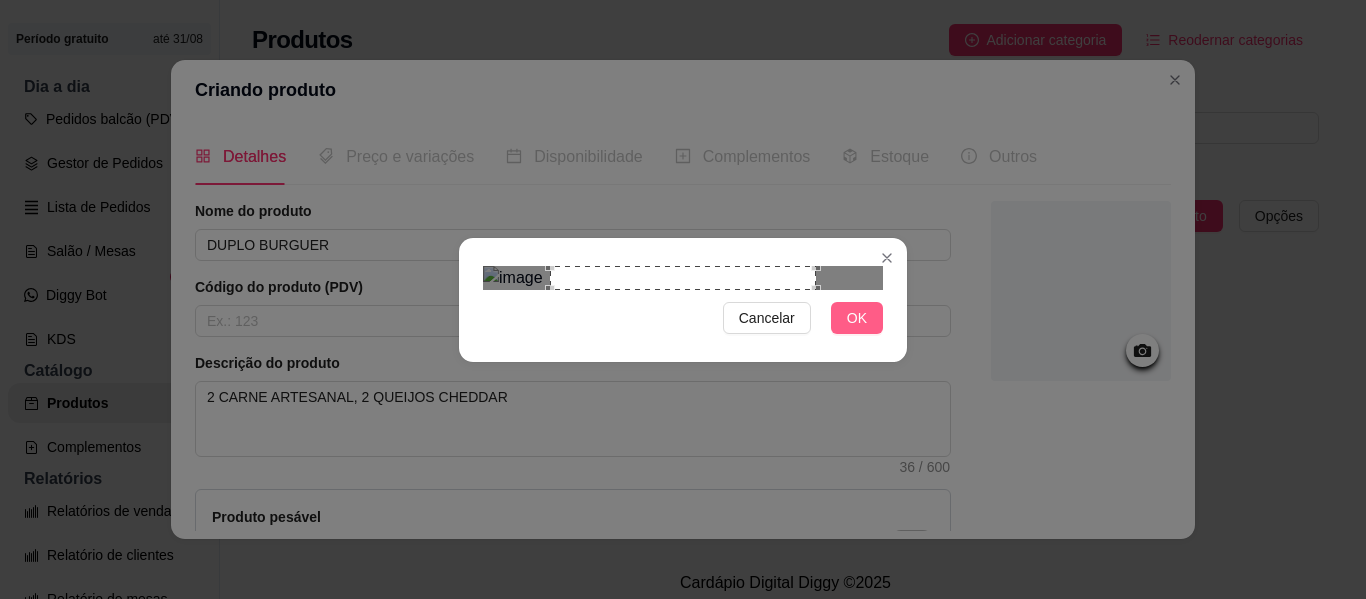click on "OK" at bounding box center [857, 318] 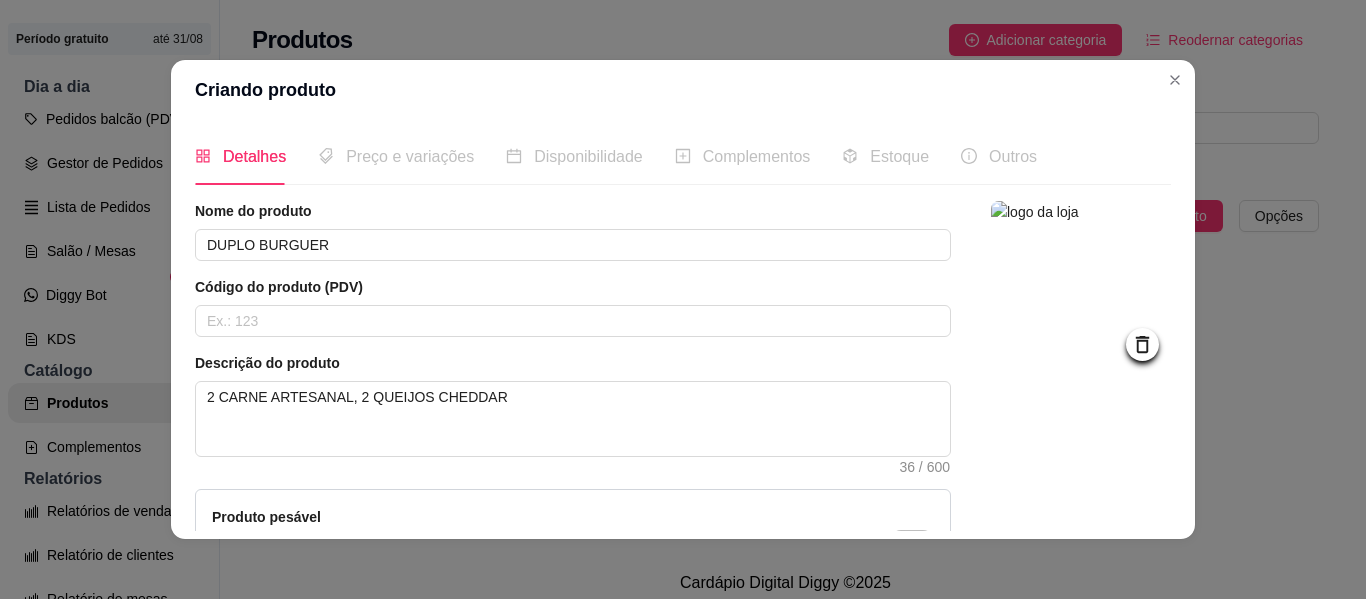 scroll, scrollTop: 249, scrollLeft: 0, axis: vertical 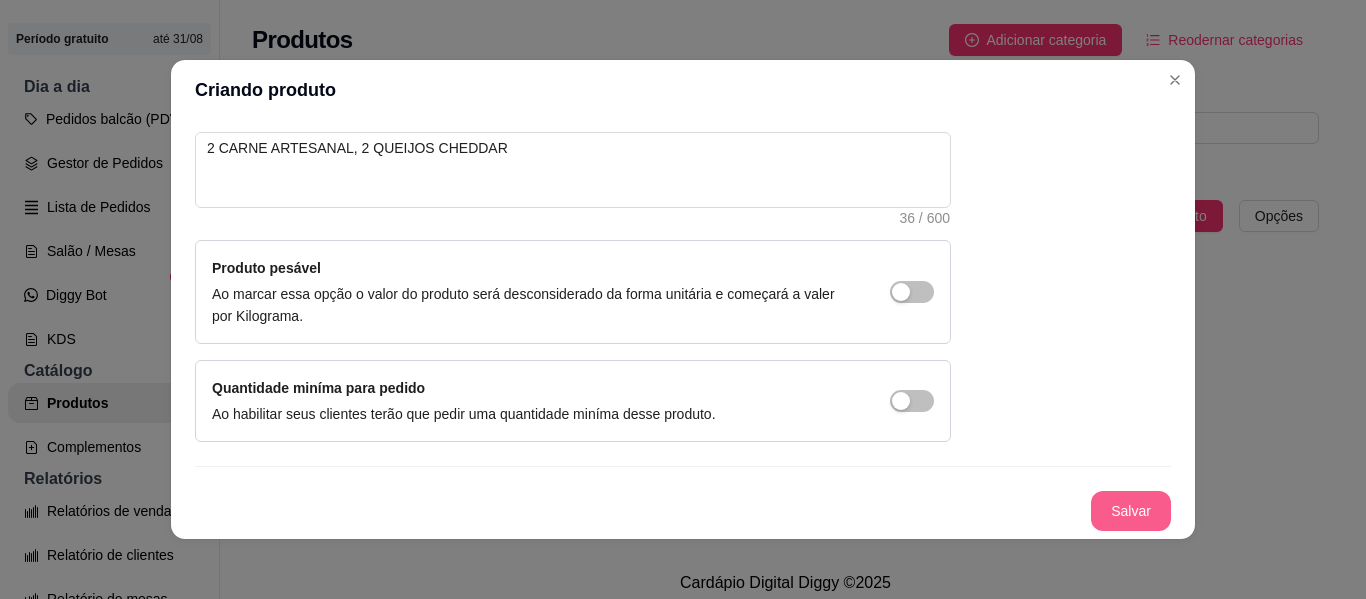 click on "Salvar" at bounding box center (1131, 511) 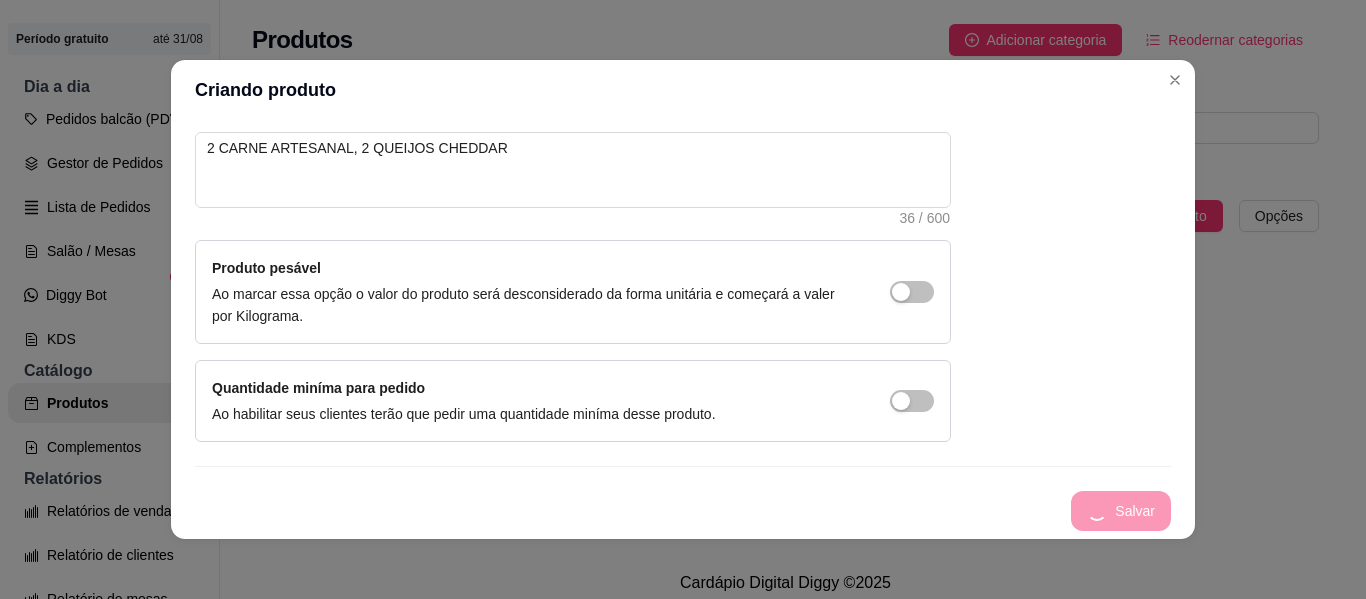 type 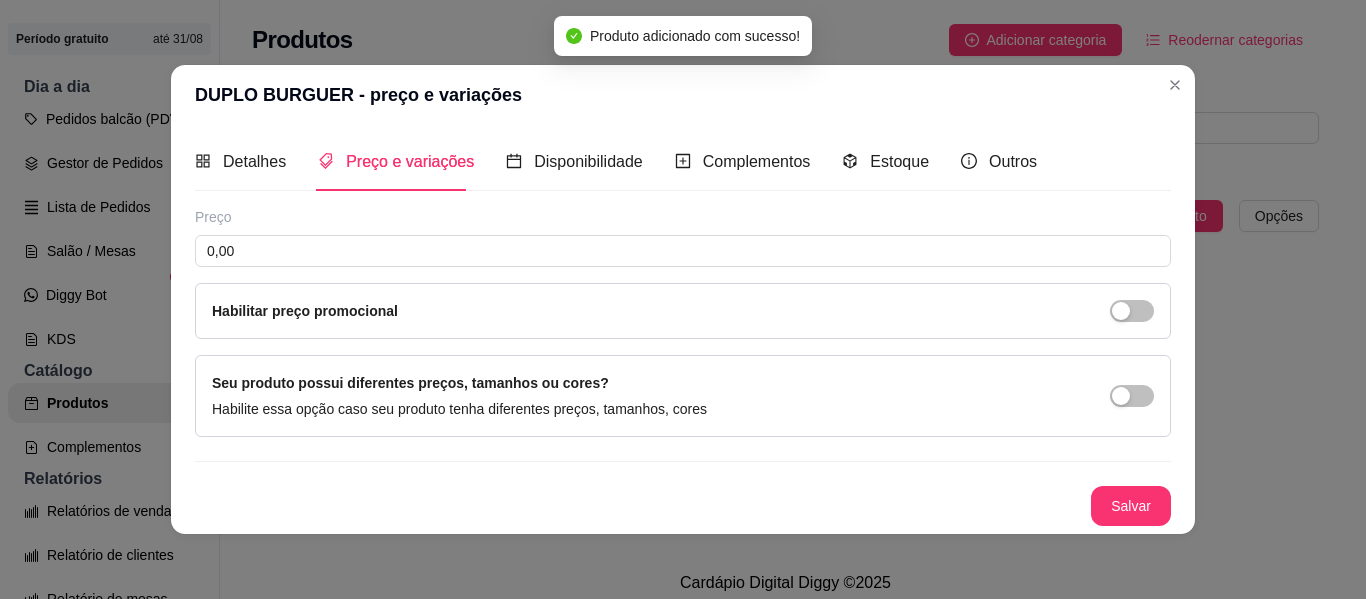 click on "Preço  0,00 Habilitar preço promocional" at bounding box center [683, 273] 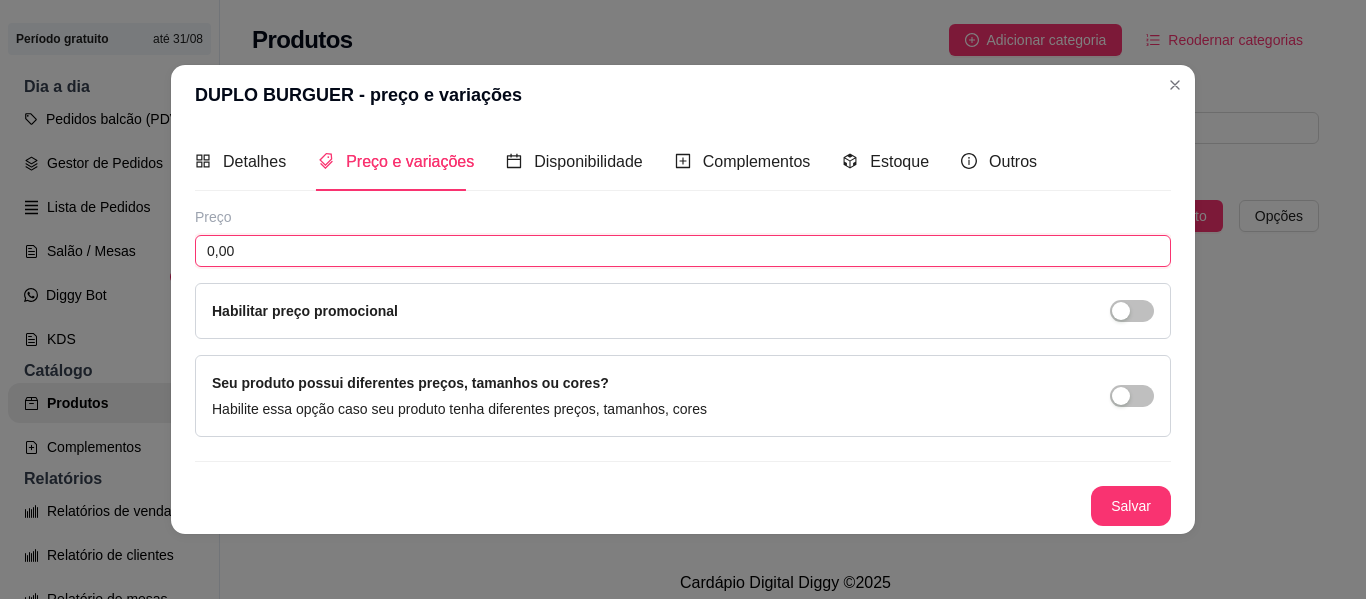 click on "0,00" at bounding box center [683, 251] 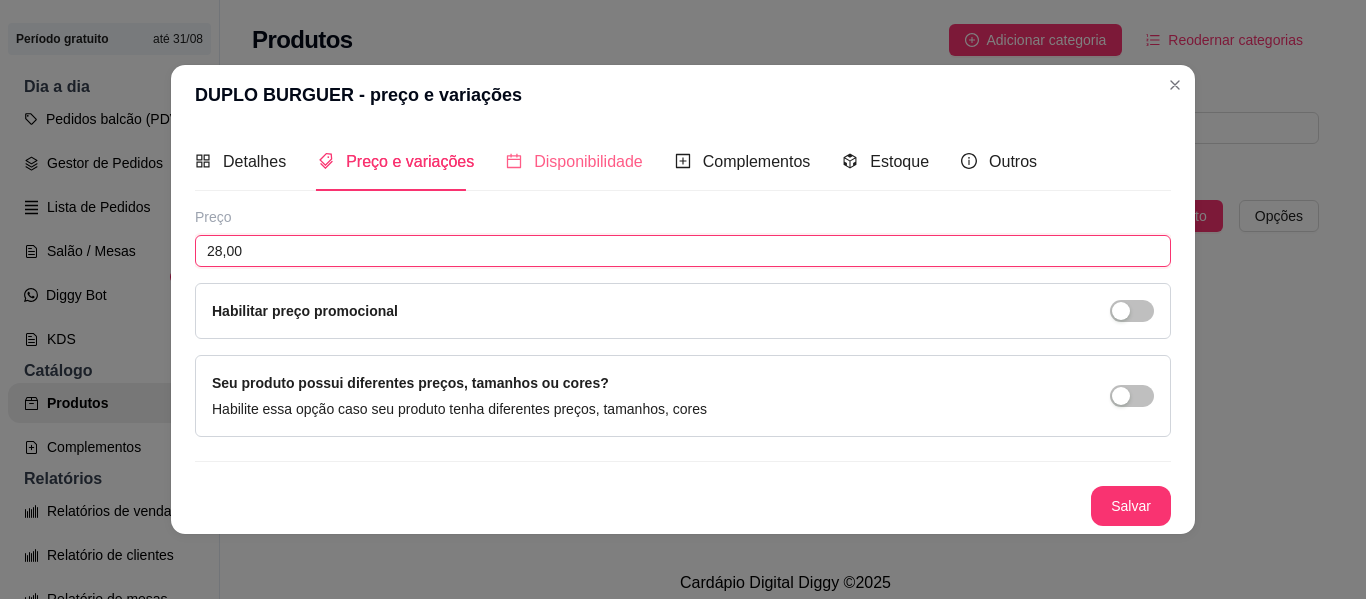 type on "28,00" 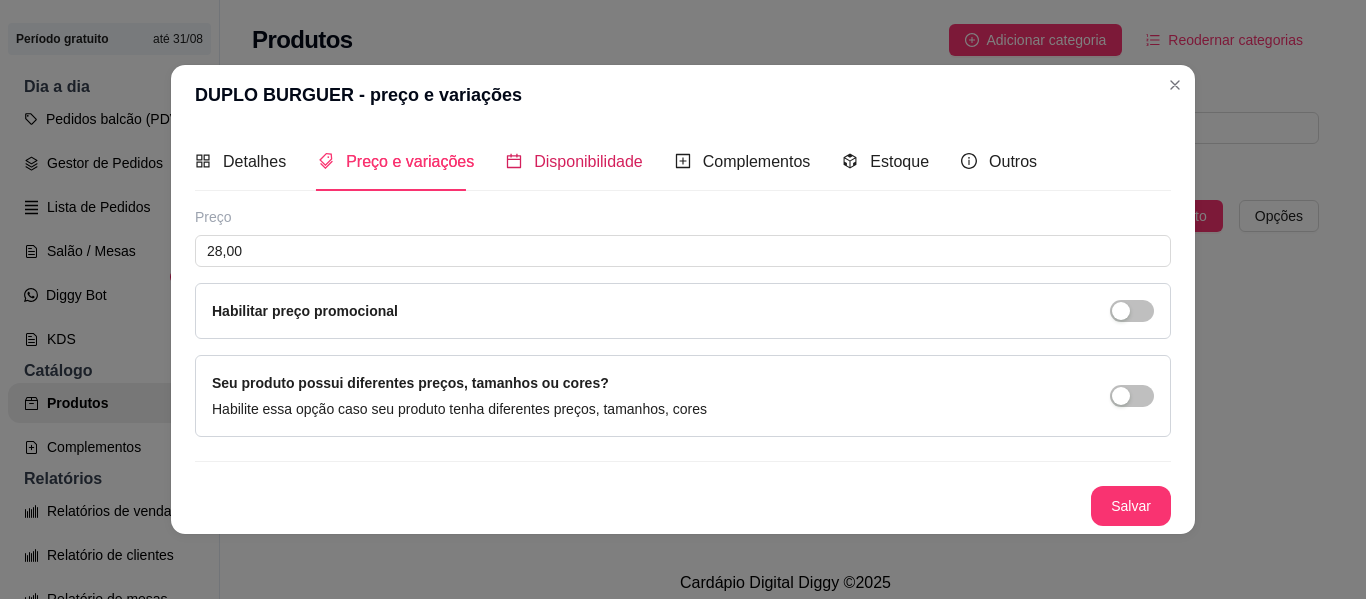 click on "Disponibilidade" at bounding box center [588, 161] 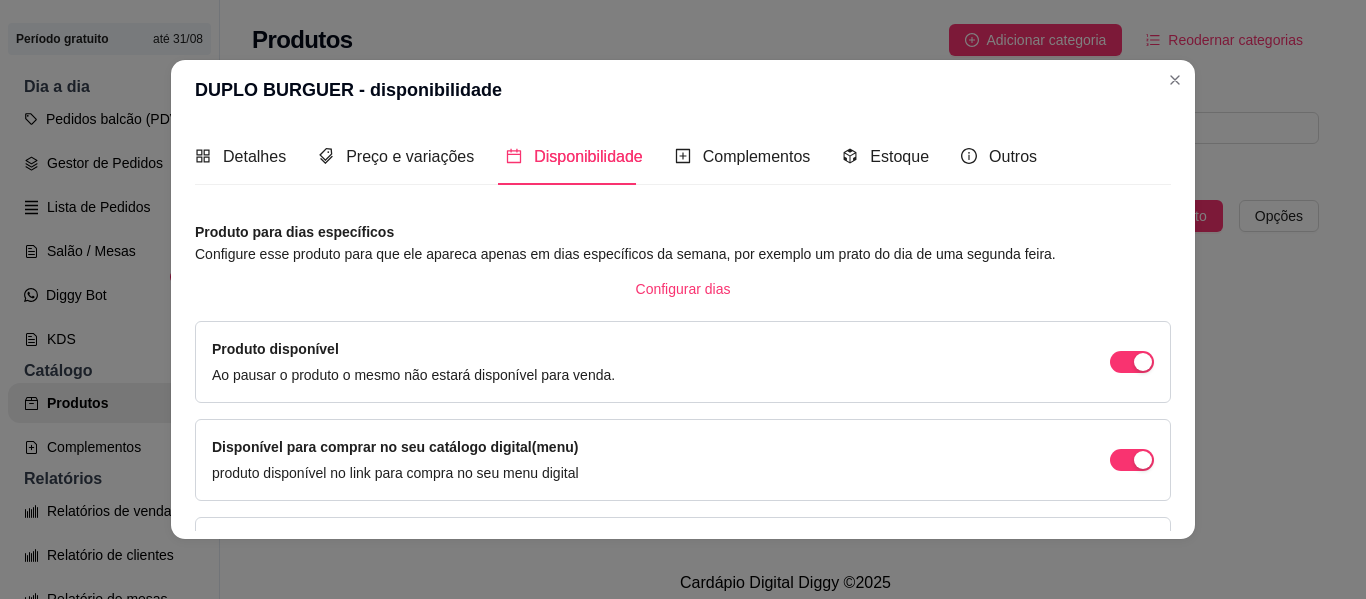 scroll, scrollTop: 4, scrollLeft: 0, axis: vertical 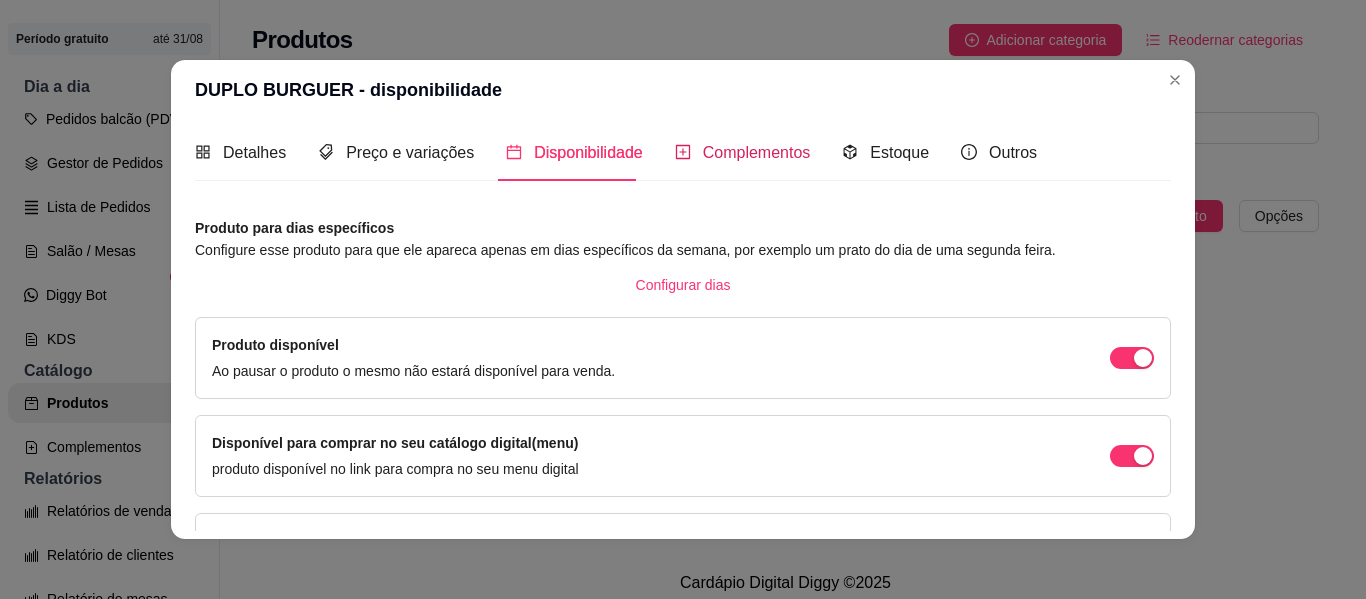 click on "Complementos" at bounding box center [757, 152] 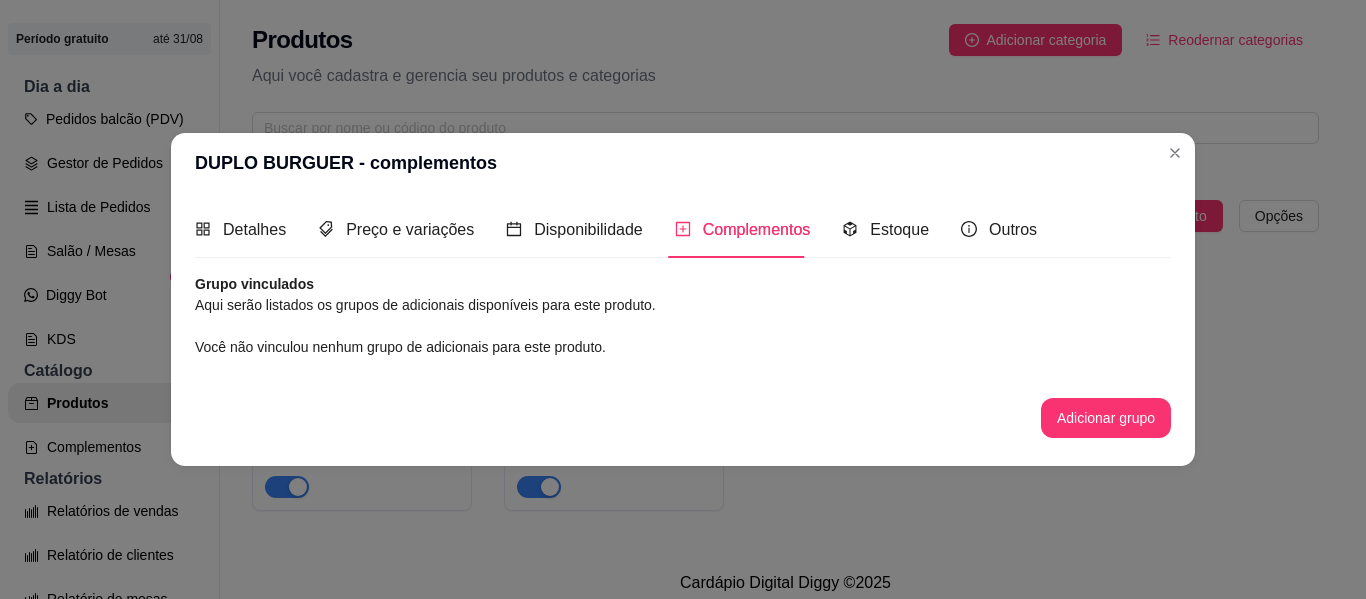 scroll, scrollTop: 0, scrollLeft: 0, axis: both 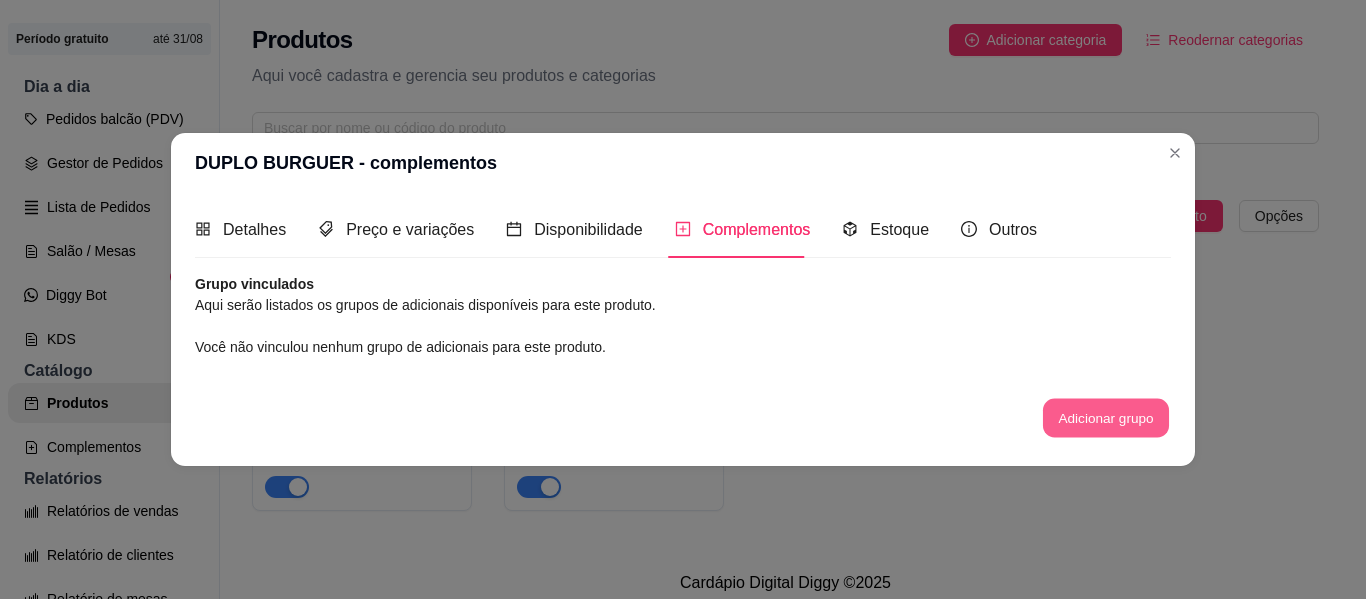 click on "Adicionar grupo" at bounding box center (1106, 418) 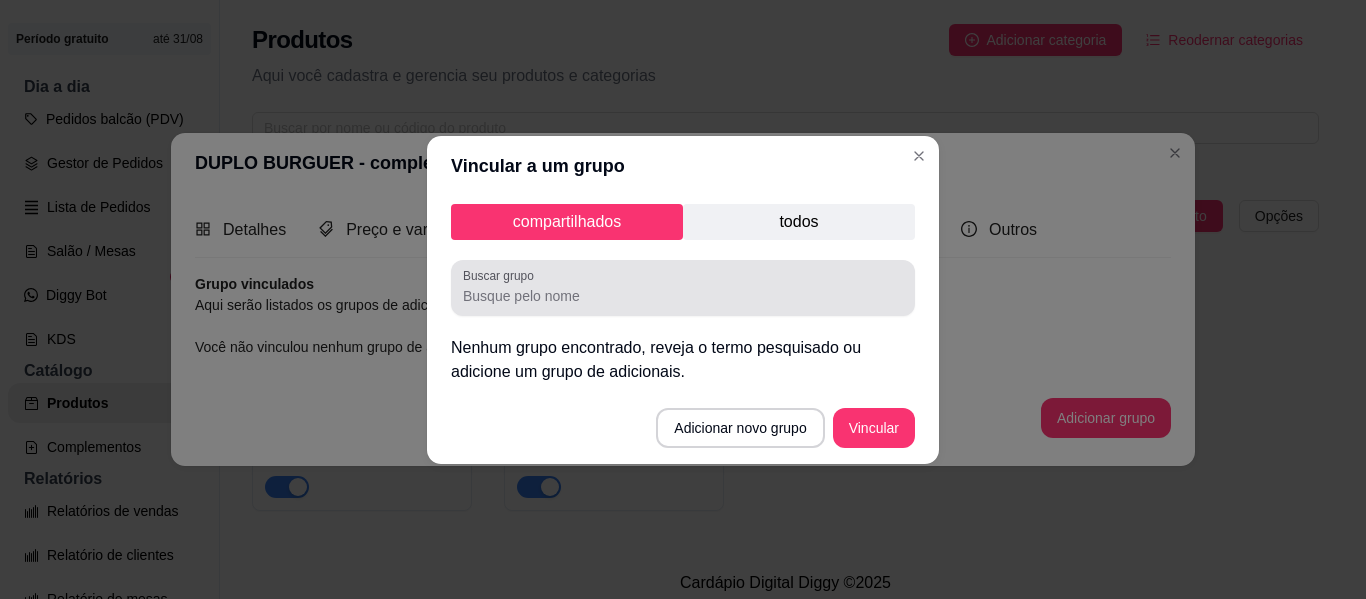 click at bounding box center [683, 288] 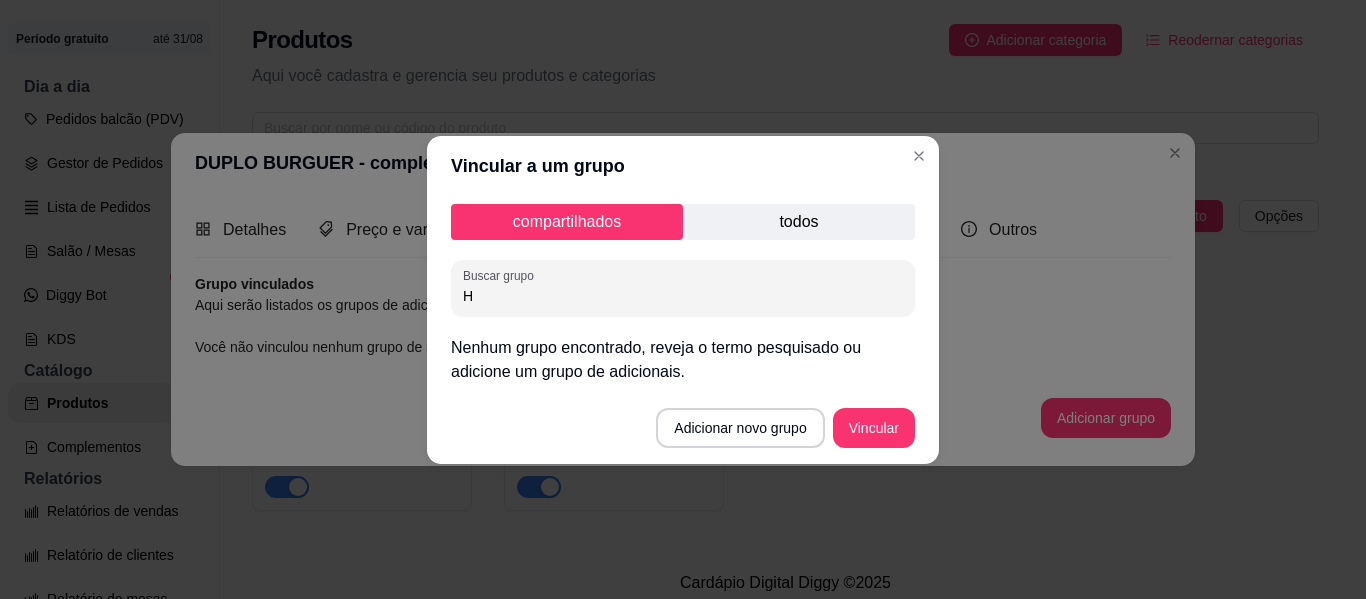 type on "H" 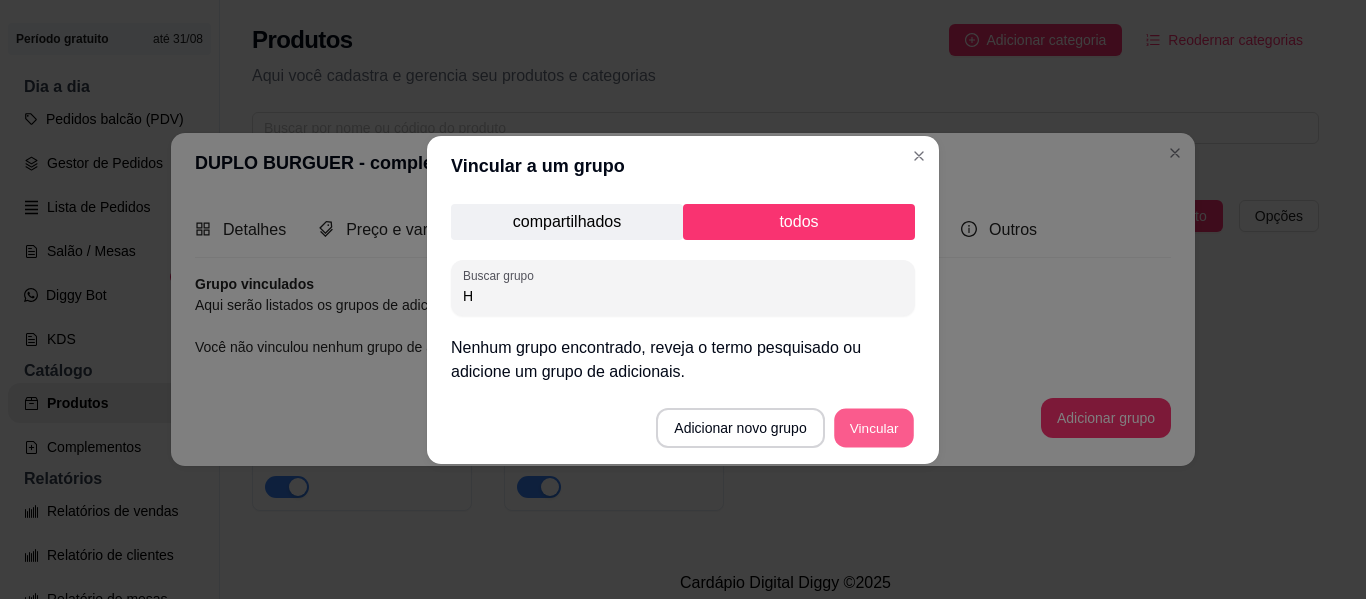 click on "Vincular" at bounding box center (874, 427) 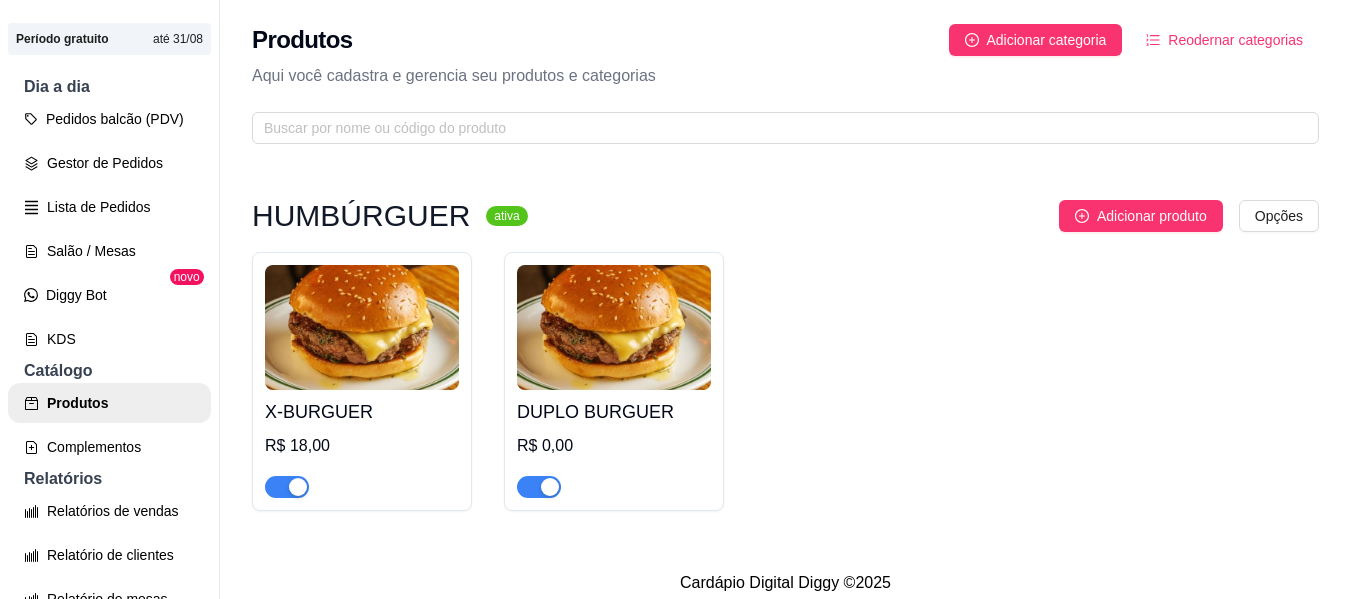 click on "DUPLO BURGUER" at bounding box center (614, 412) 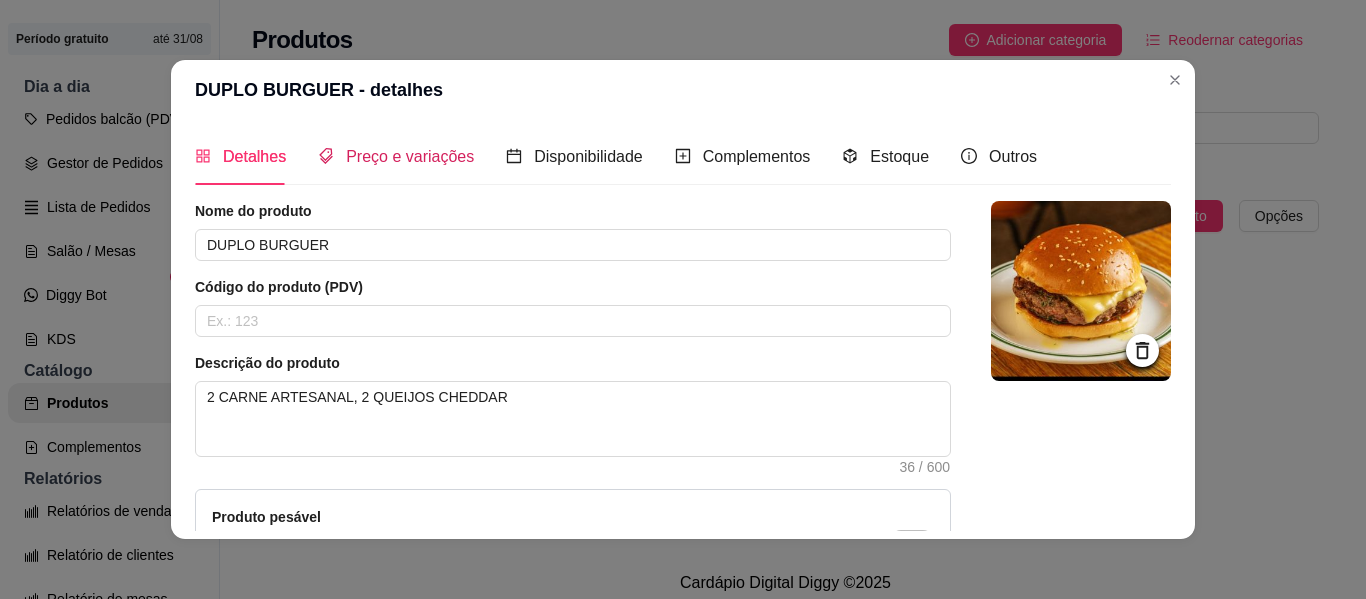 click on "Preço e variações" at bounding box center (410, 156) 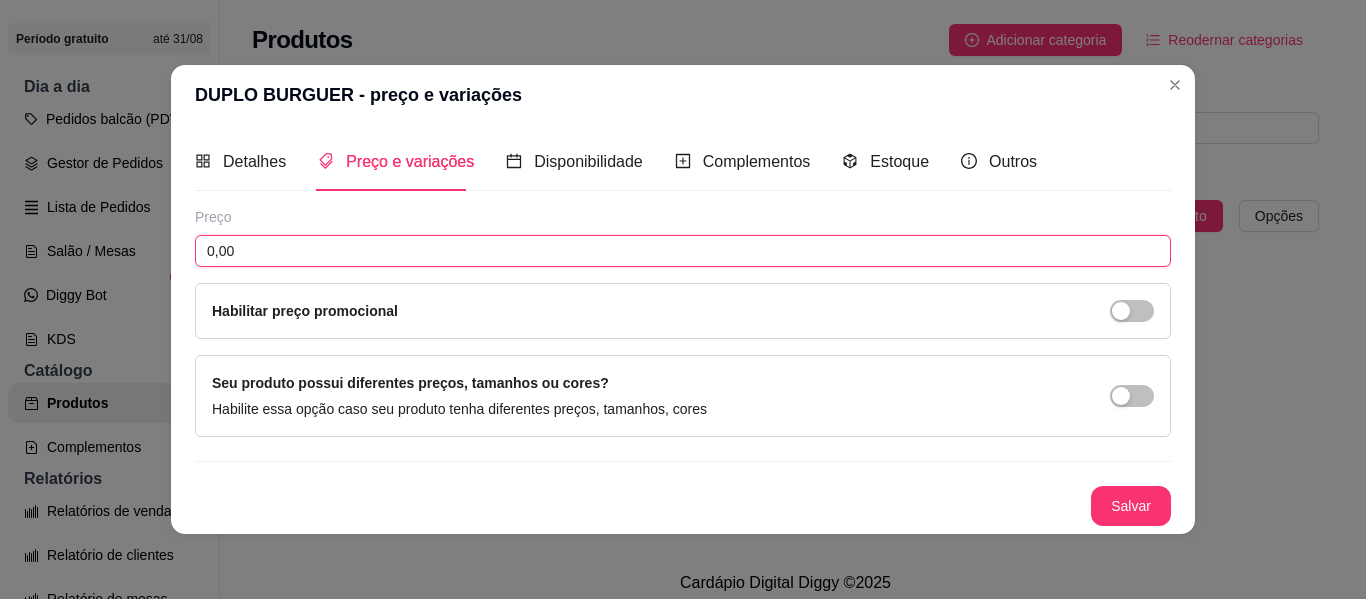 click on "0,00" at bounding box center (683, 251) 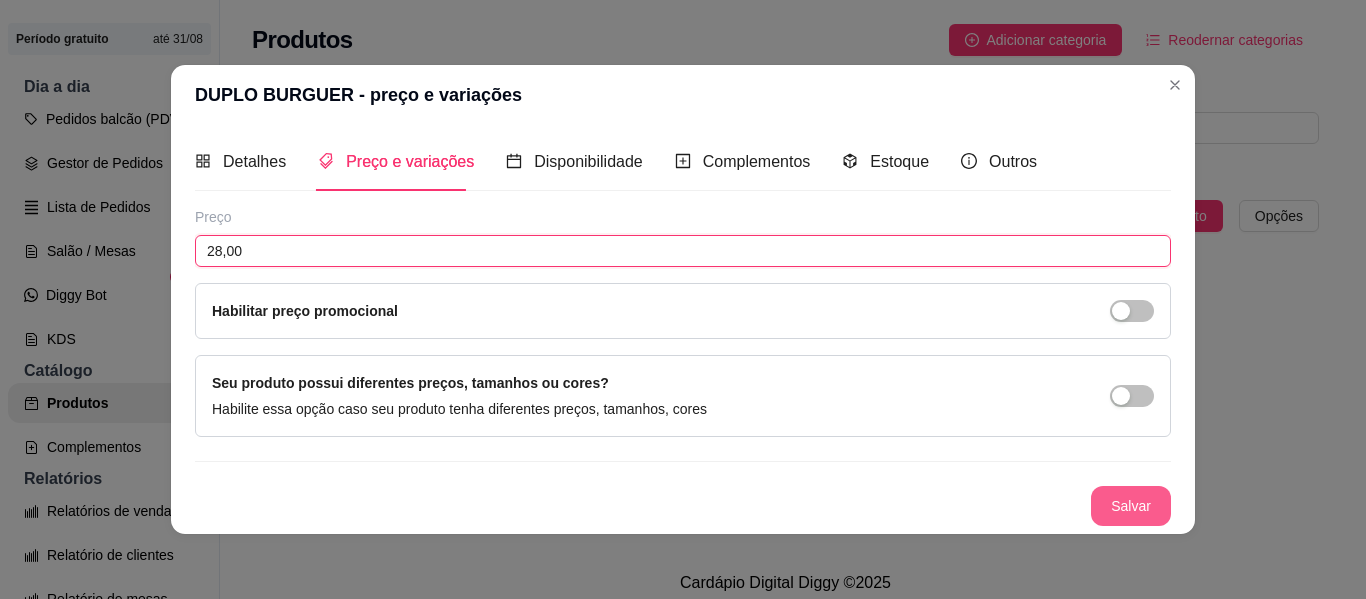 type on "28,00" 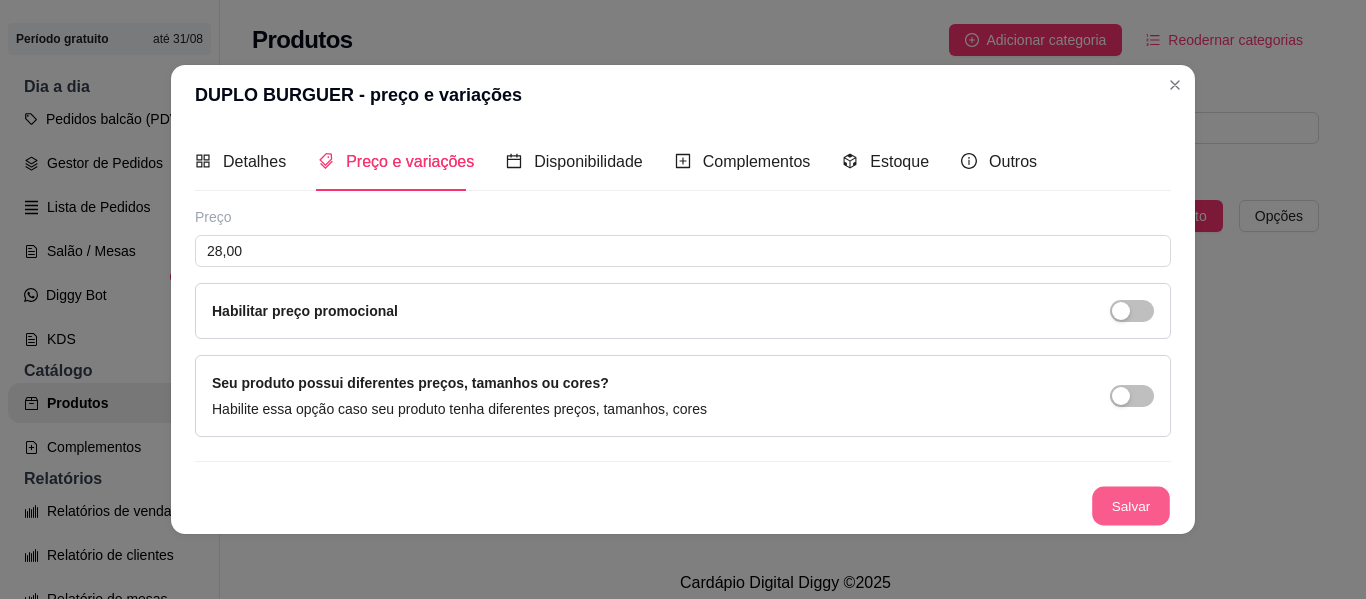 click on "Salvar" at bounding box center (1131, 505) 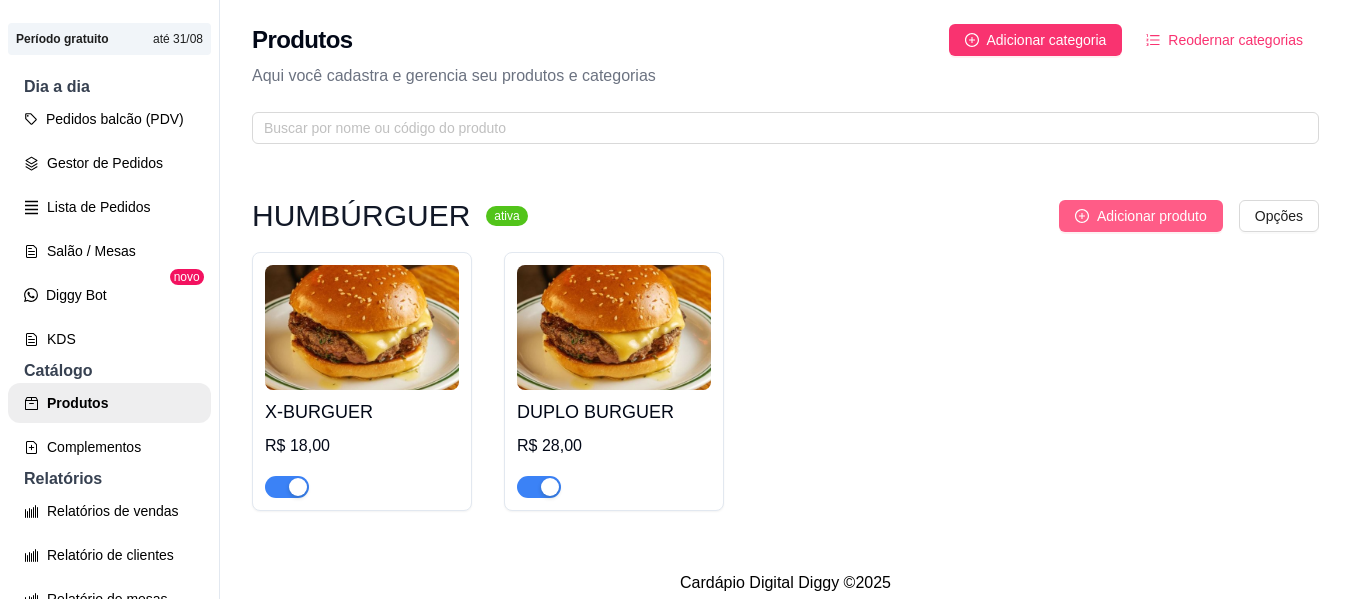 click on "Adicionar produto" at bounding box center [1152, 216] 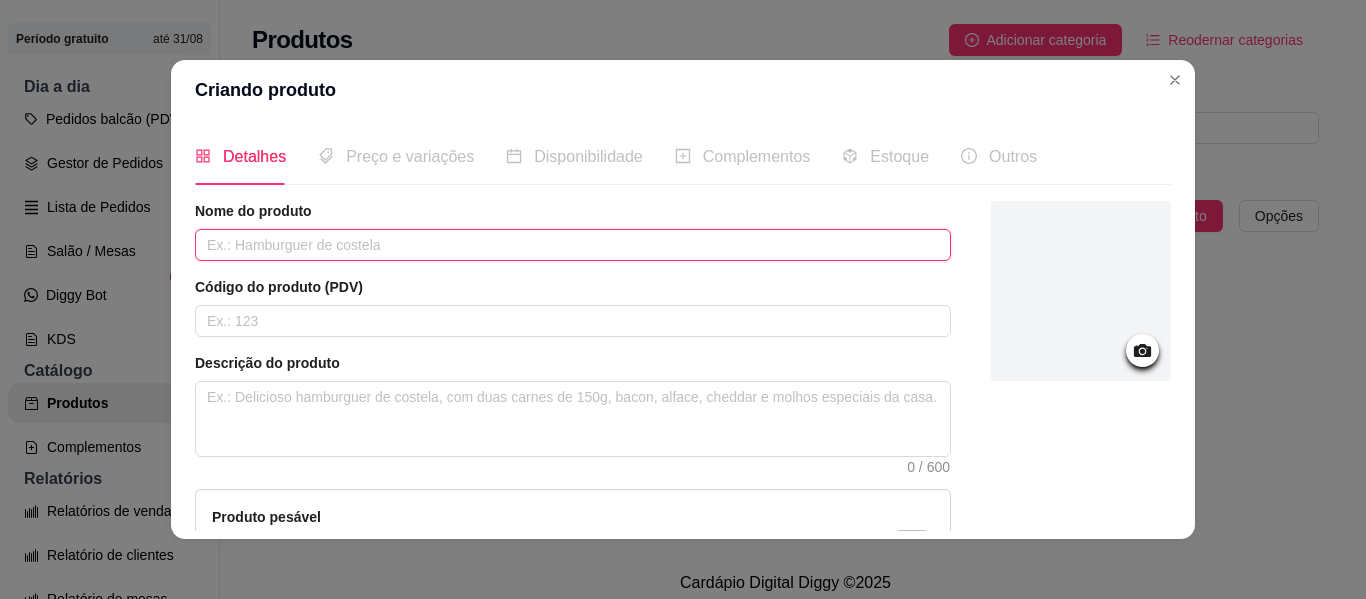 click at bounding box center [573, 245] 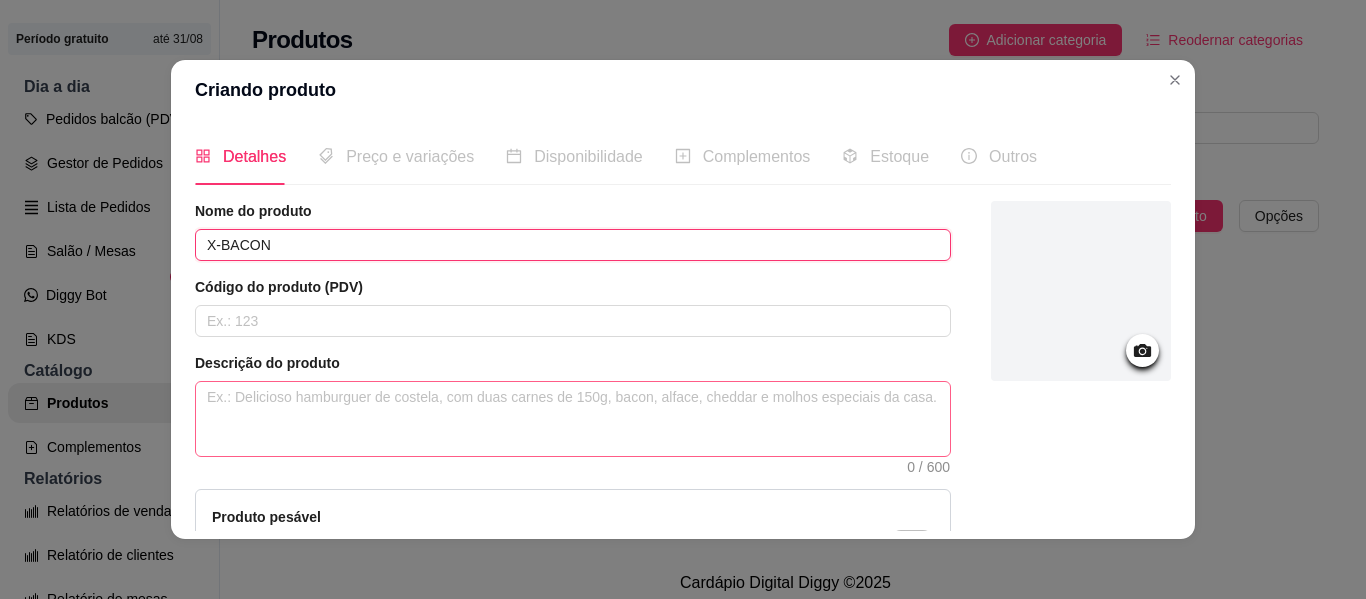 type on "X-BACON" 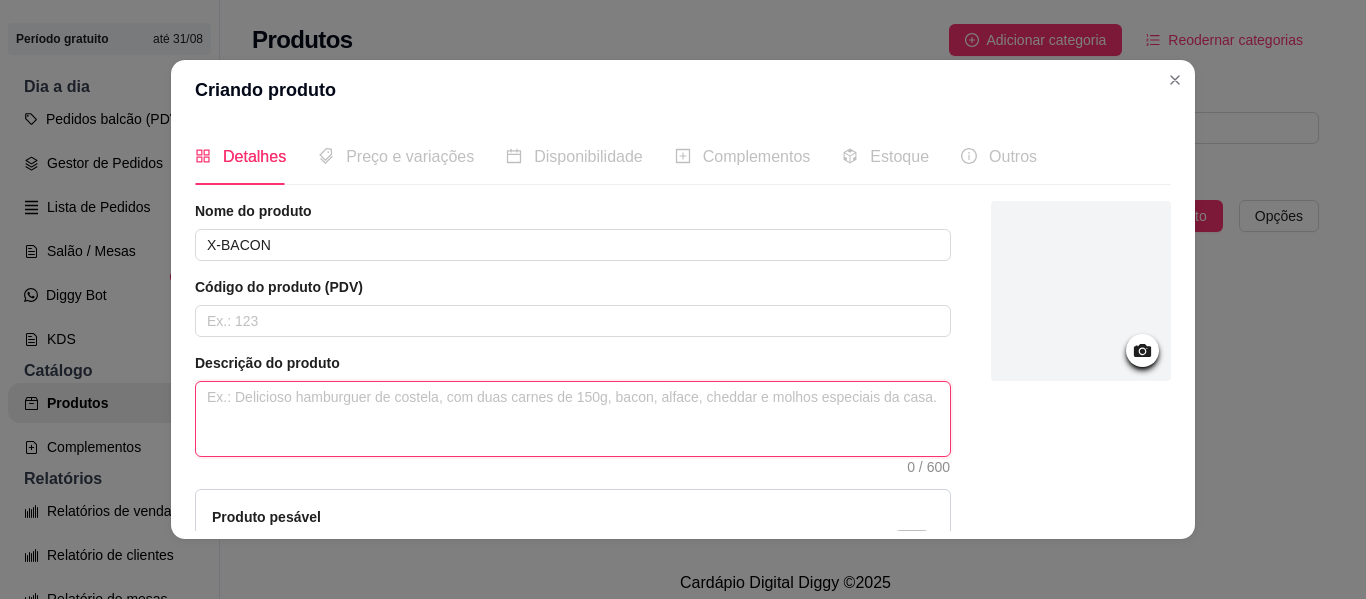 click at bounding box center (573, 419) 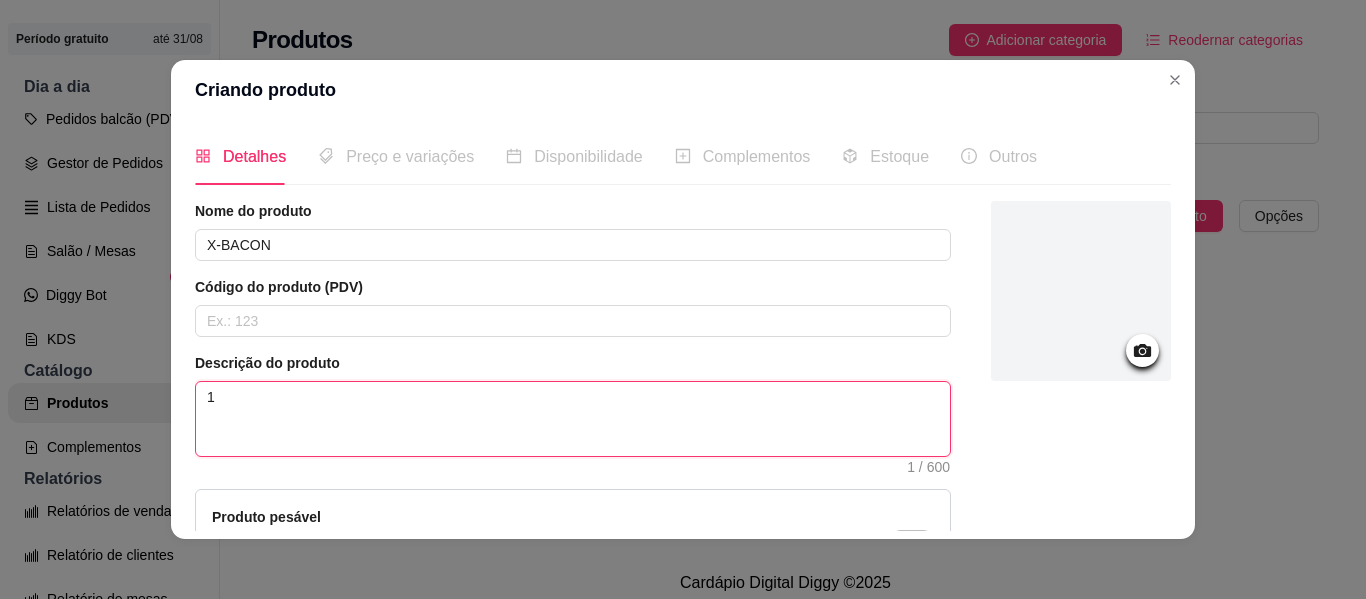 type 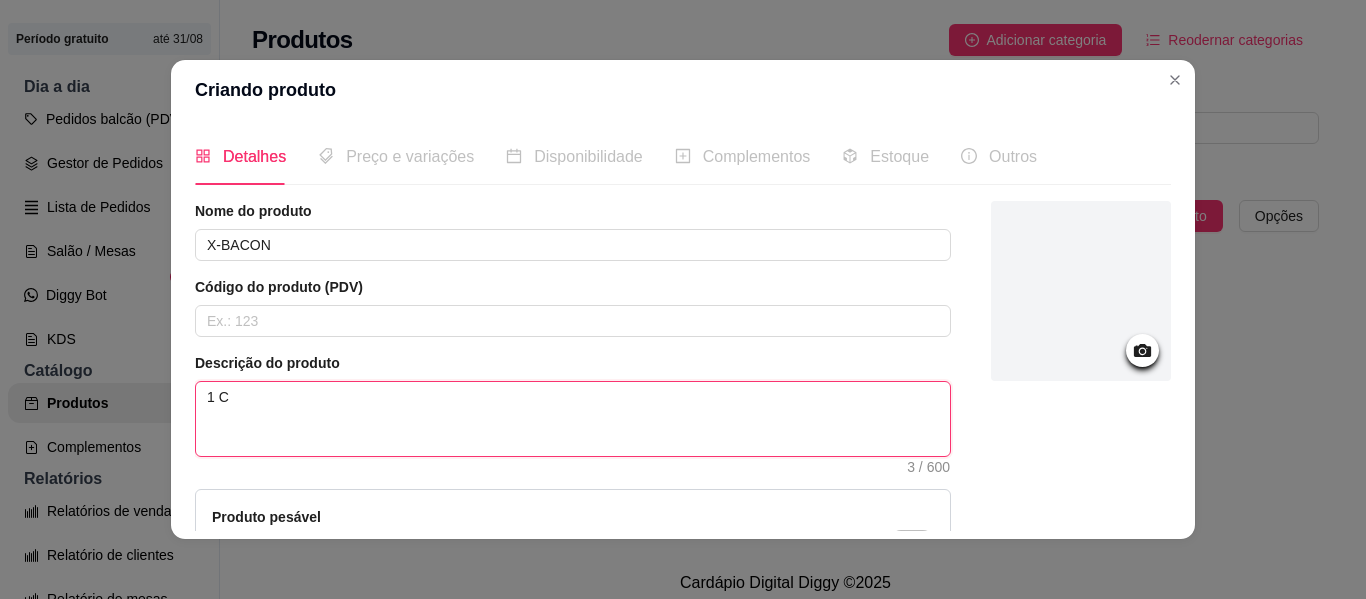 type 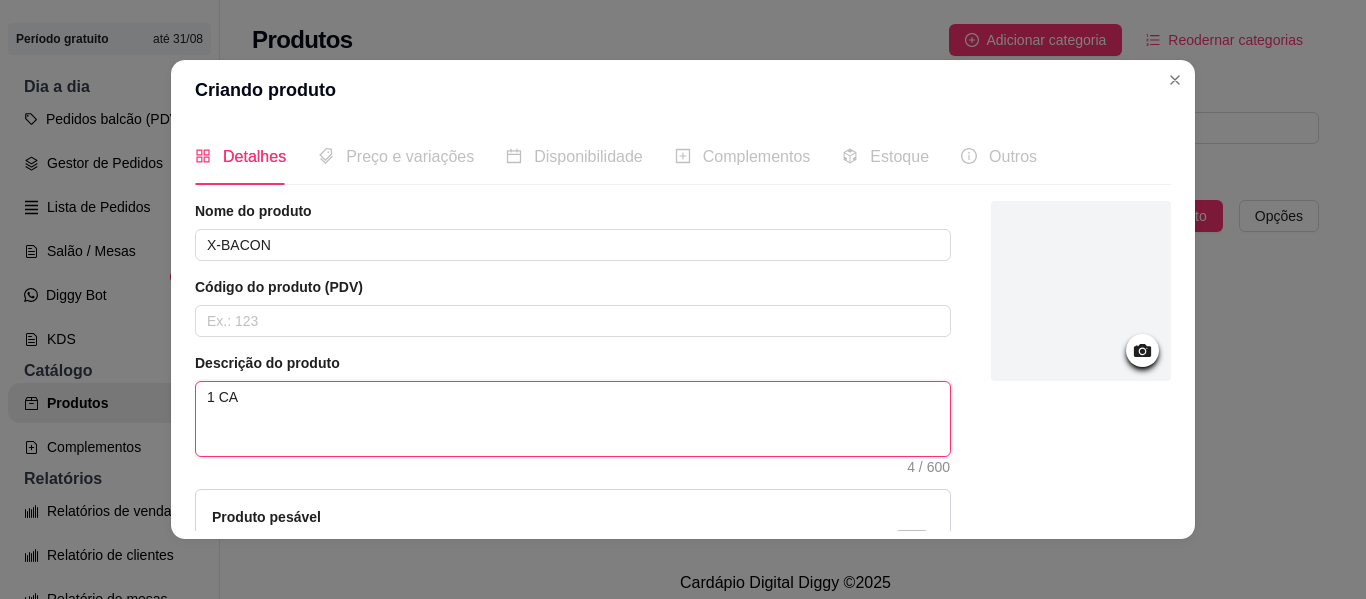 type 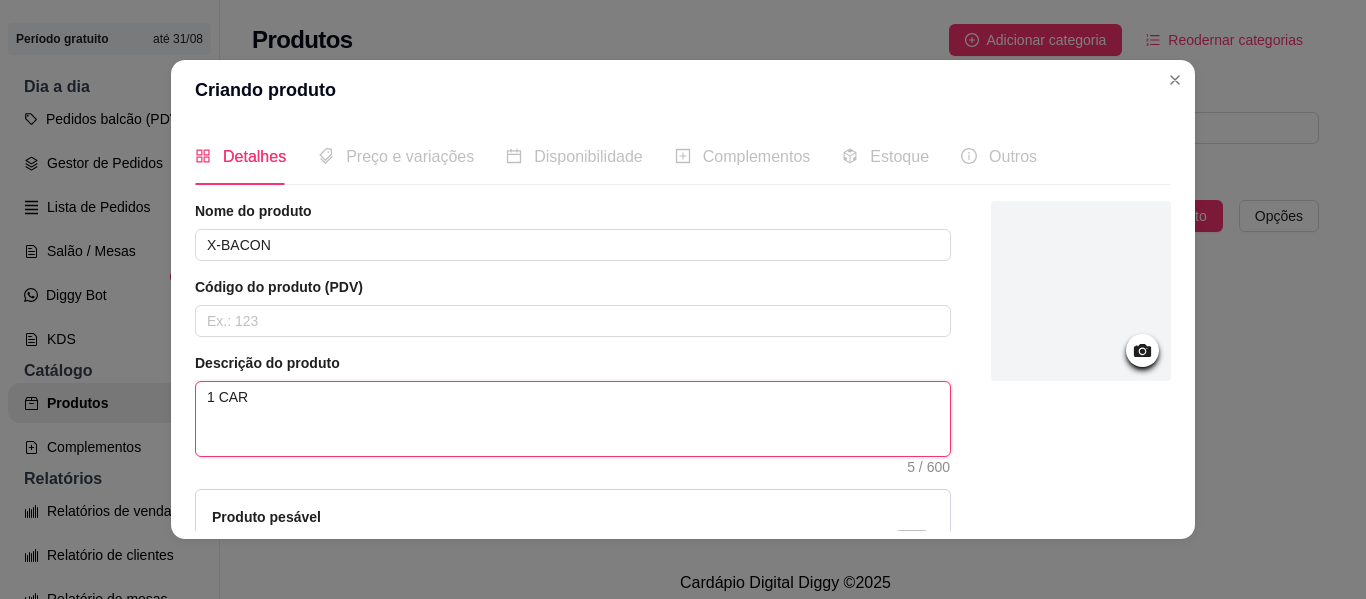 type 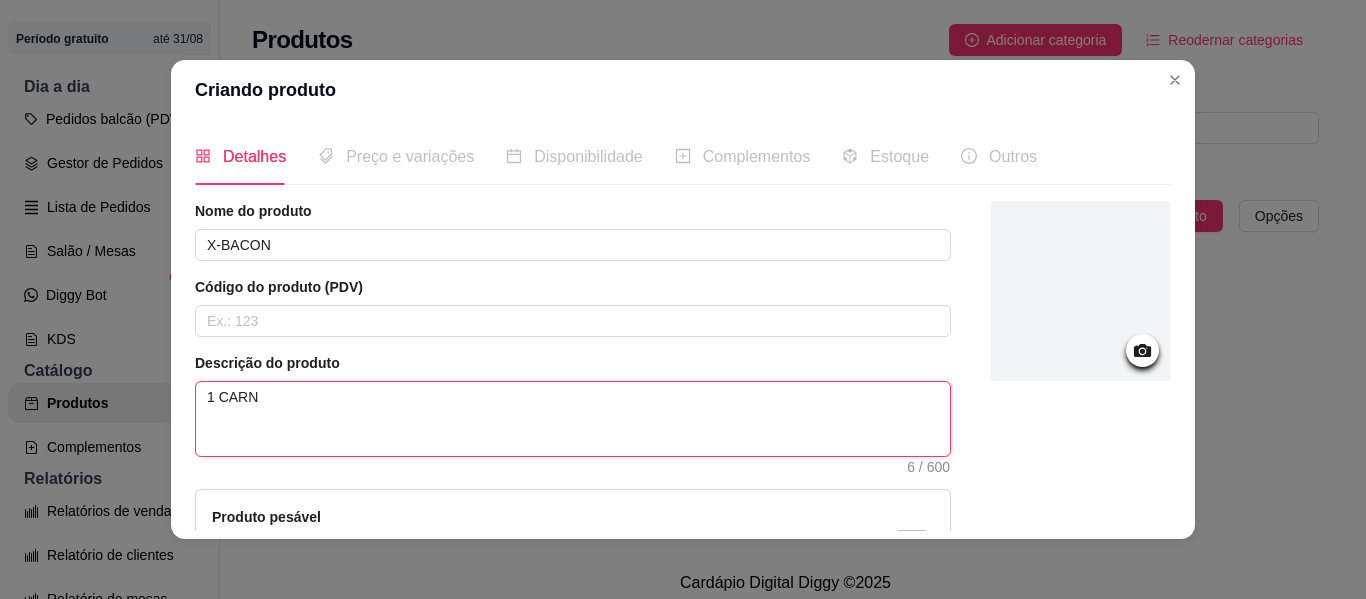 type on "1 CARNE" 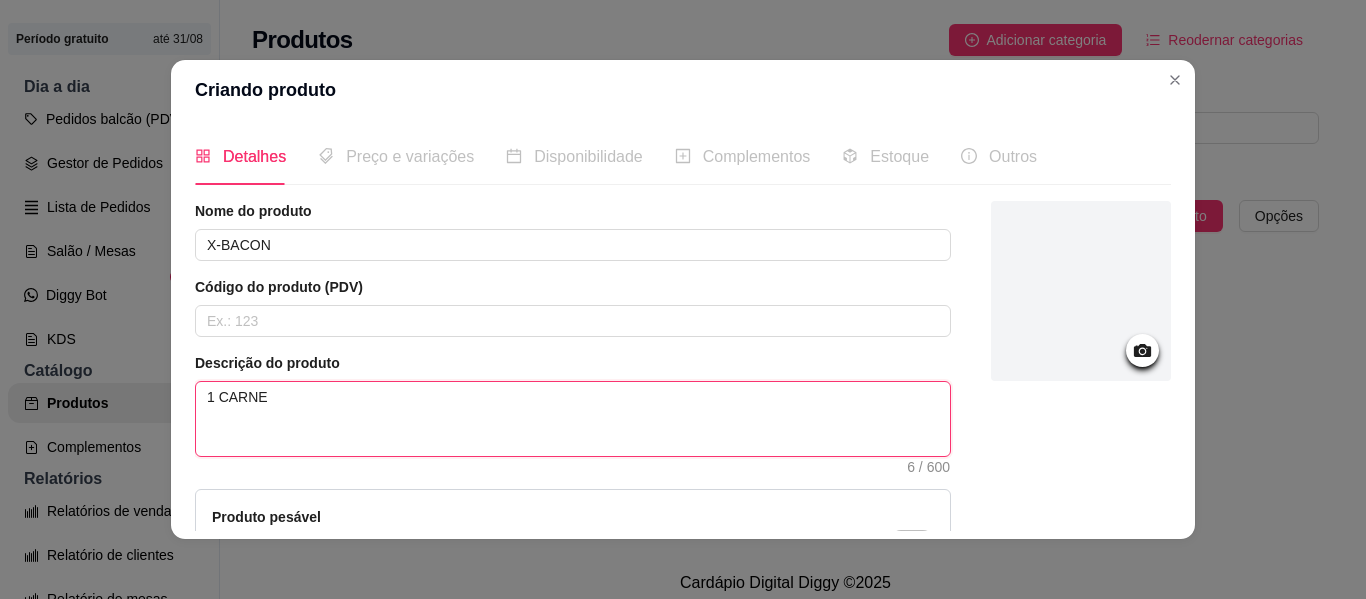 type 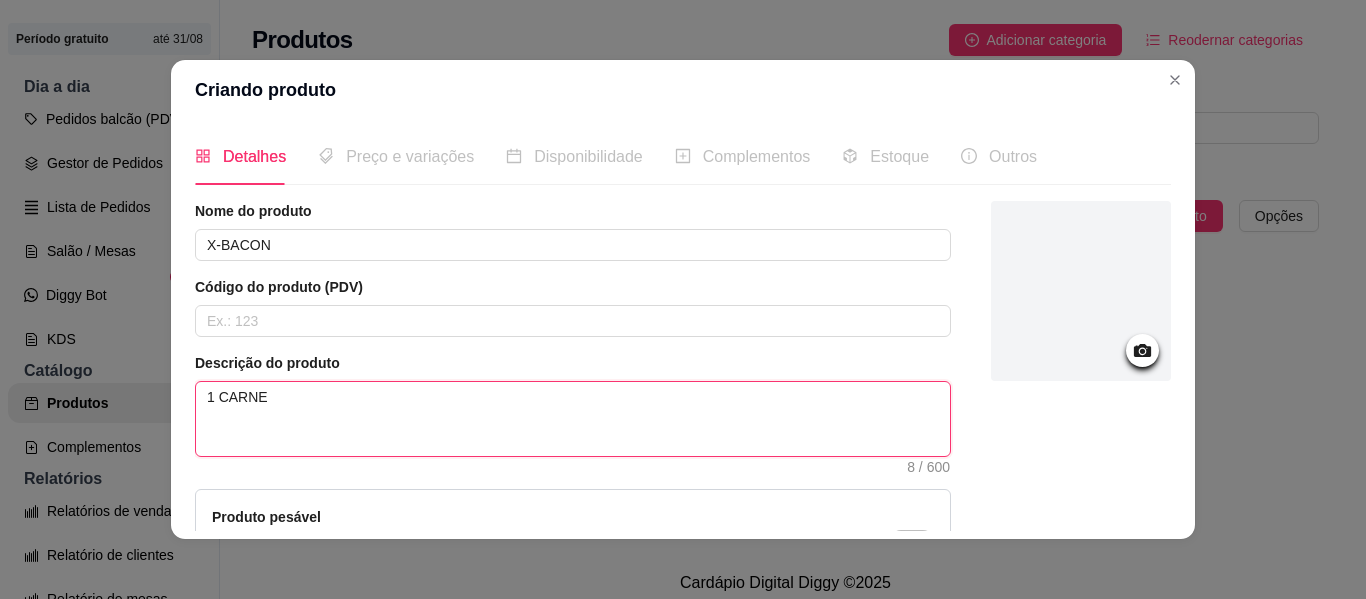 type 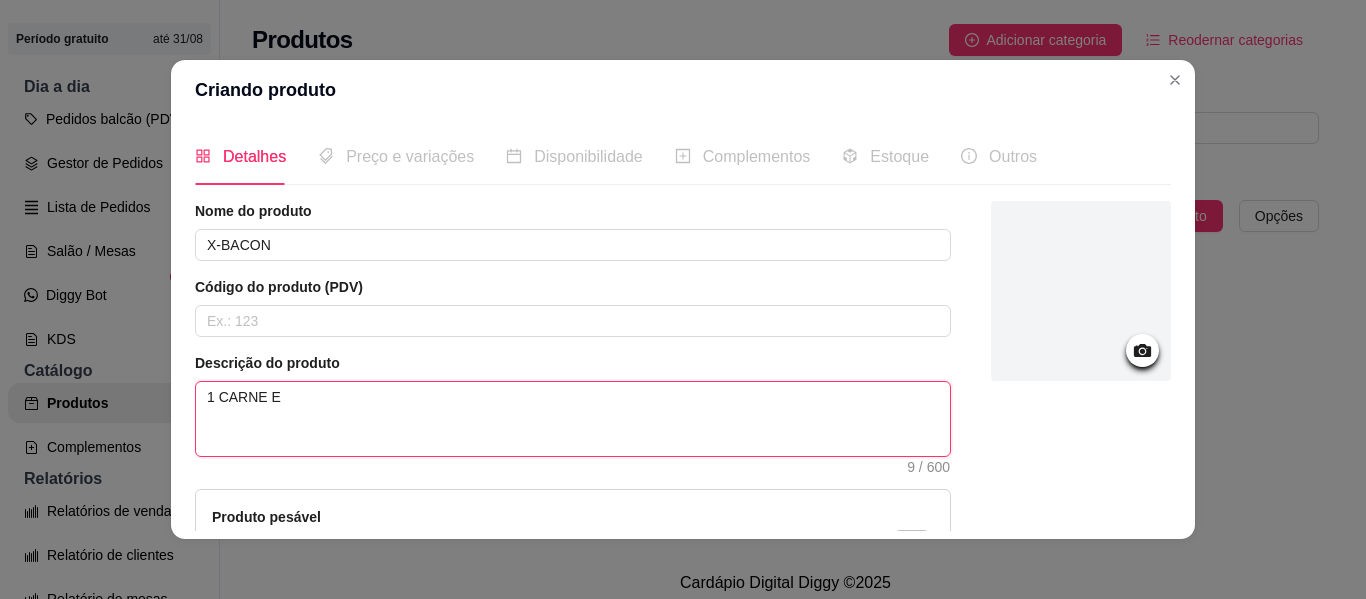 type 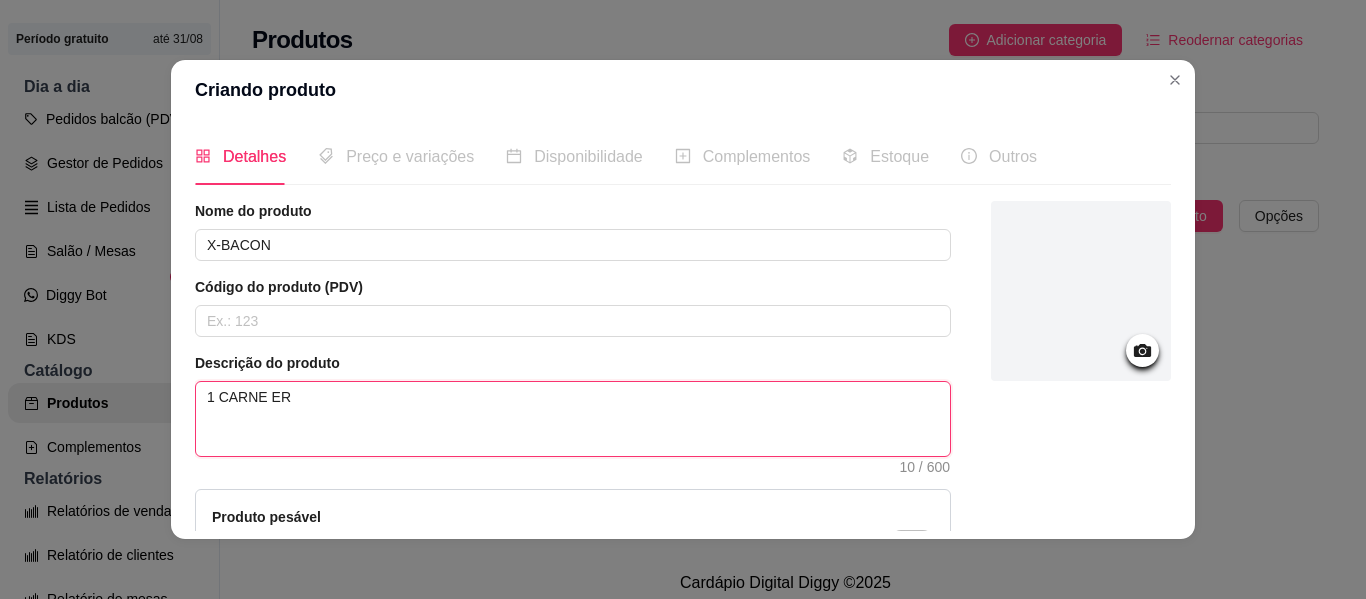 type 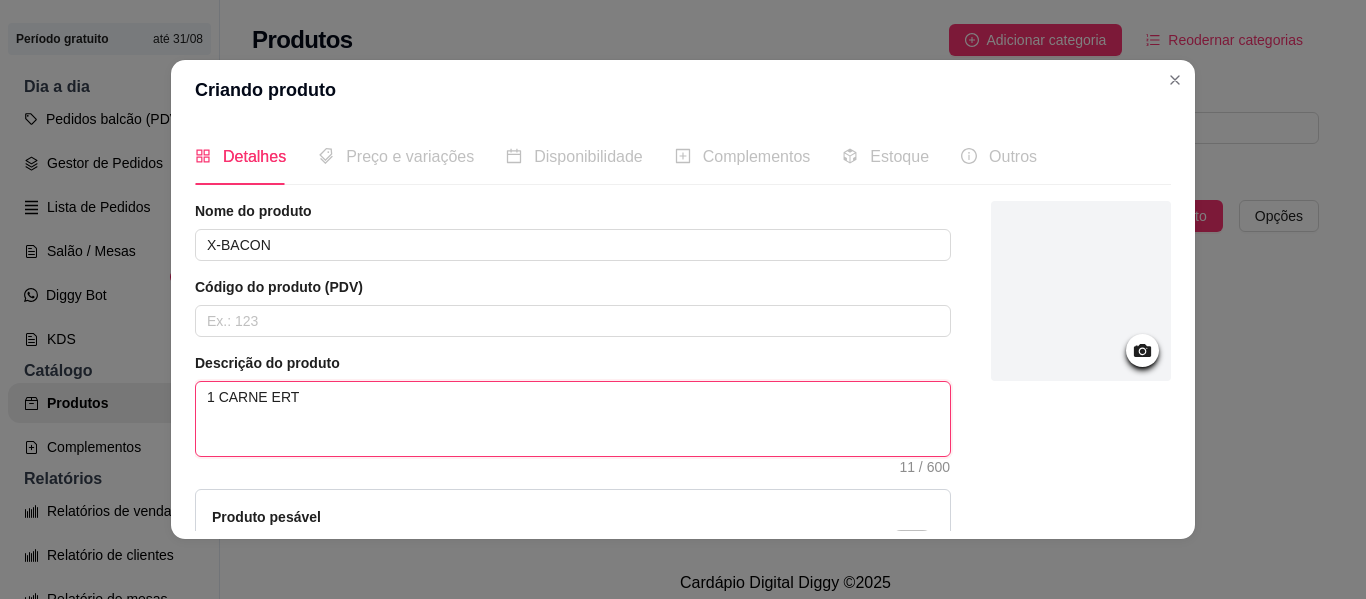 type 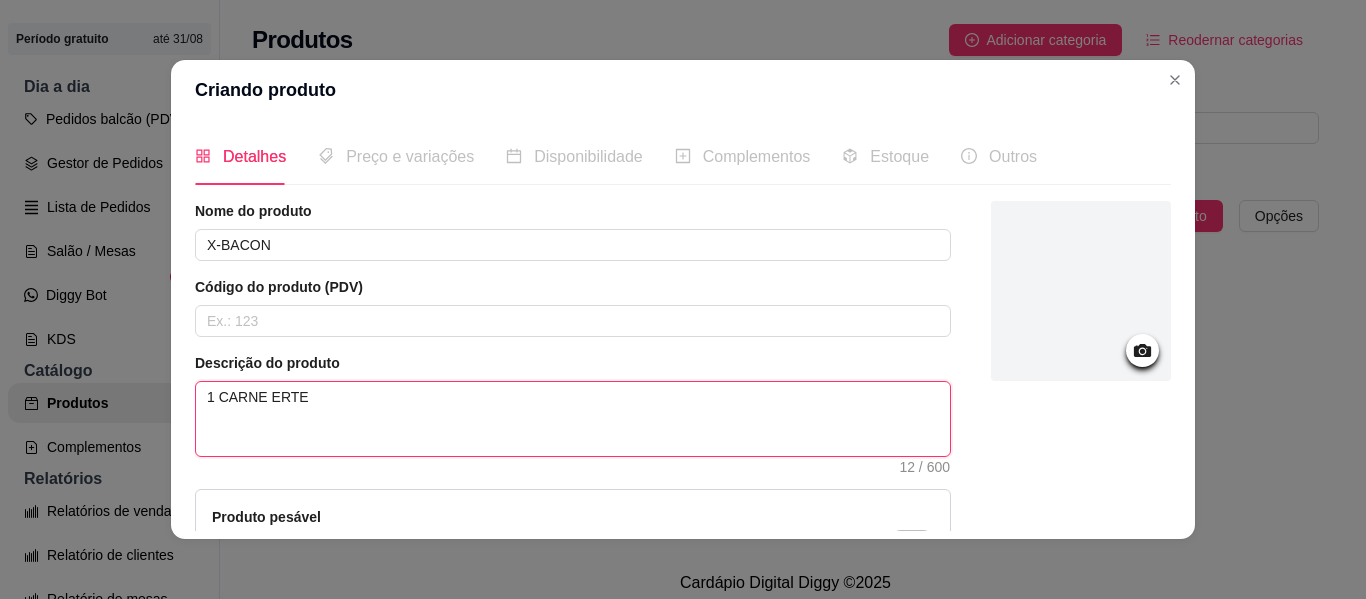 type 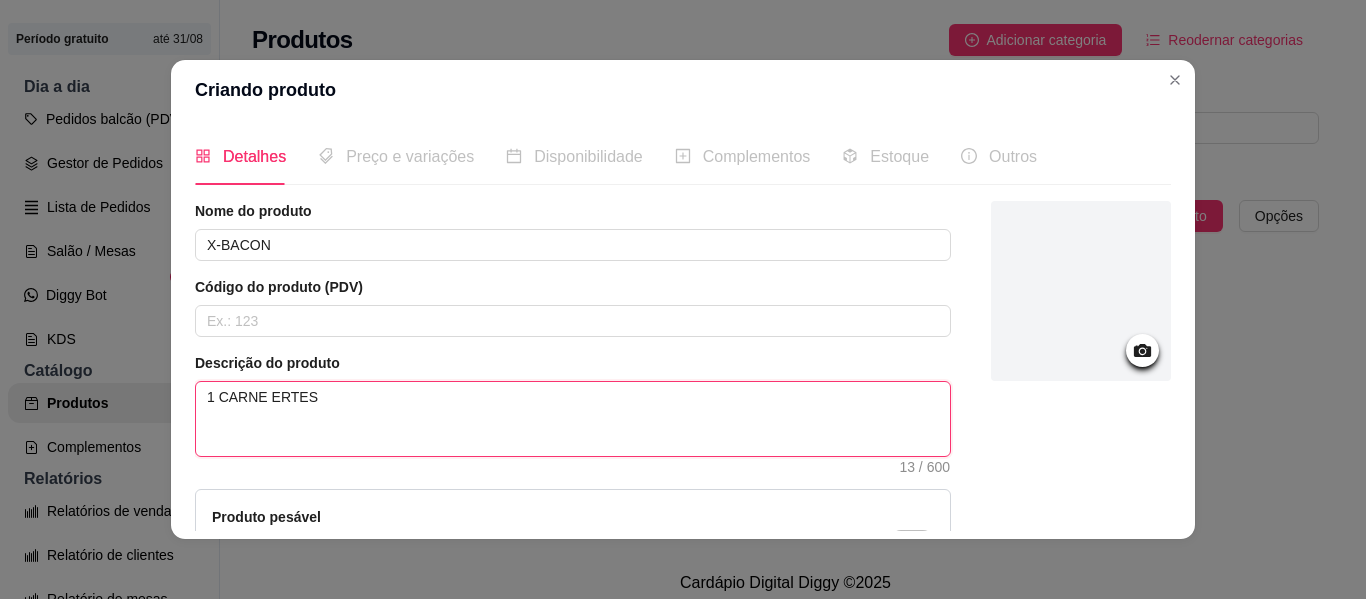 type 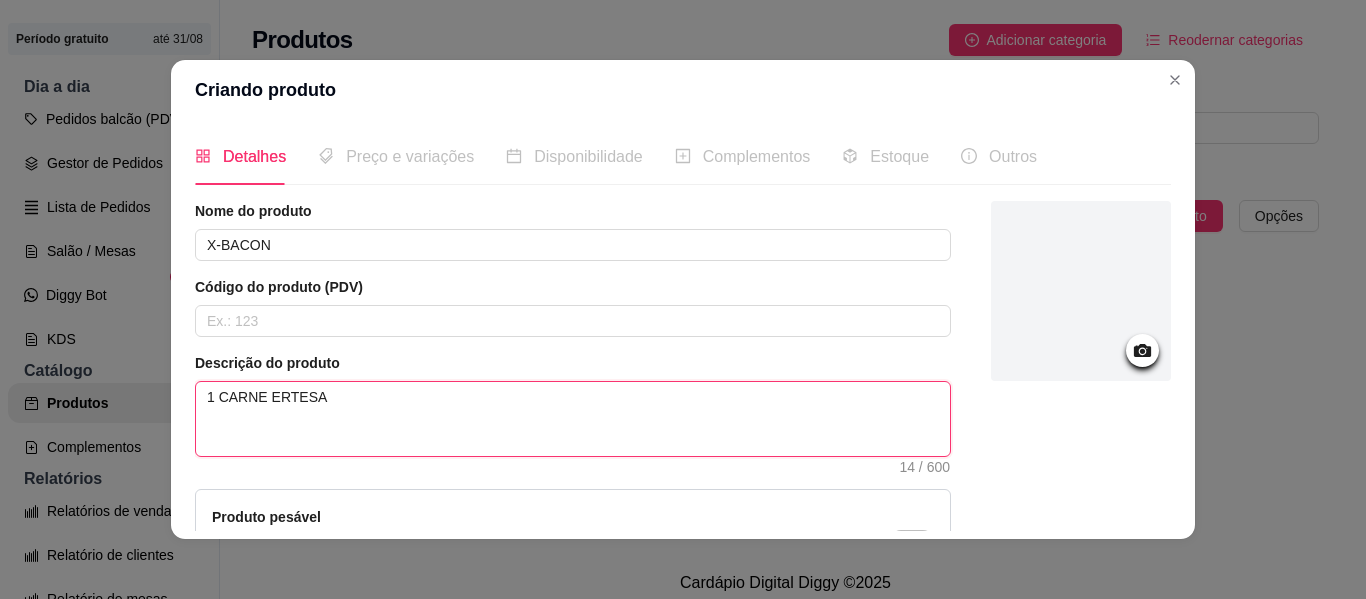 type 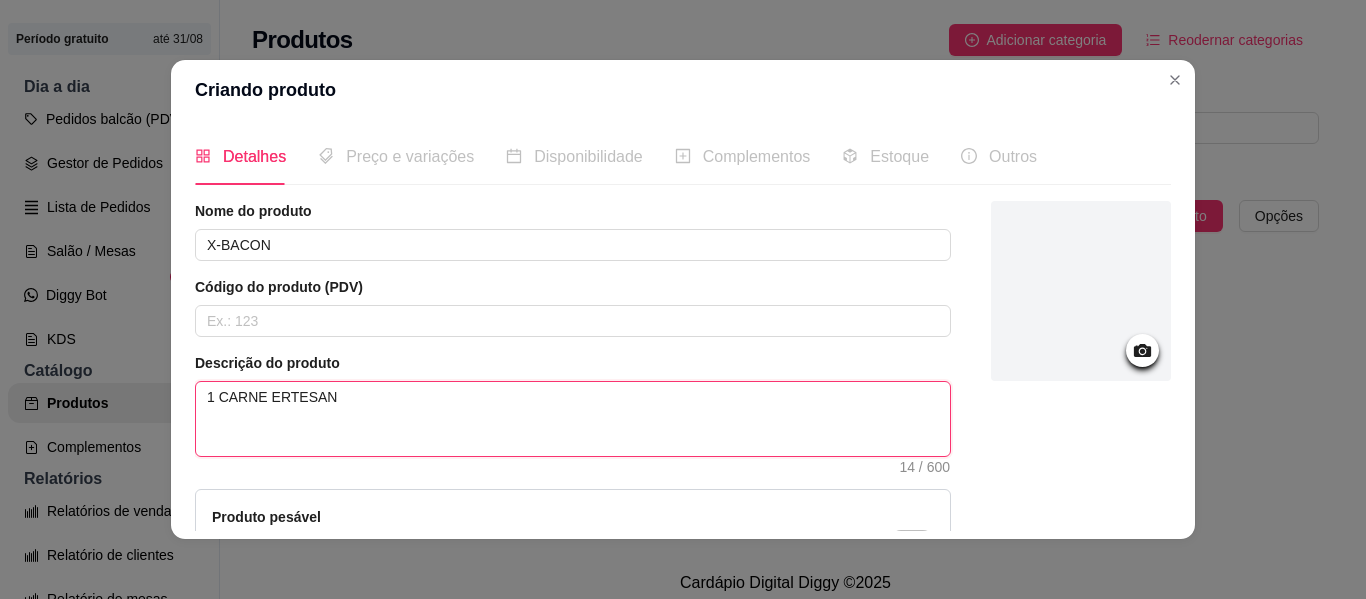 type 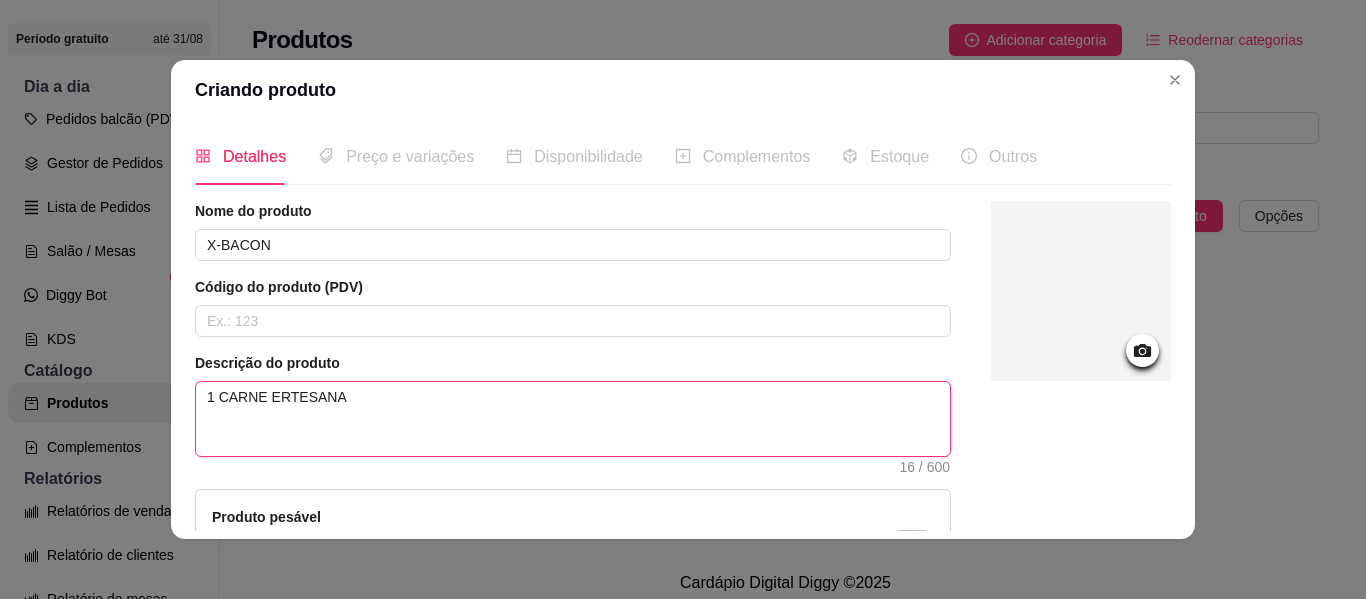 type 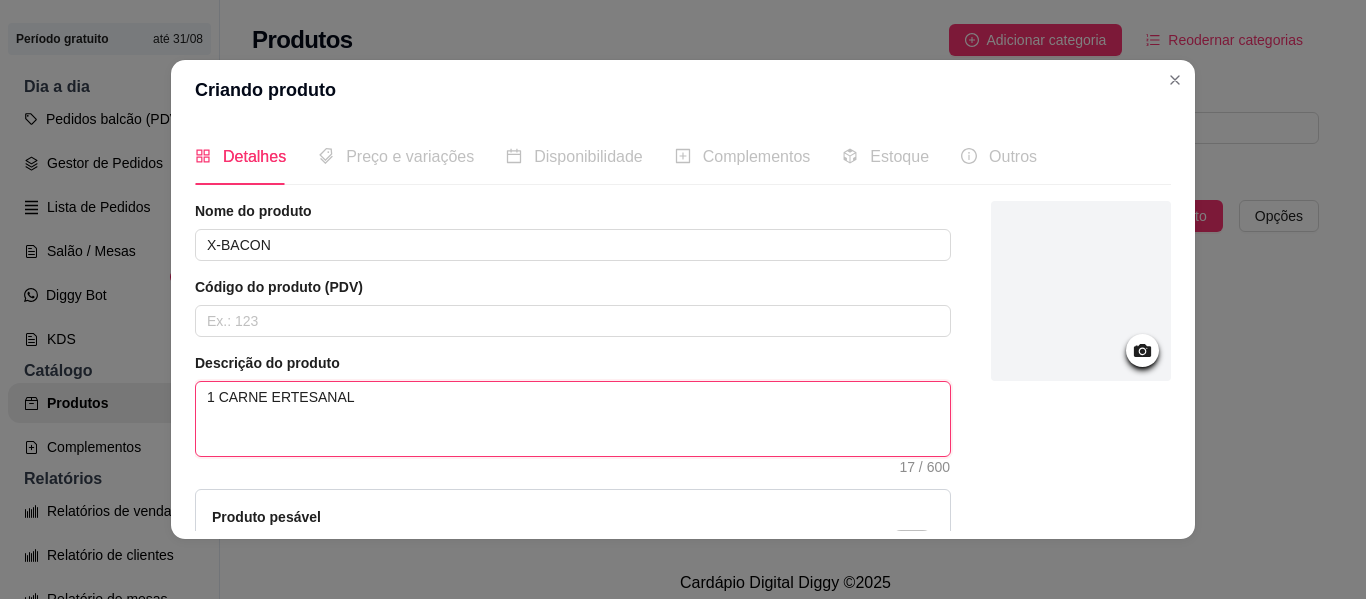 type 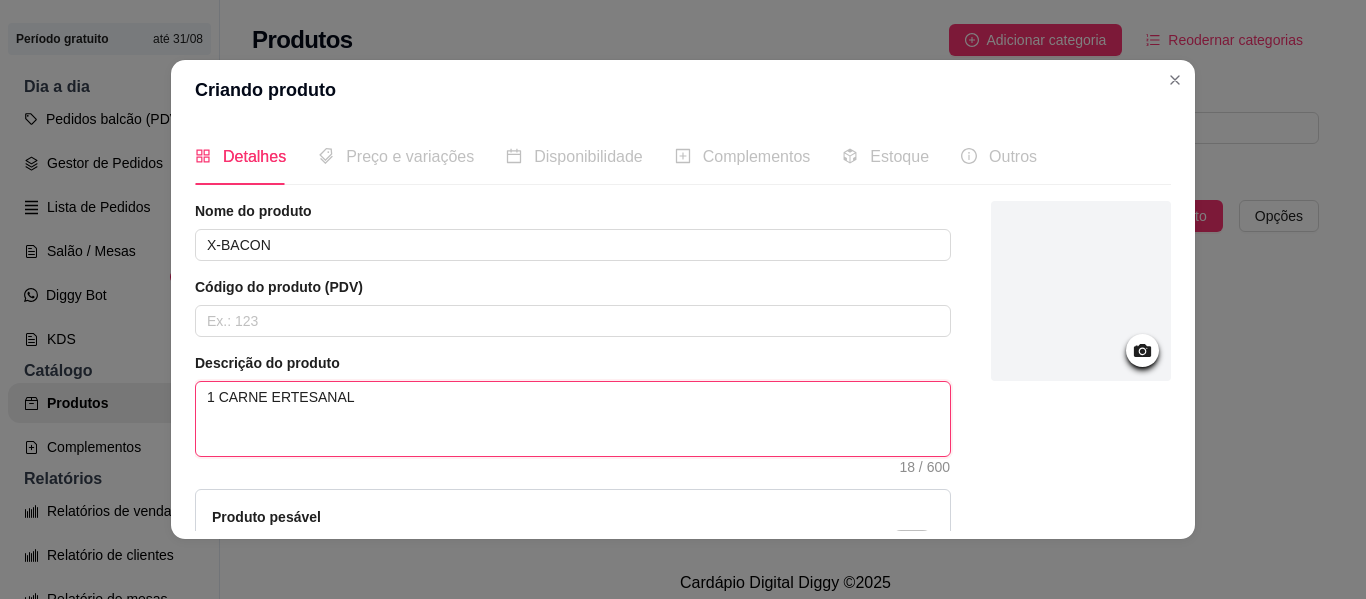 type 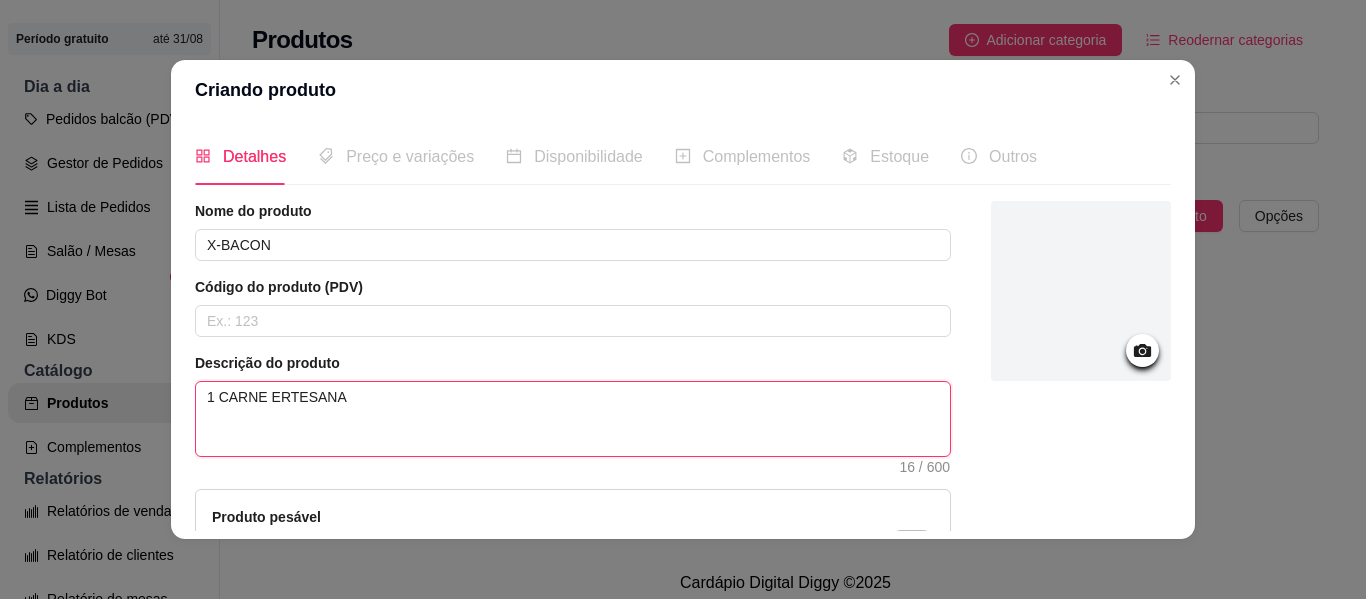 type 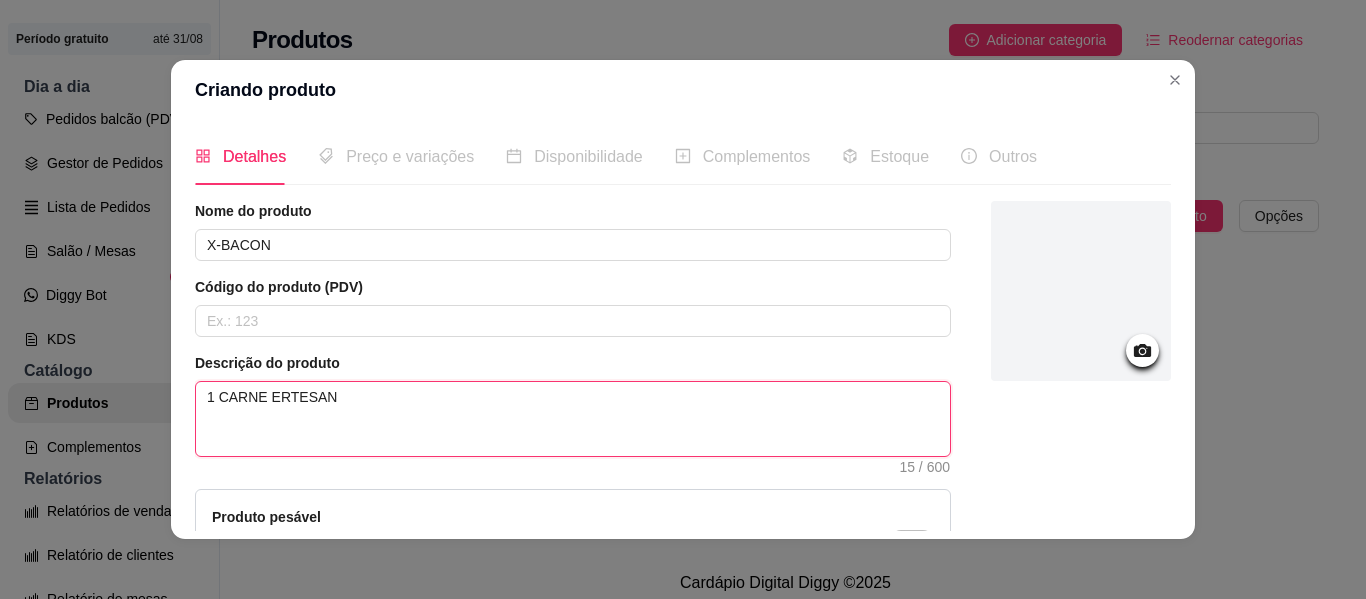 type 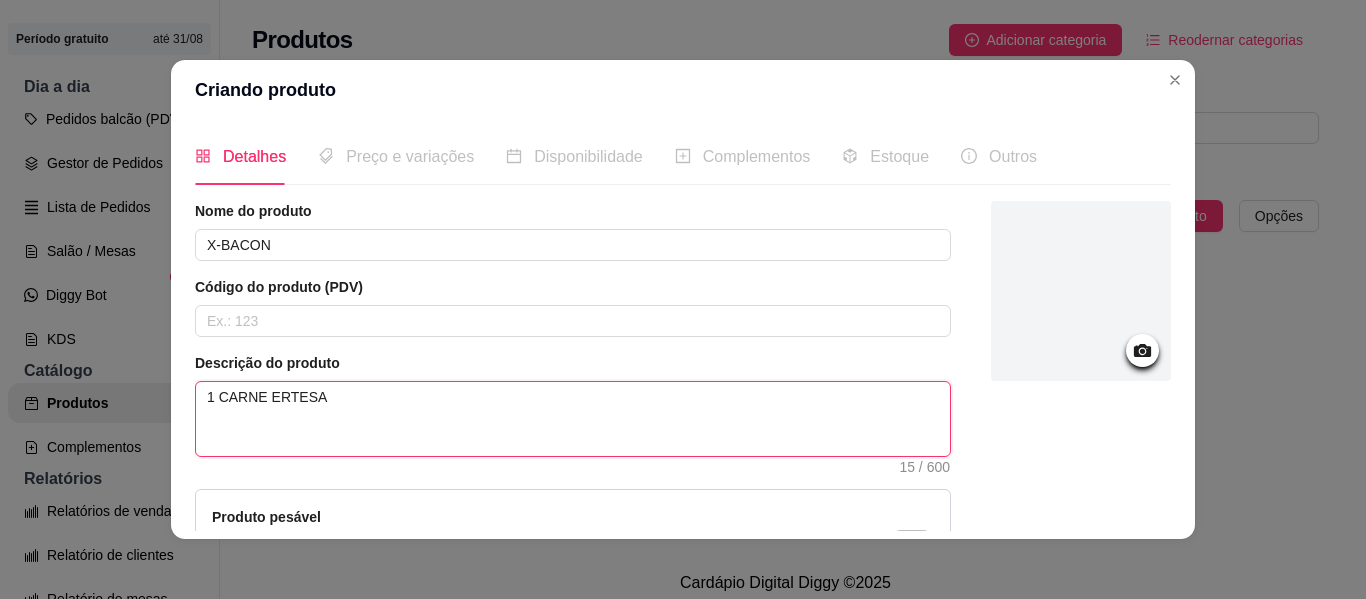 type 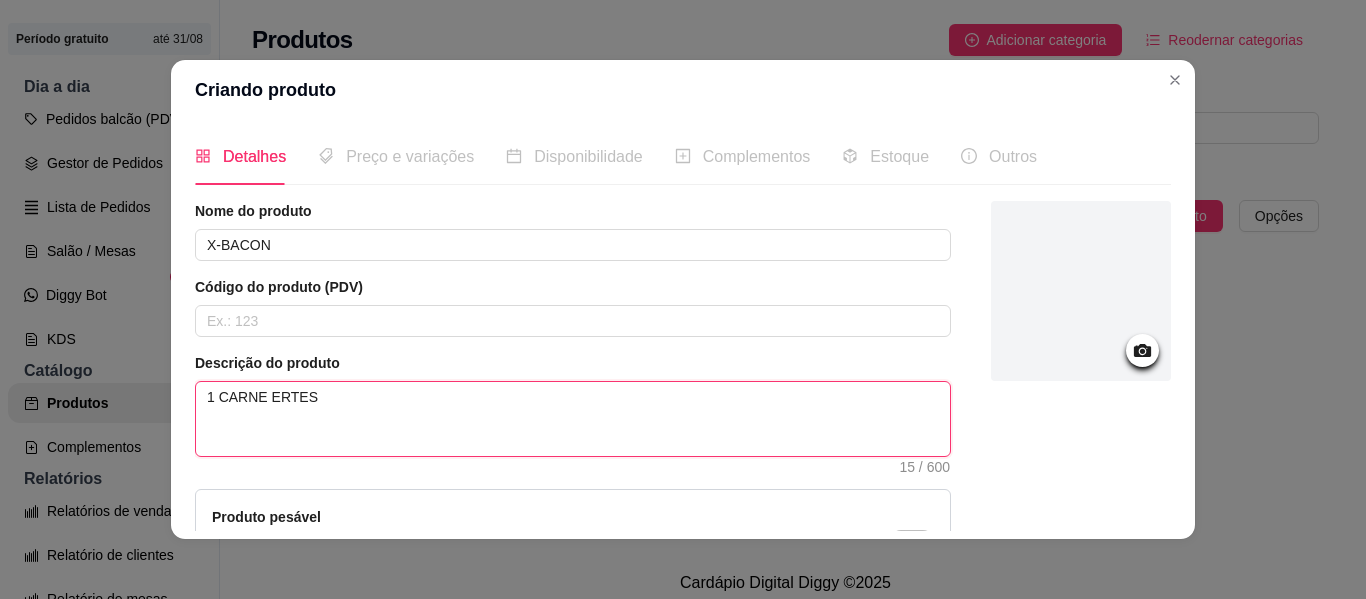type 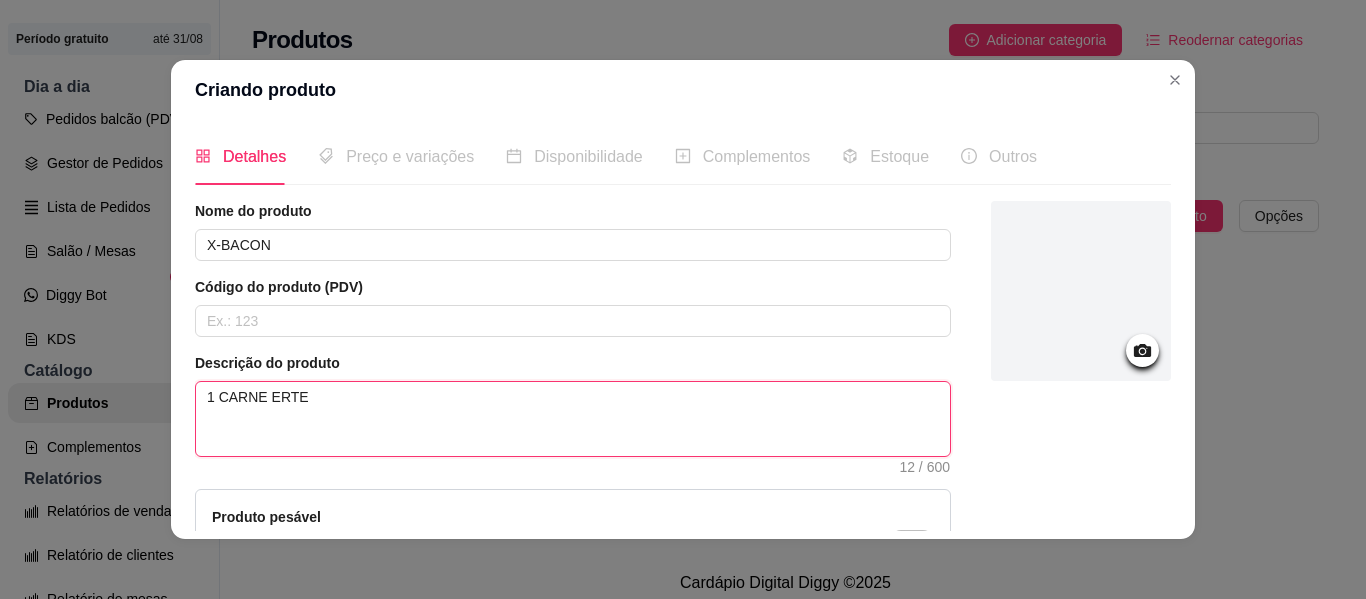 type 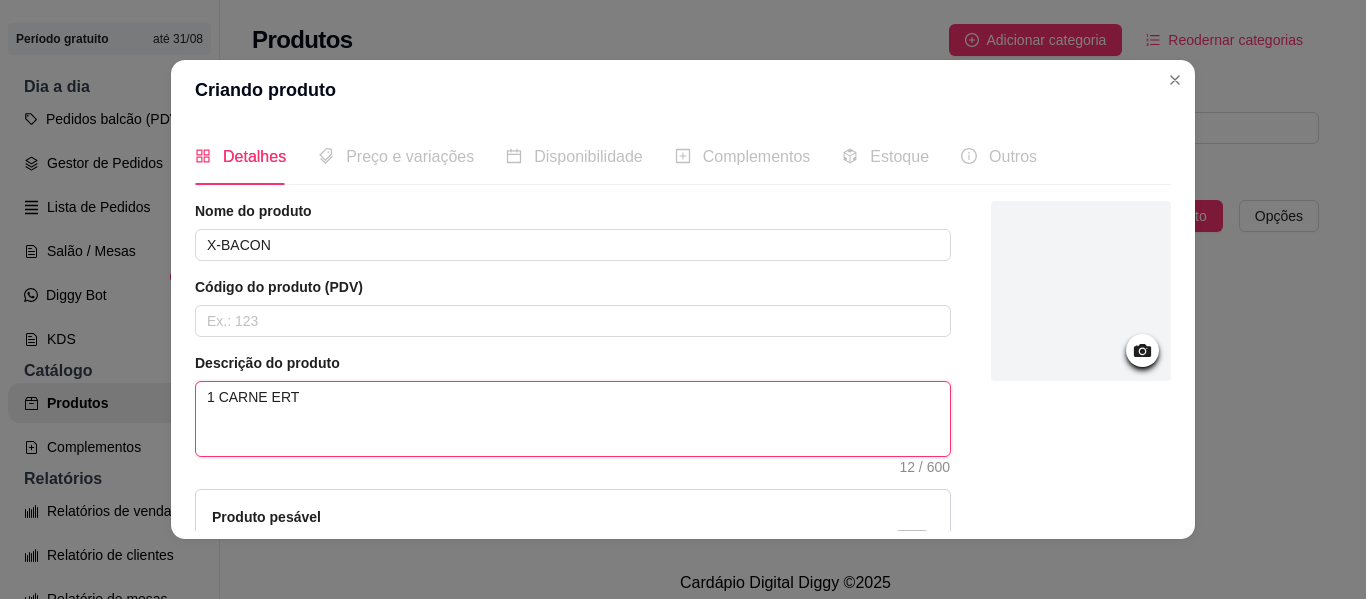 type 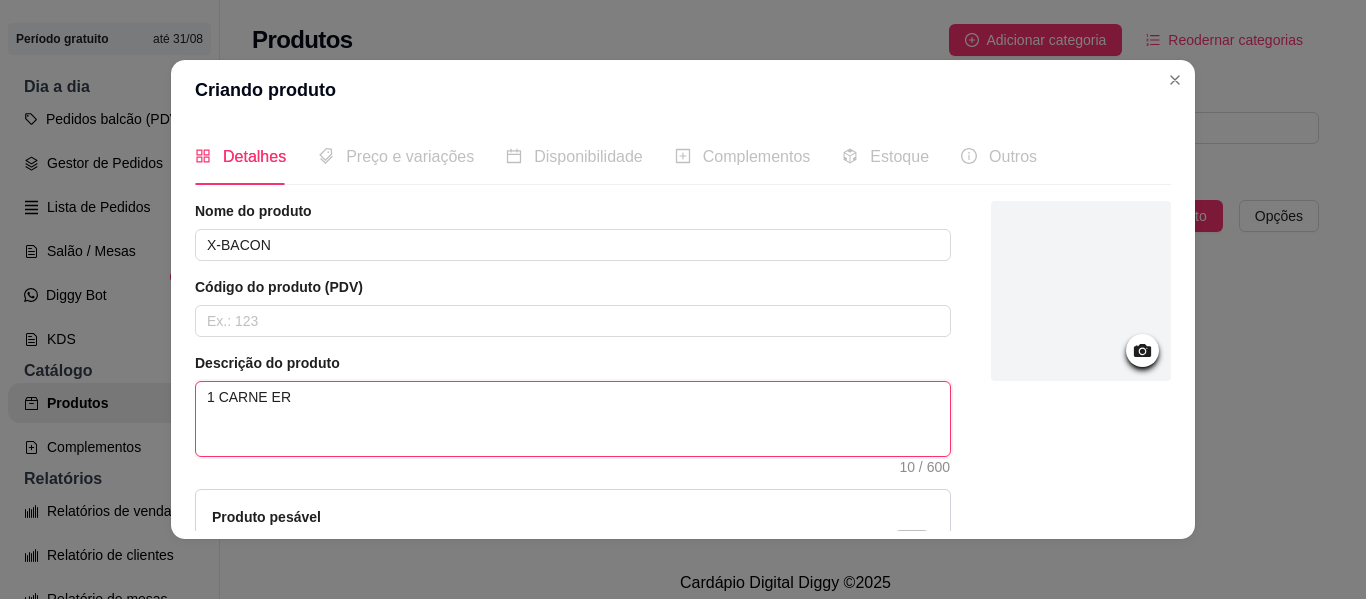 type 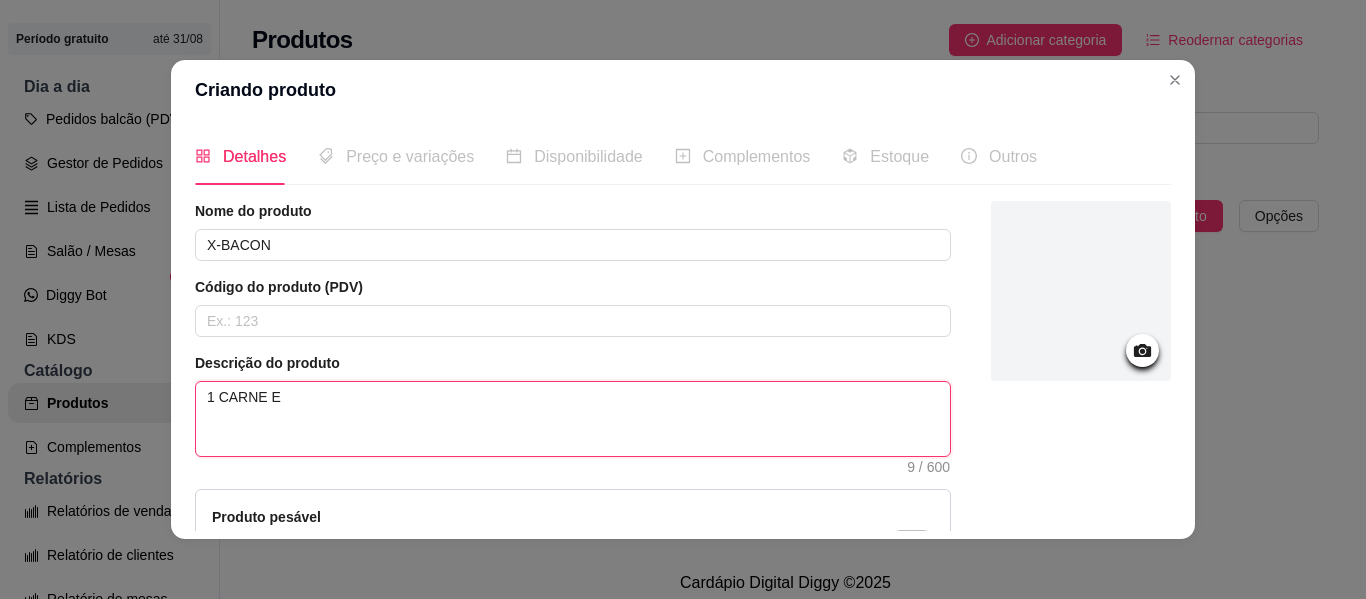 type 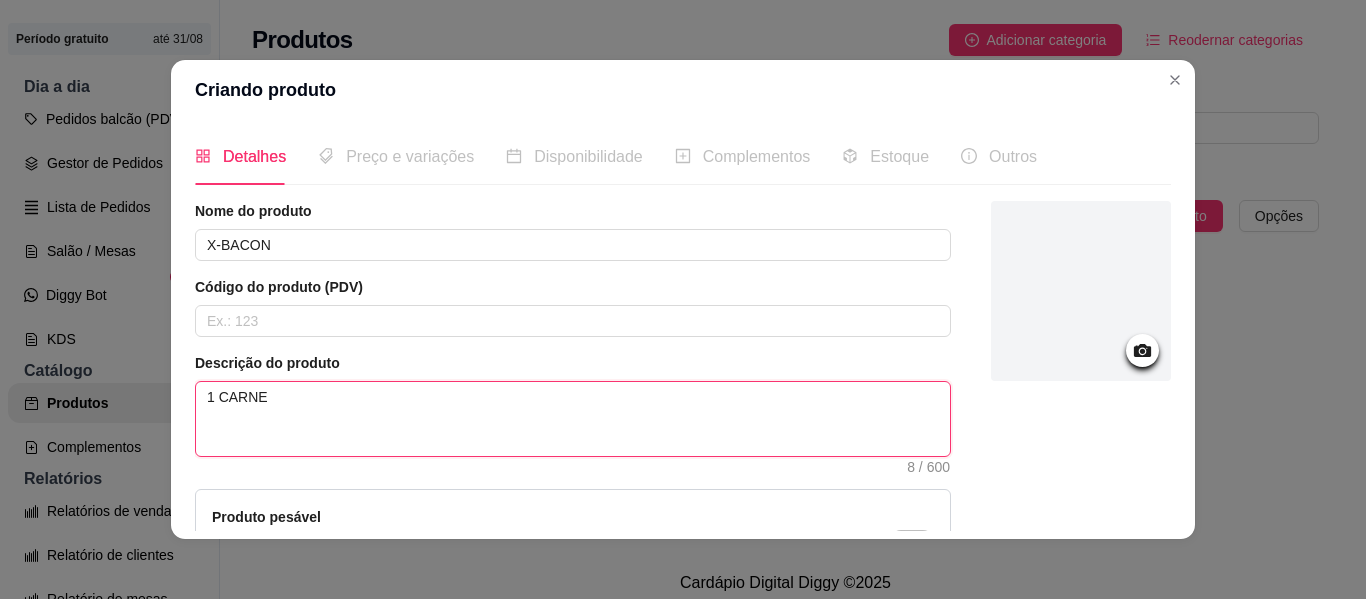 type 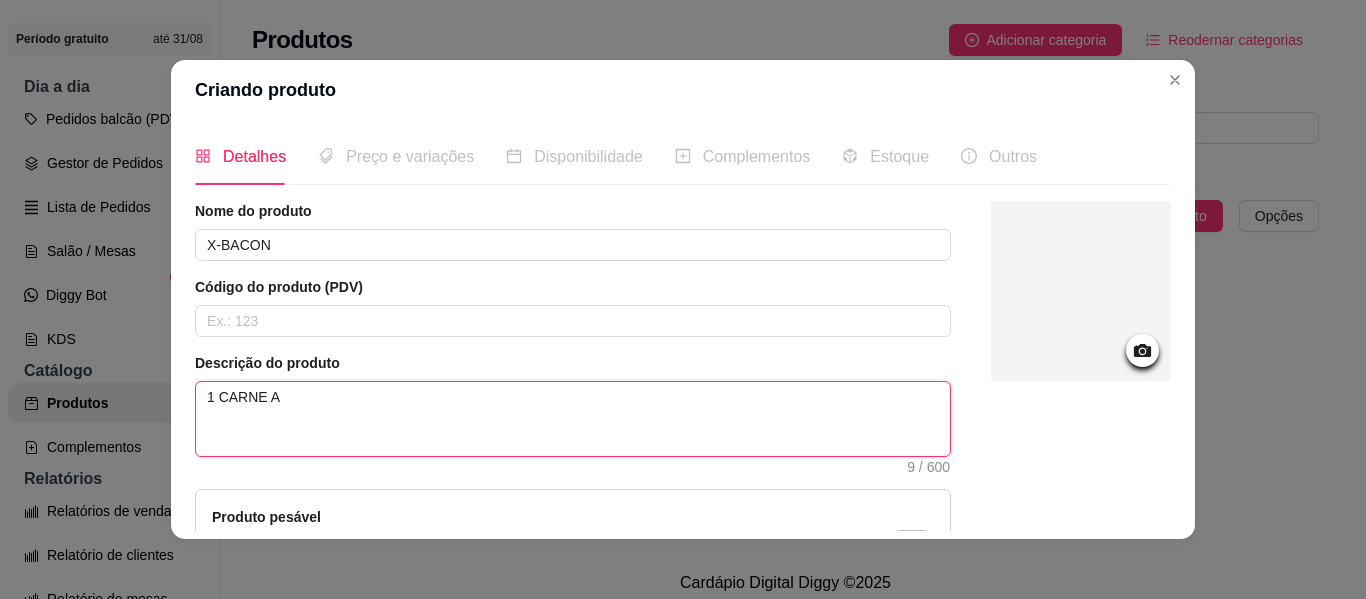 type 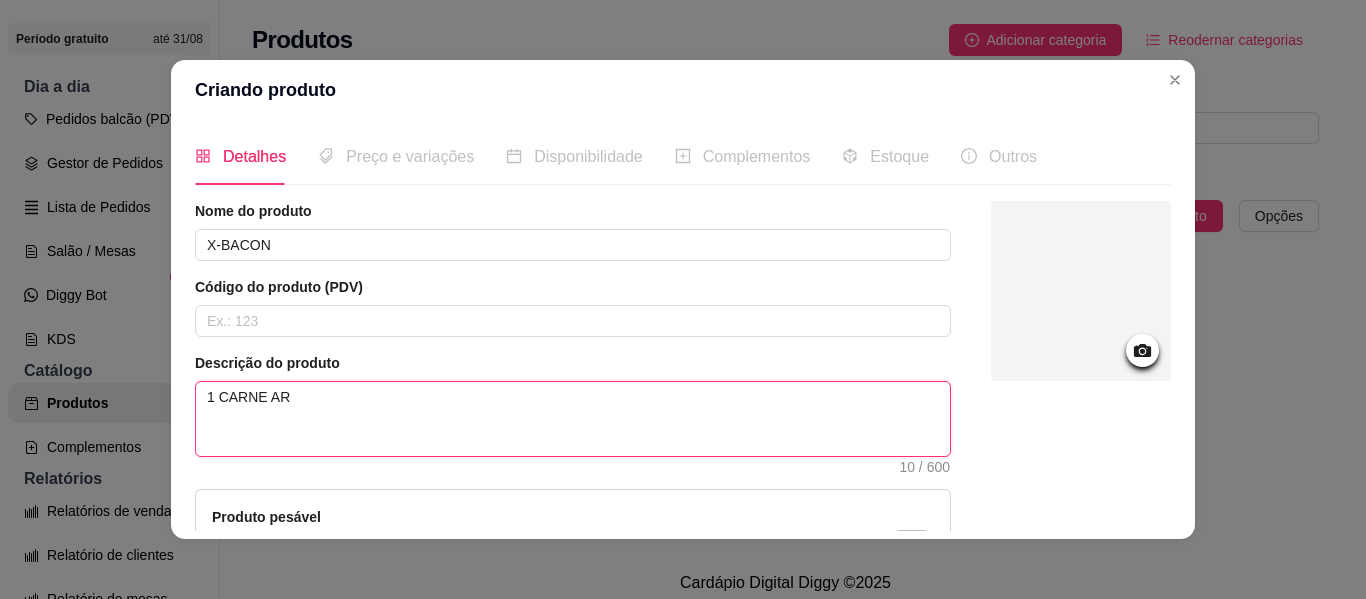 type 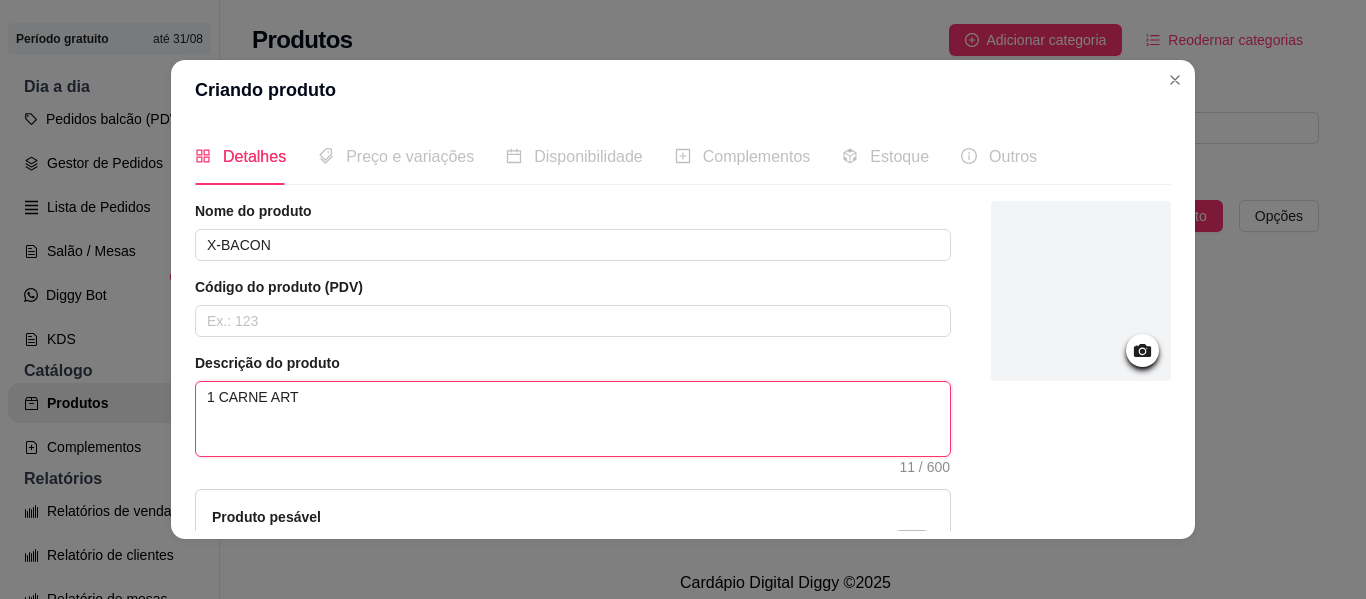 type 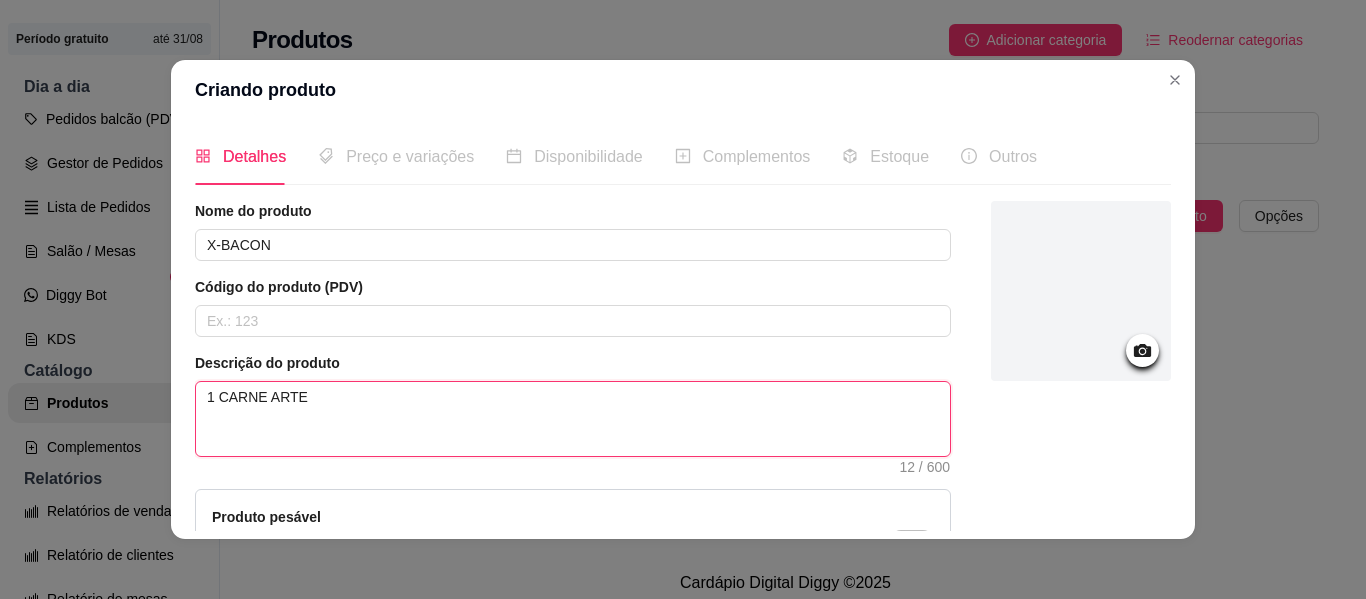 type 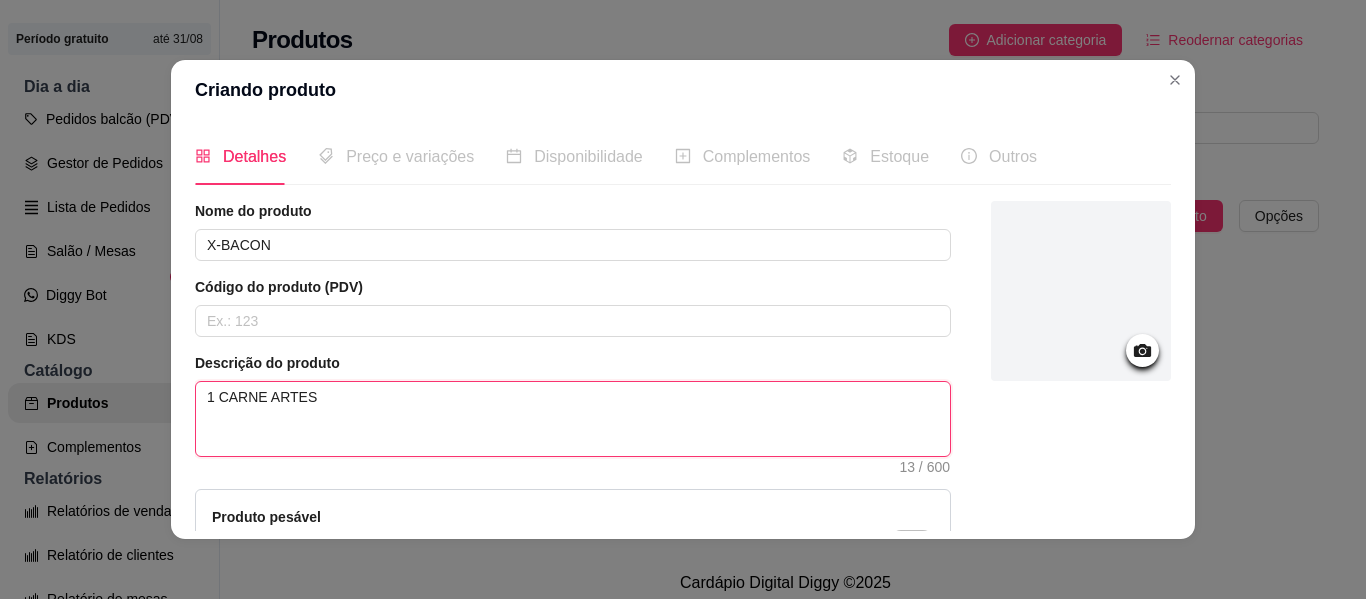 type 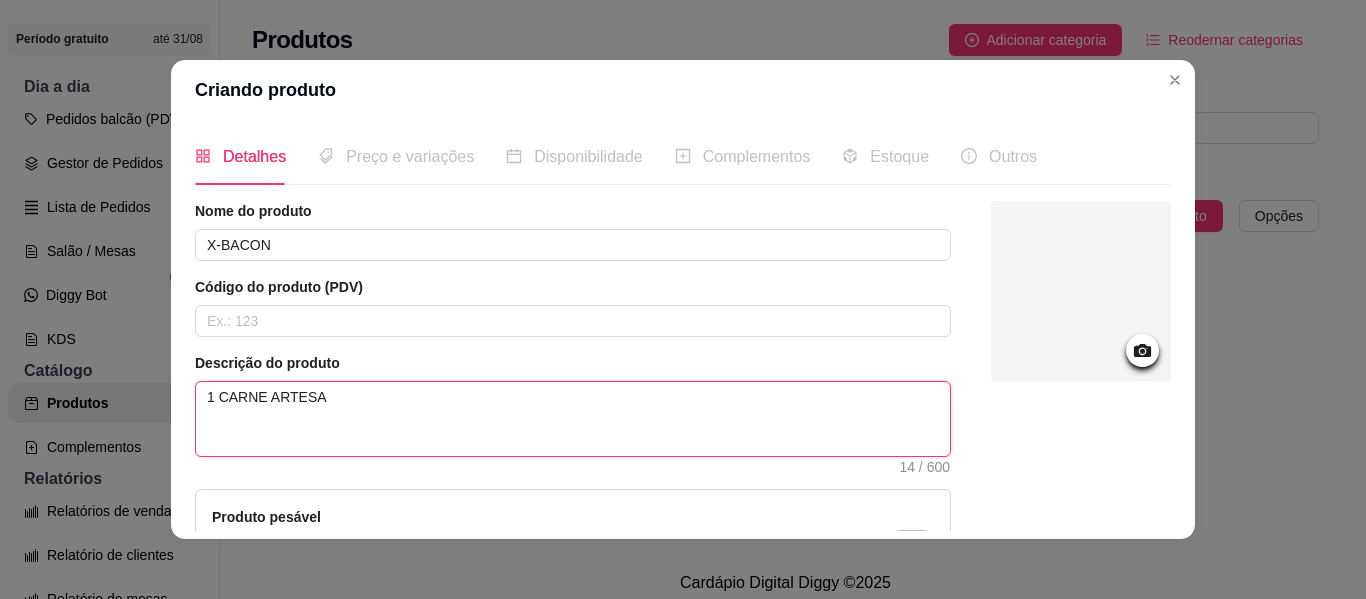type 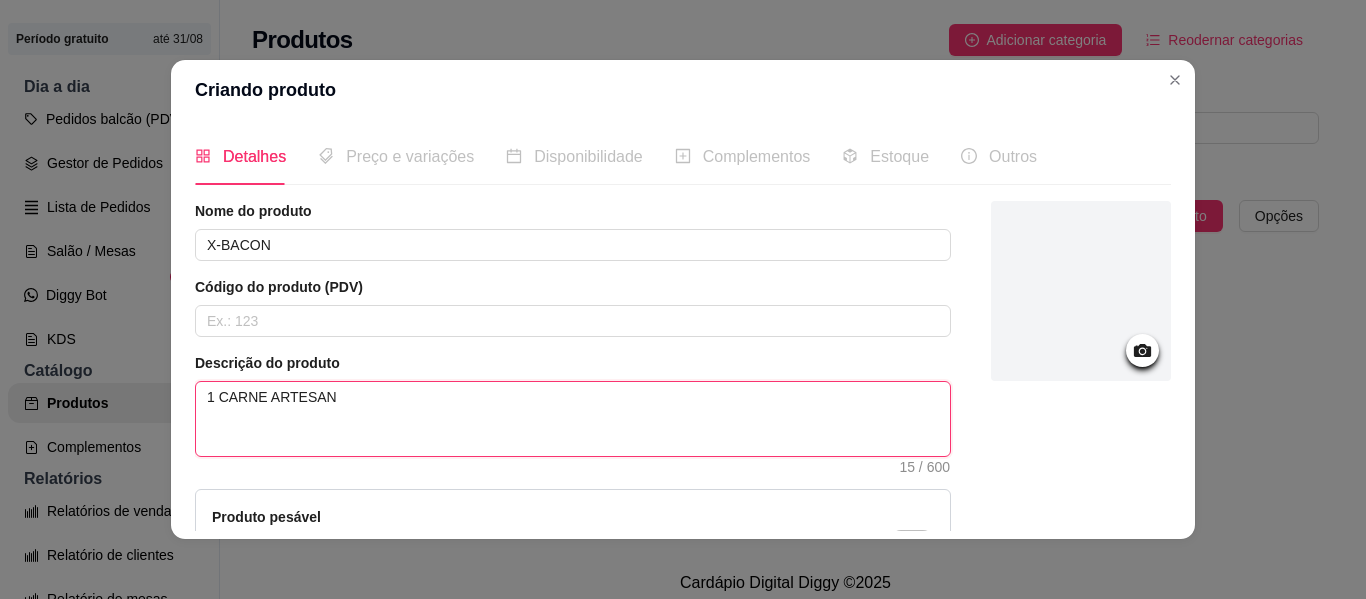 type 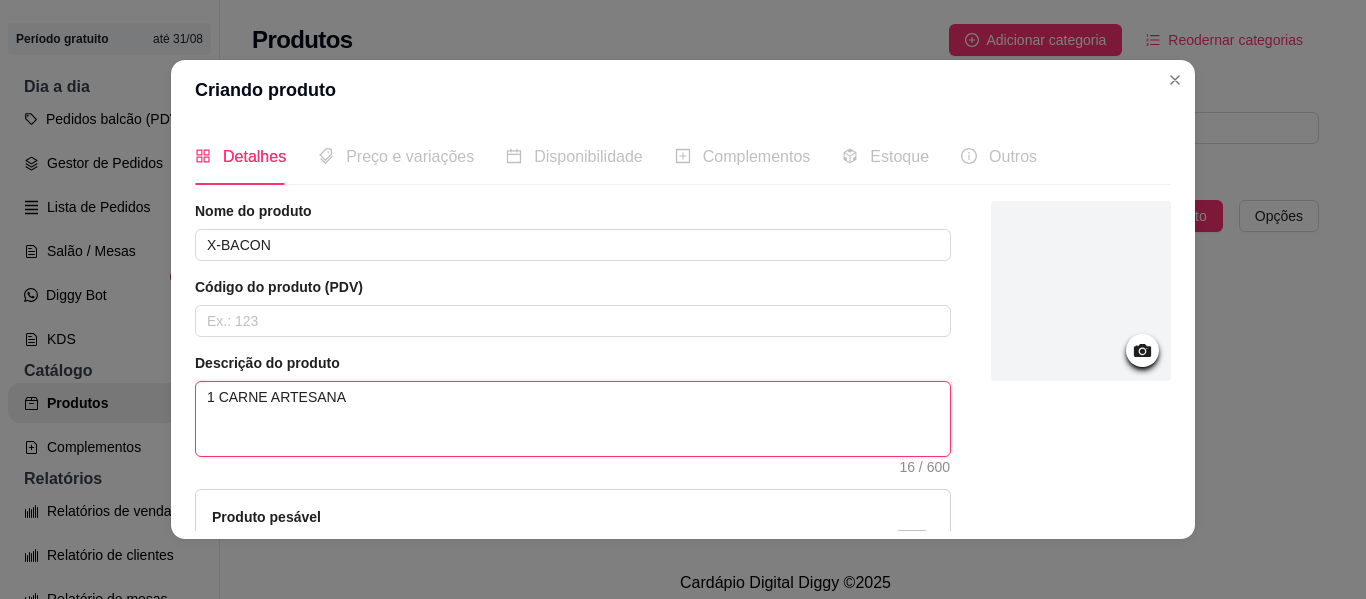 type 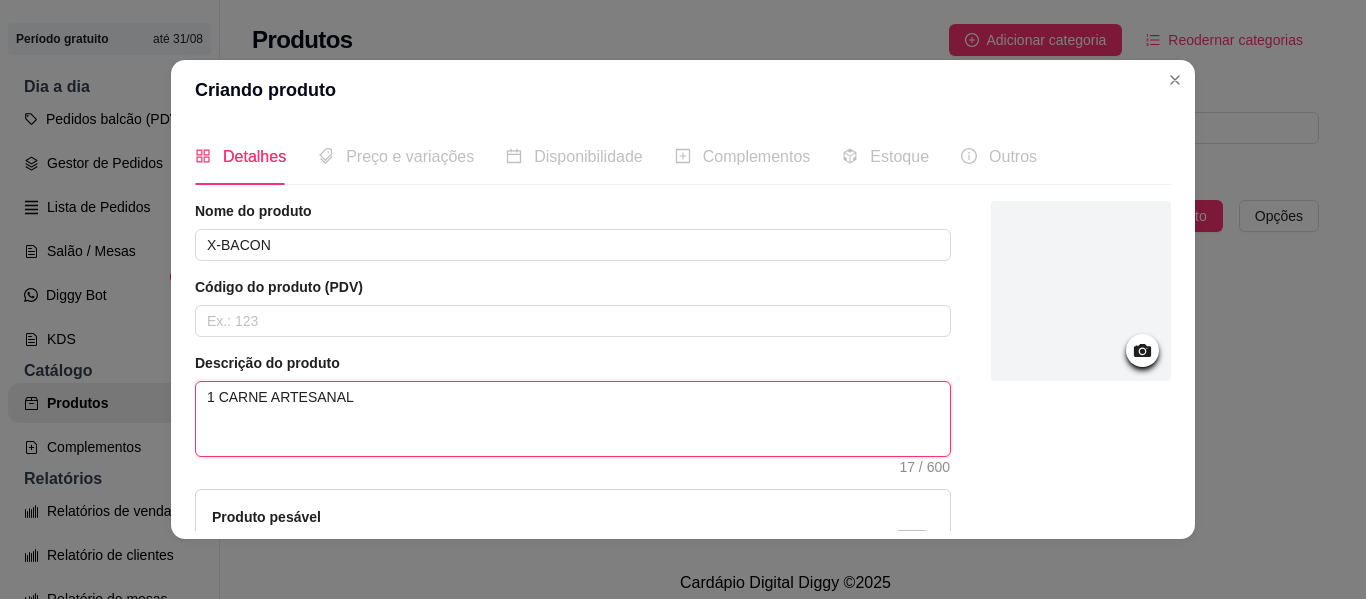 type 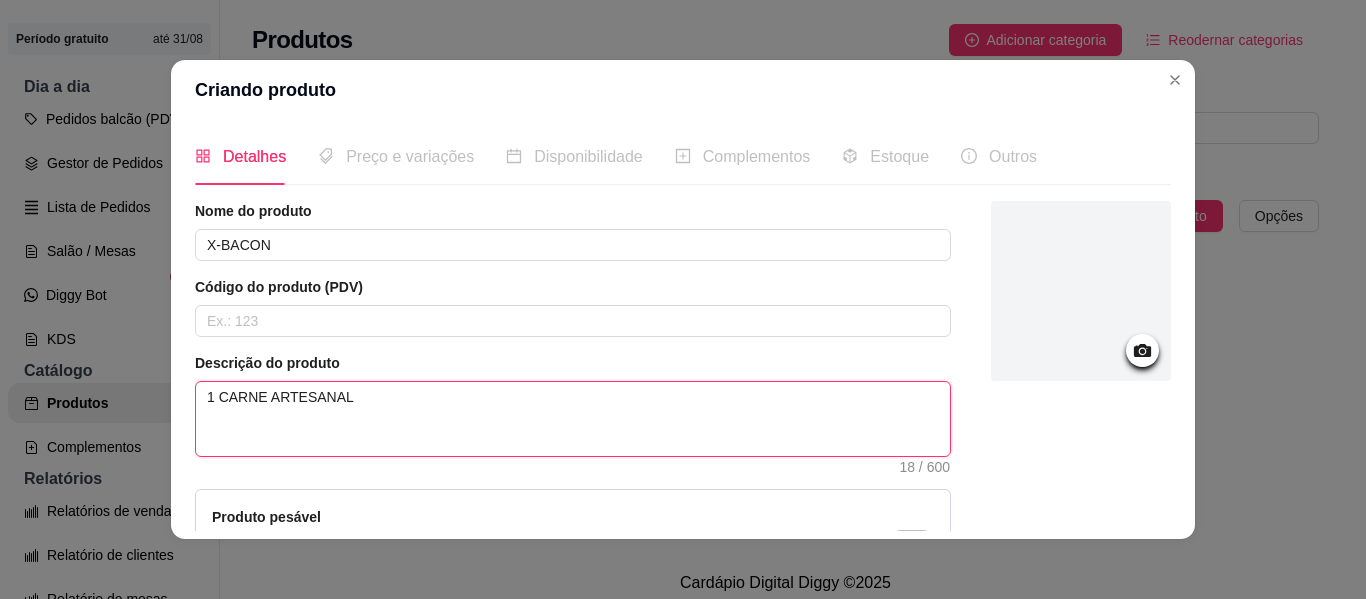 type 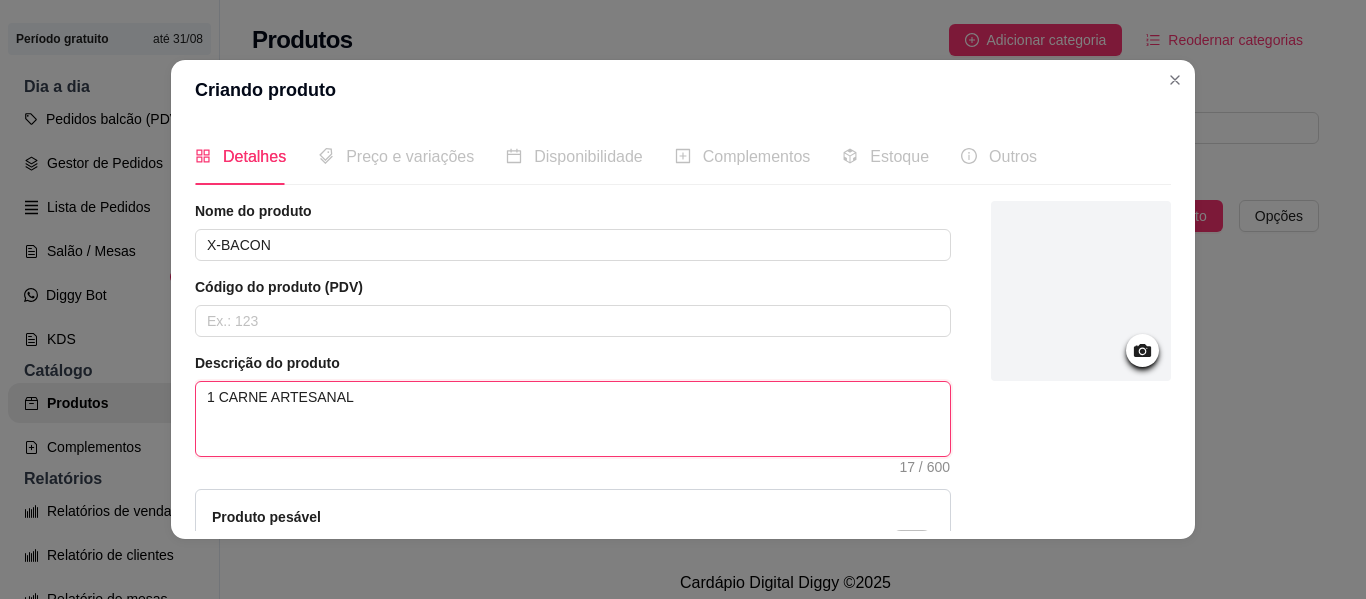 type 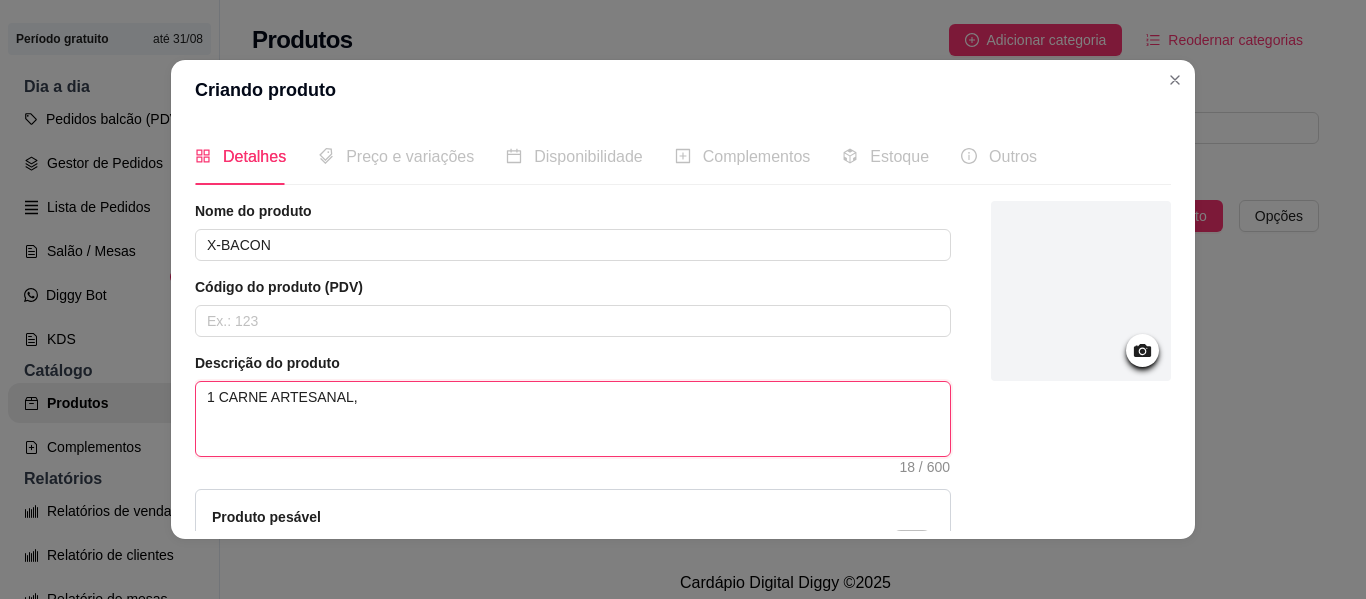 type 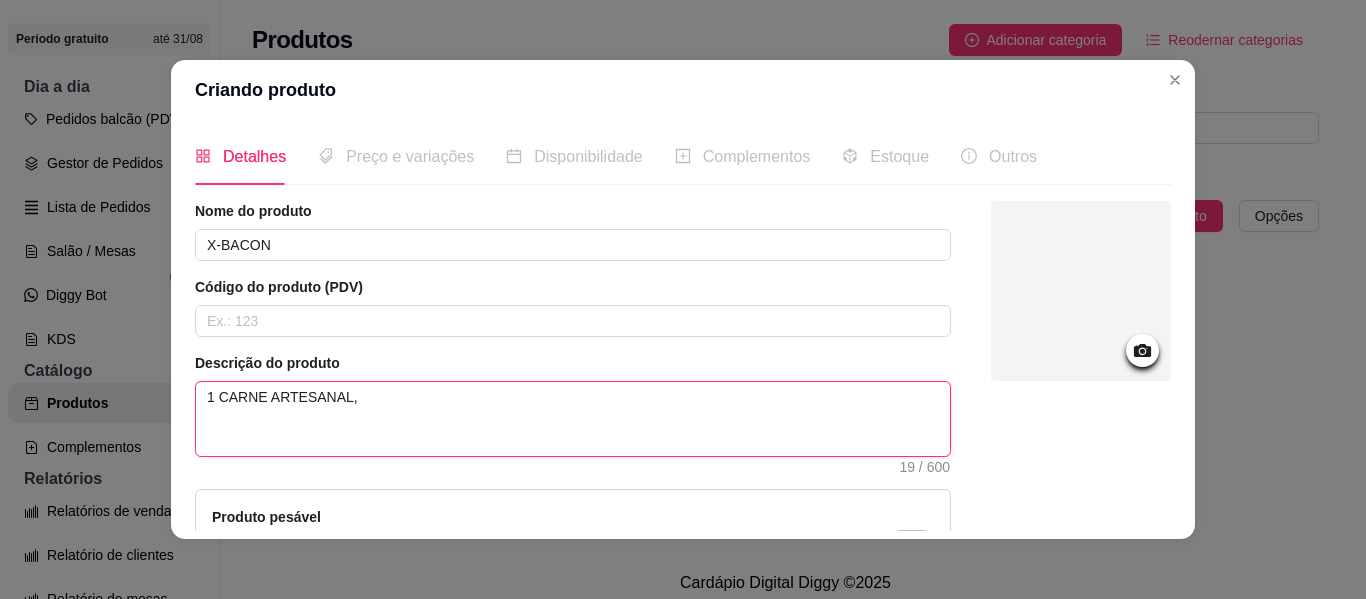 type 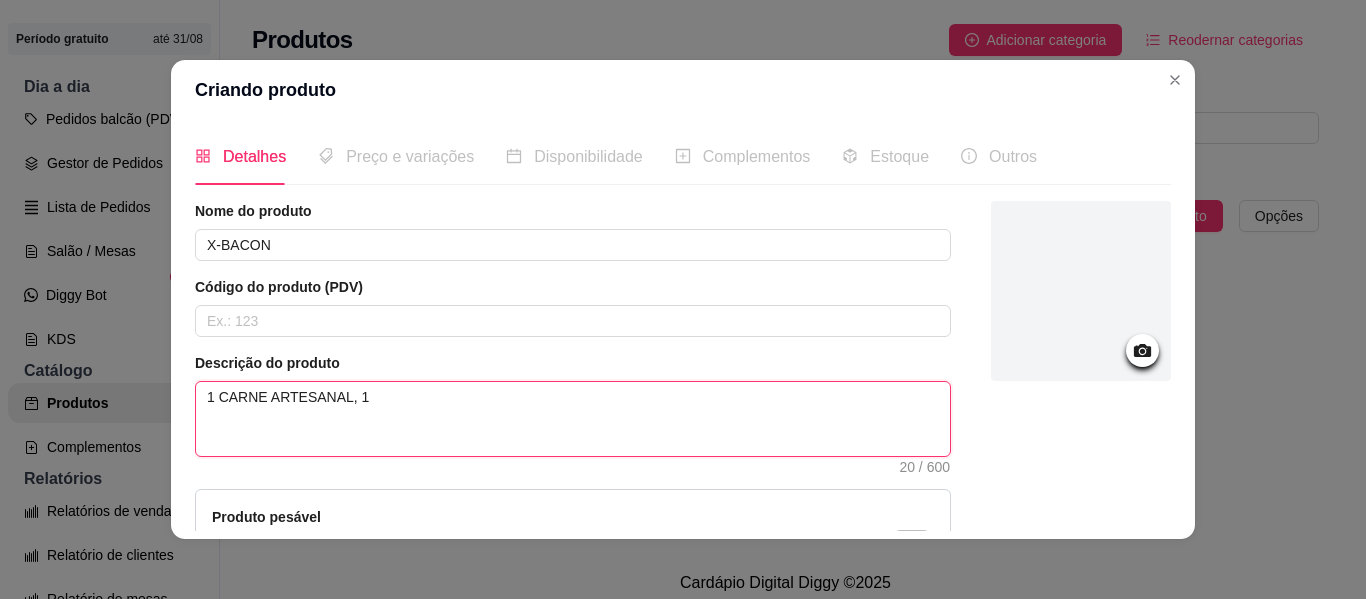 type 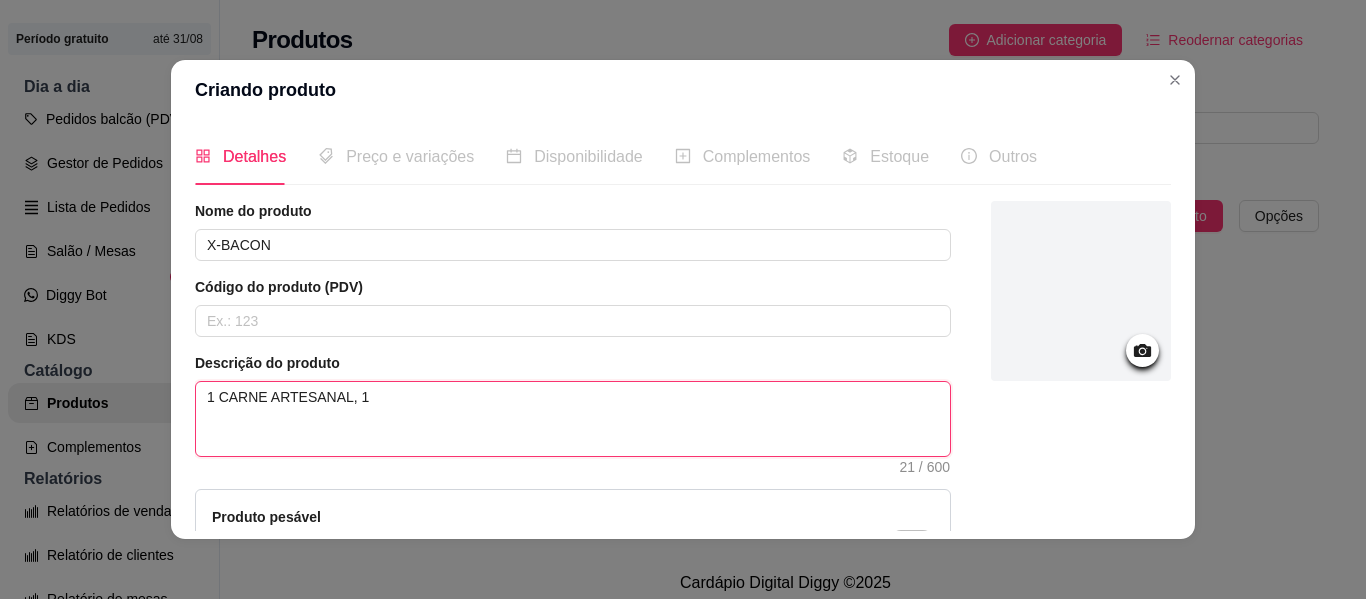 type 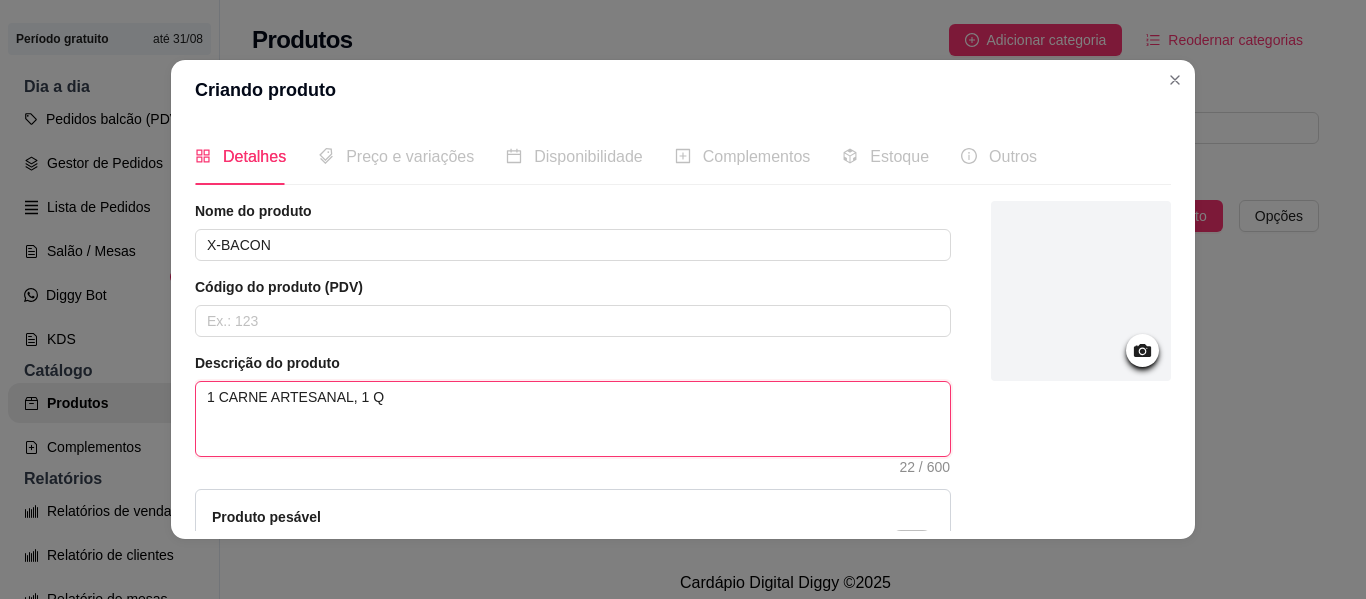 type 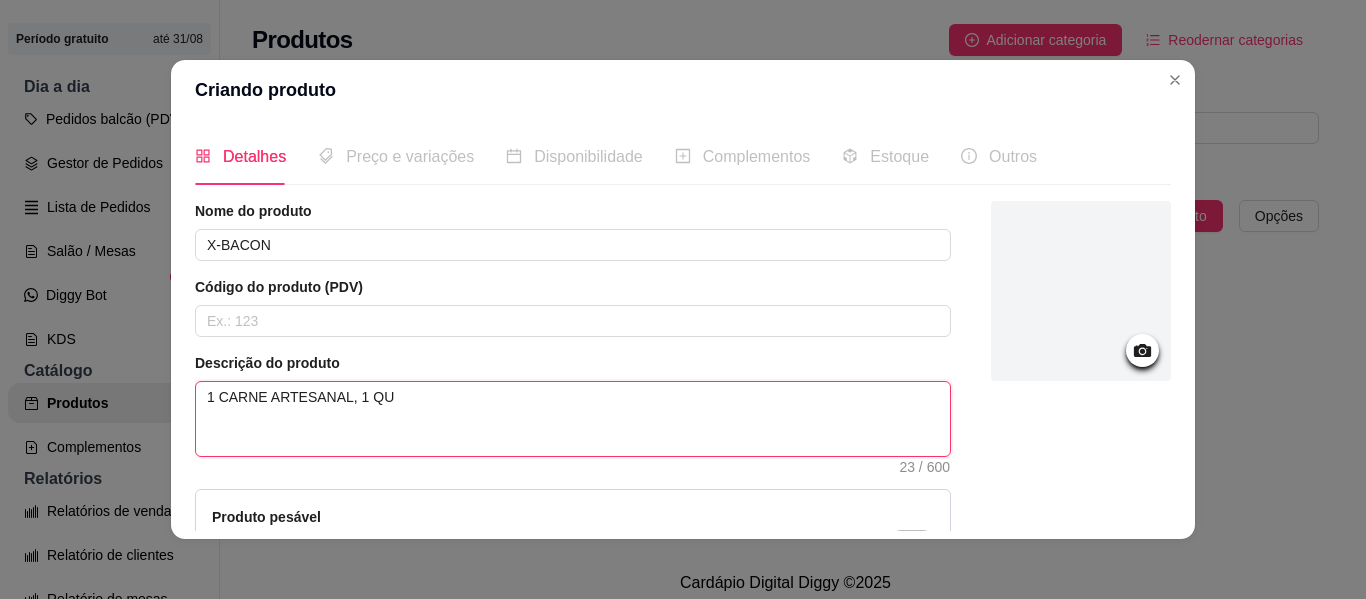 type 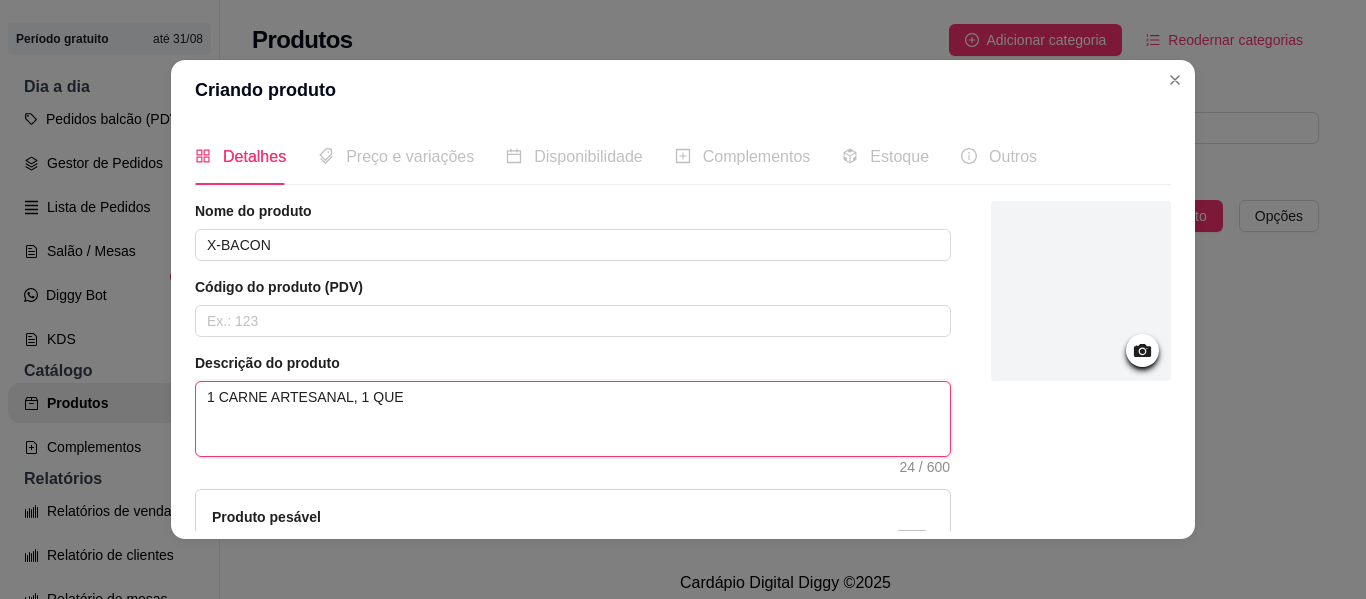 type 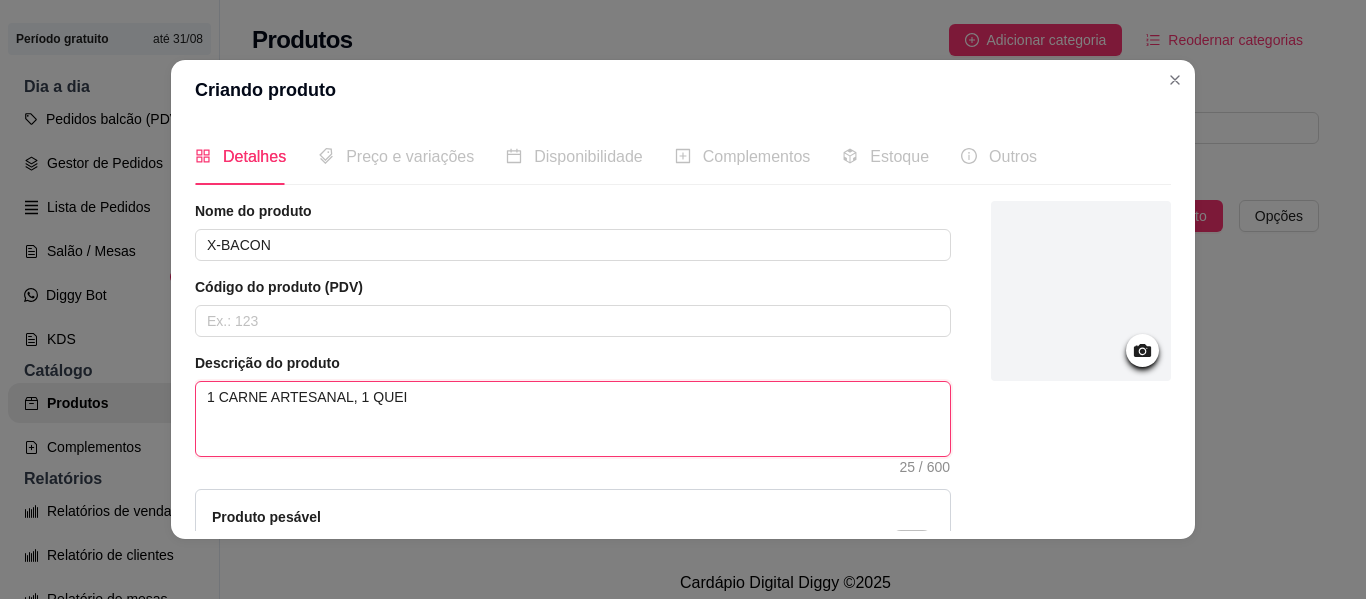 type 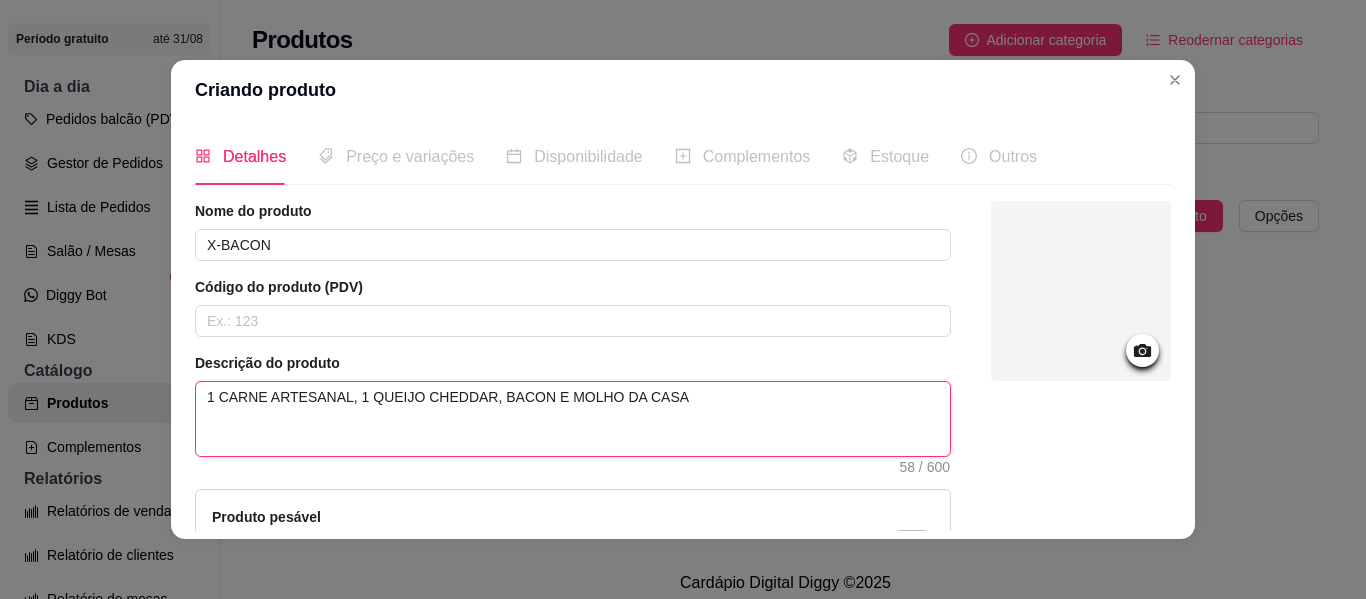 scroll, scrollTop: 4, scrollLeft: 0, axis: vertical 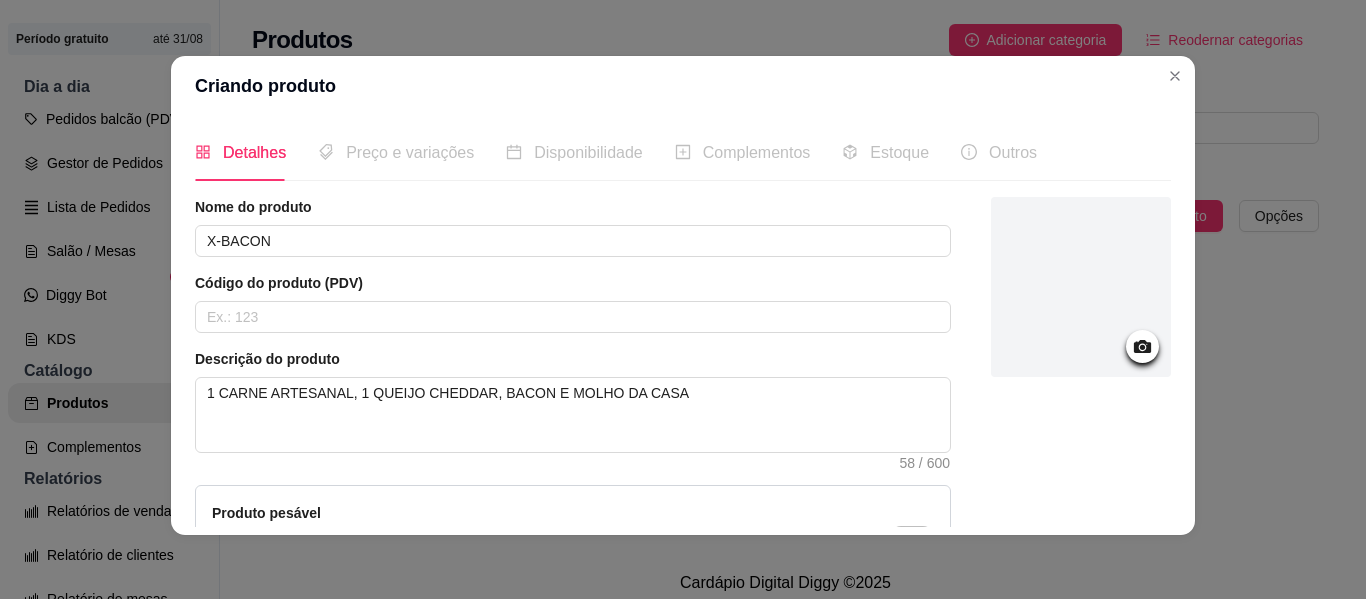 click on "Preço e variações" at bounding box center (410, 152) 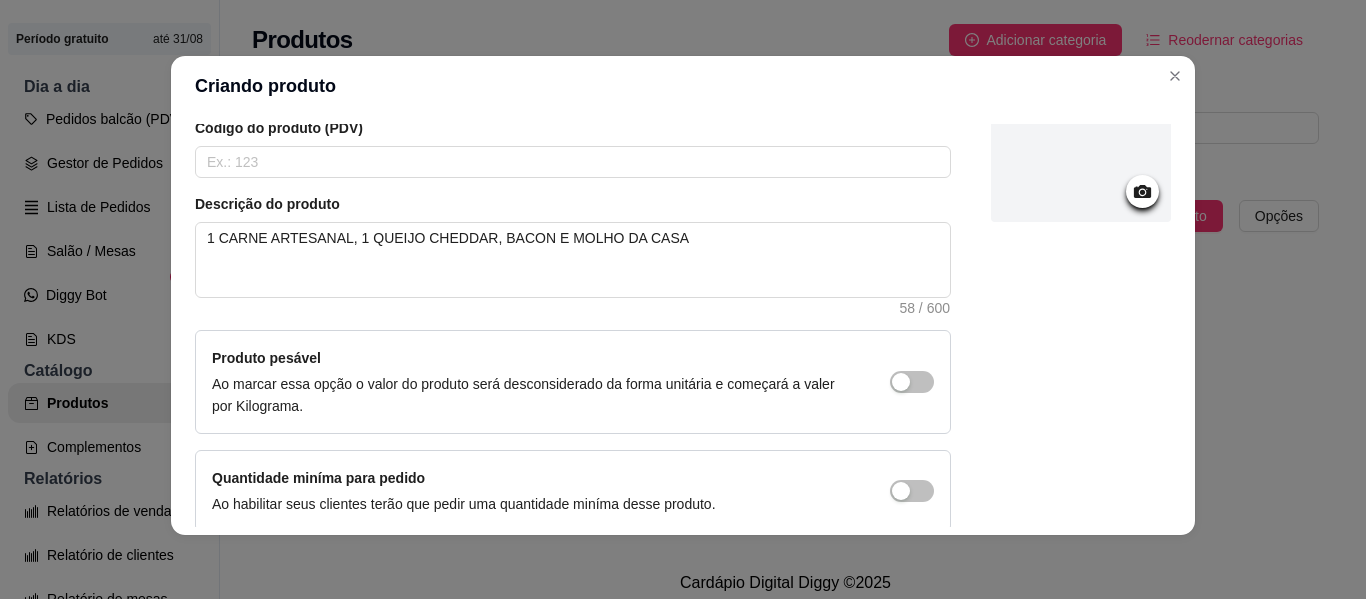 scroll, scrollTop: 154, scrollLeft: 0, axis: vertical 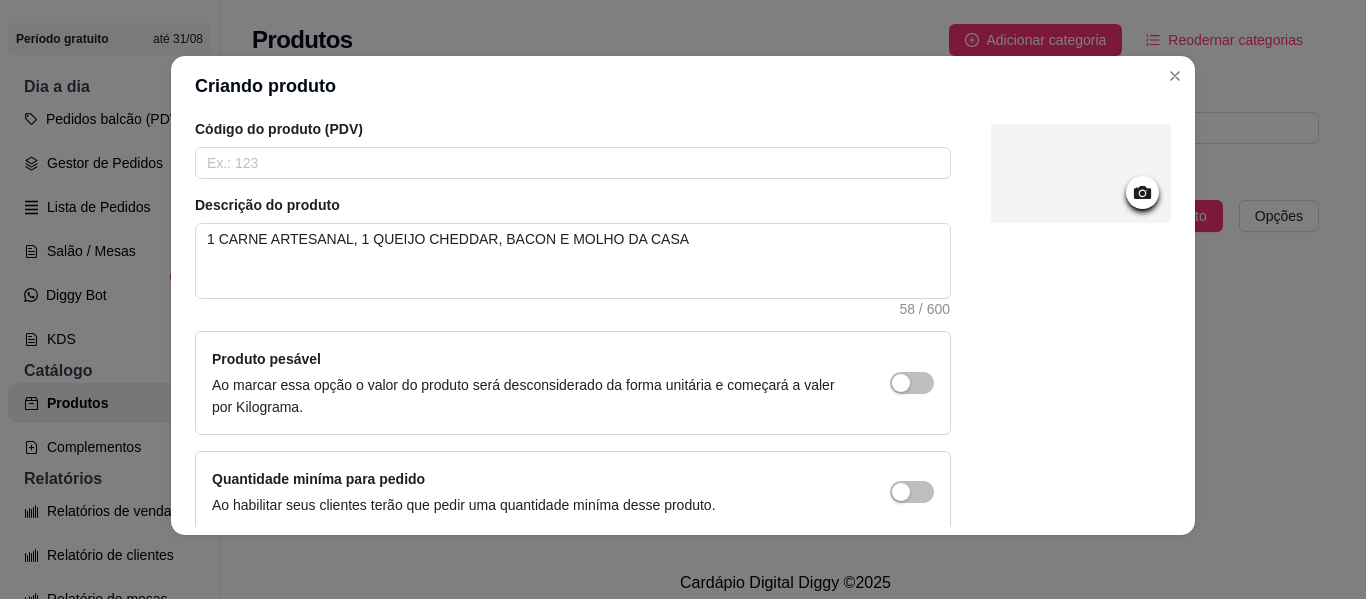 click 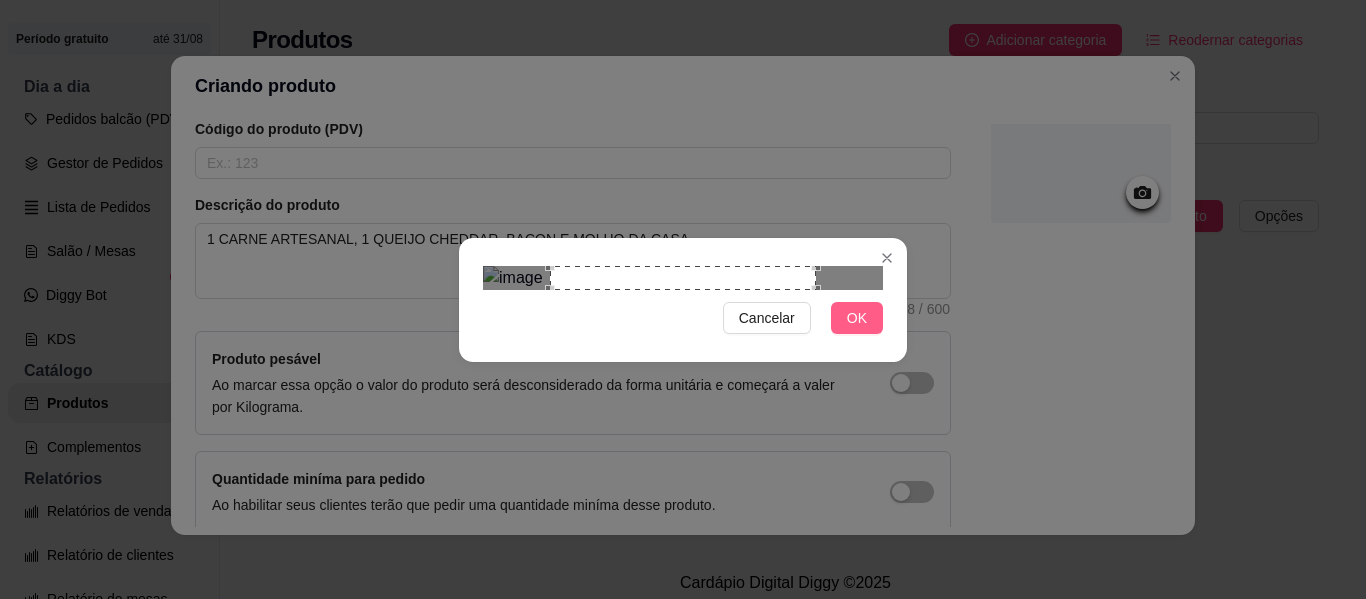 click on "OK" at bounding box center [857, 318] 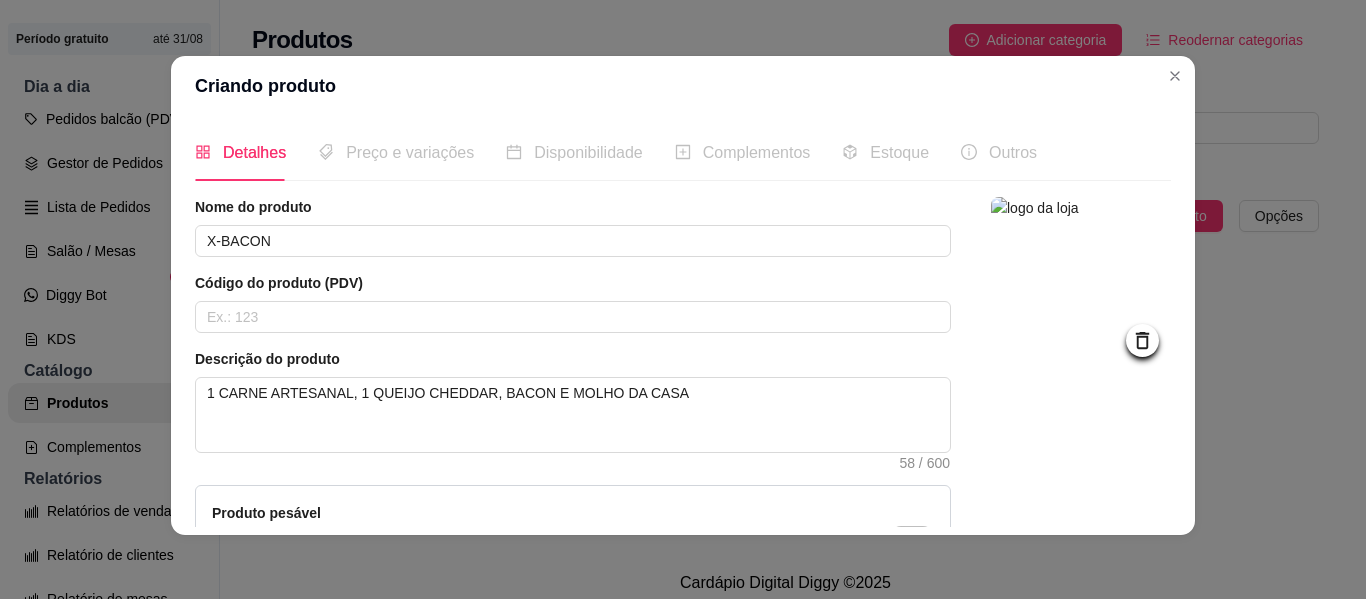 scroll, scrollTop: 249, scrollLeft: 0, axis: vertical 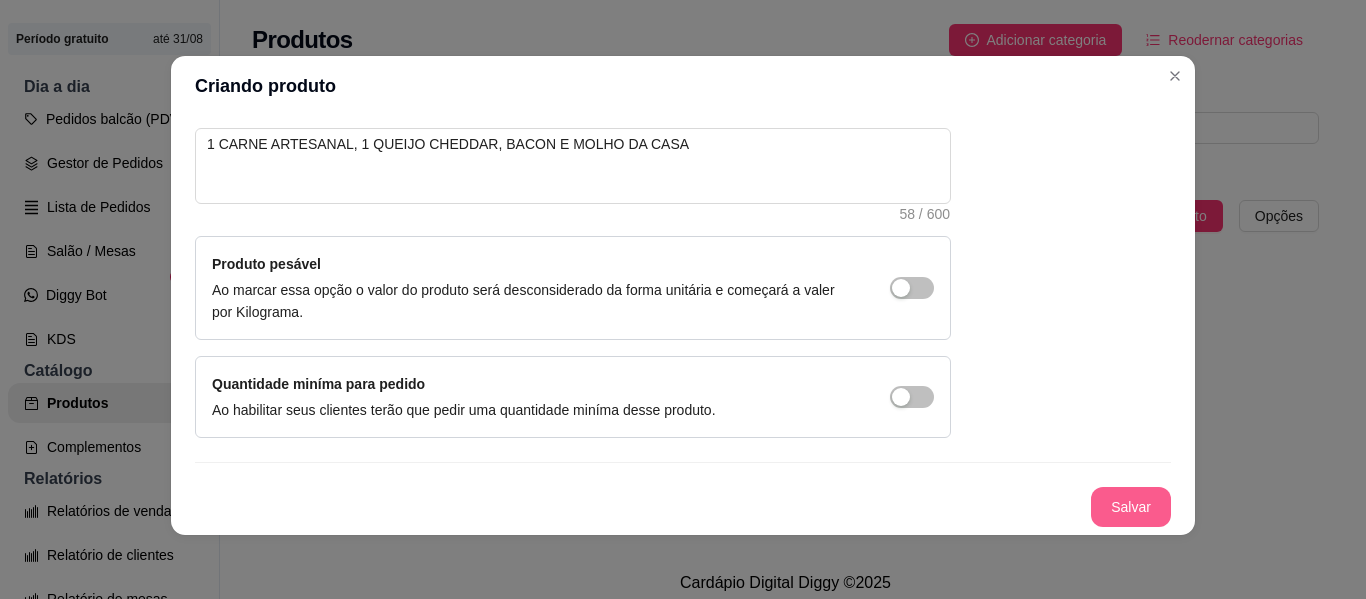 click on "Salvar" at bounding box center (1131, 507) 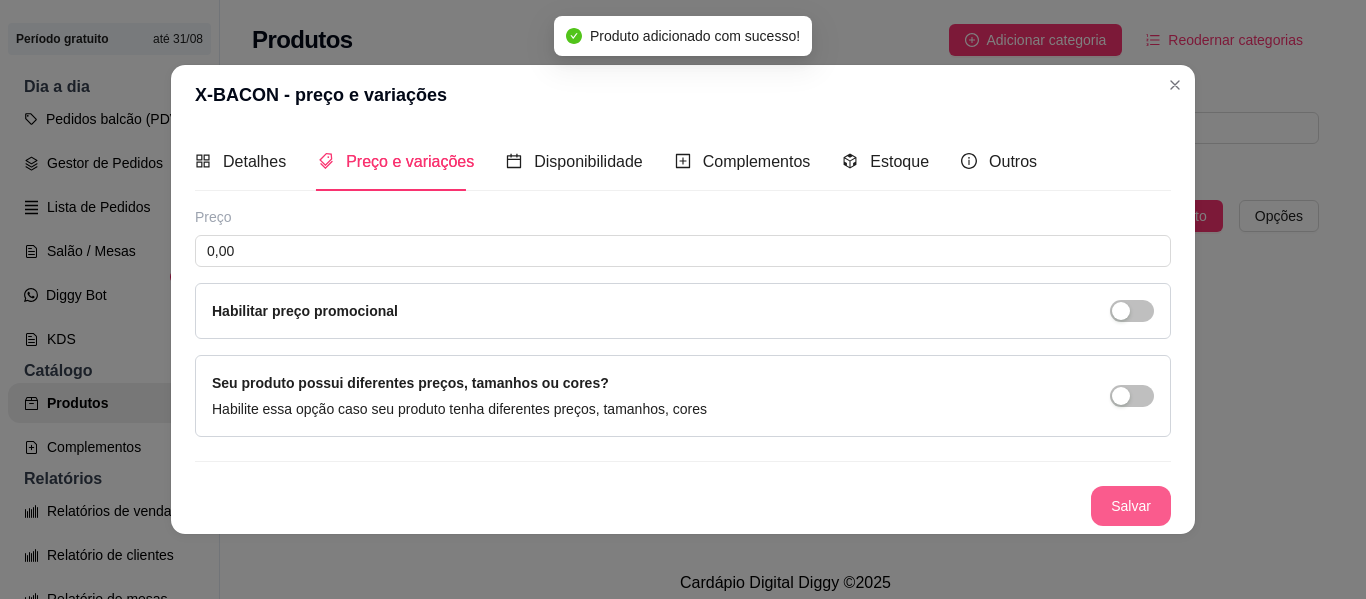 scroll, scrollTop: 0, scrollLeft: 0, axis: both 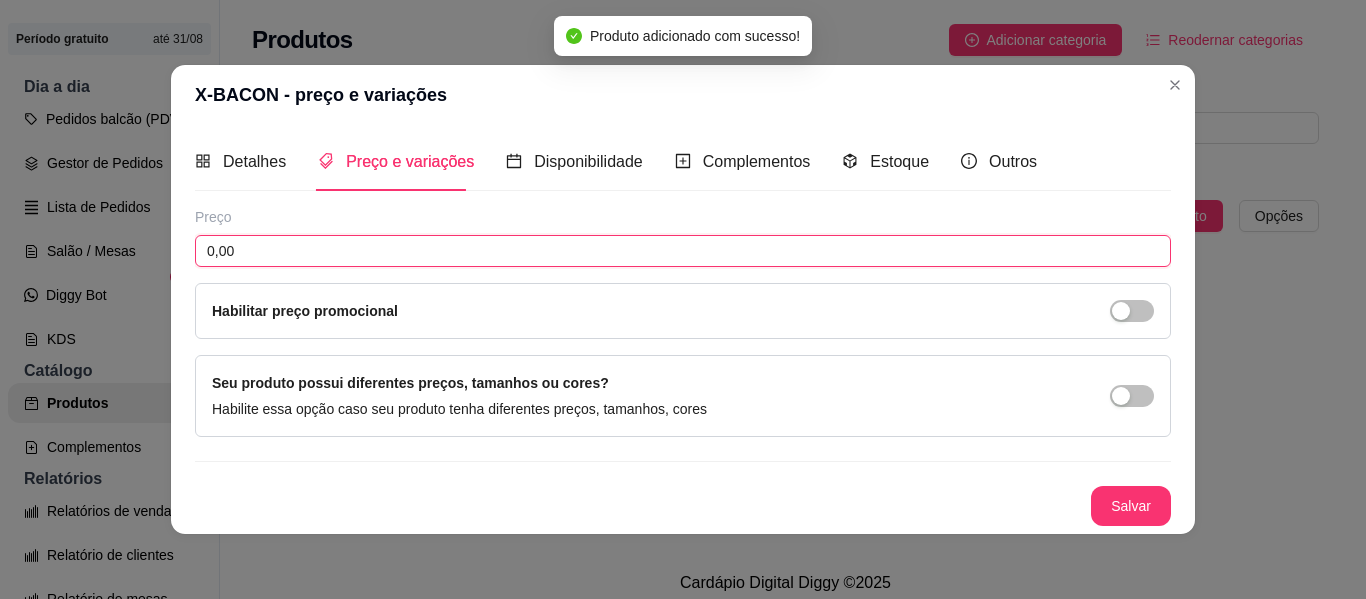 click on "0,00" at bounding box center [683, 251] 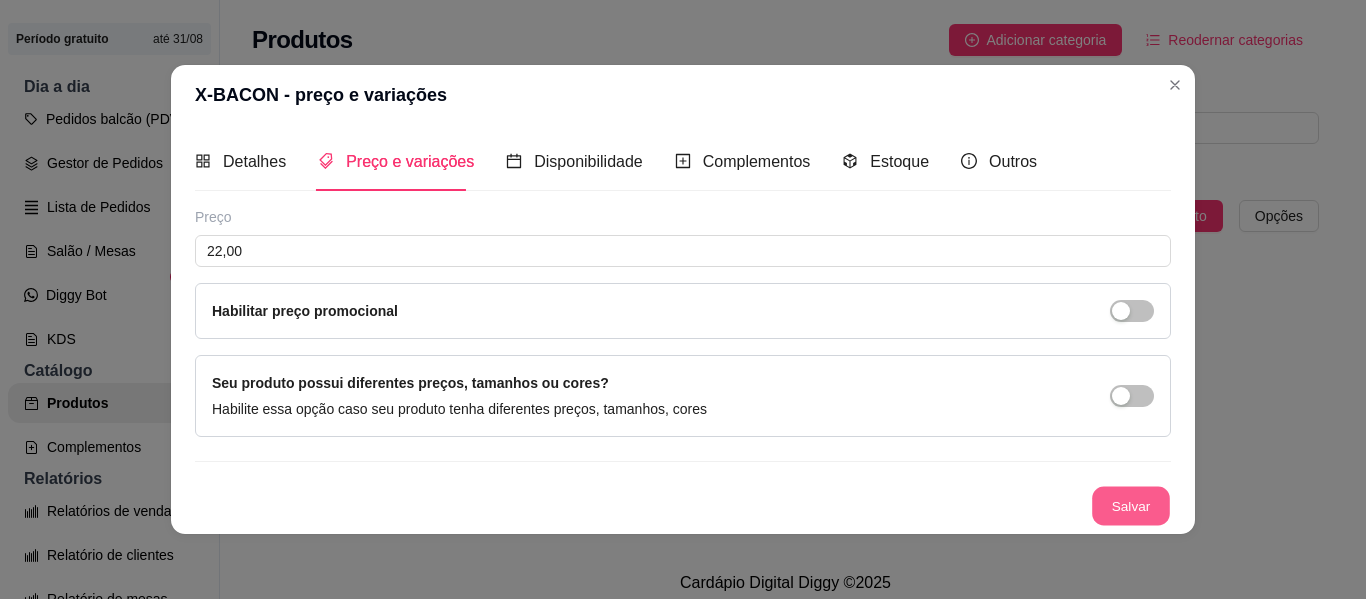 click on "Salvar" at bounding box center [1131, 505] 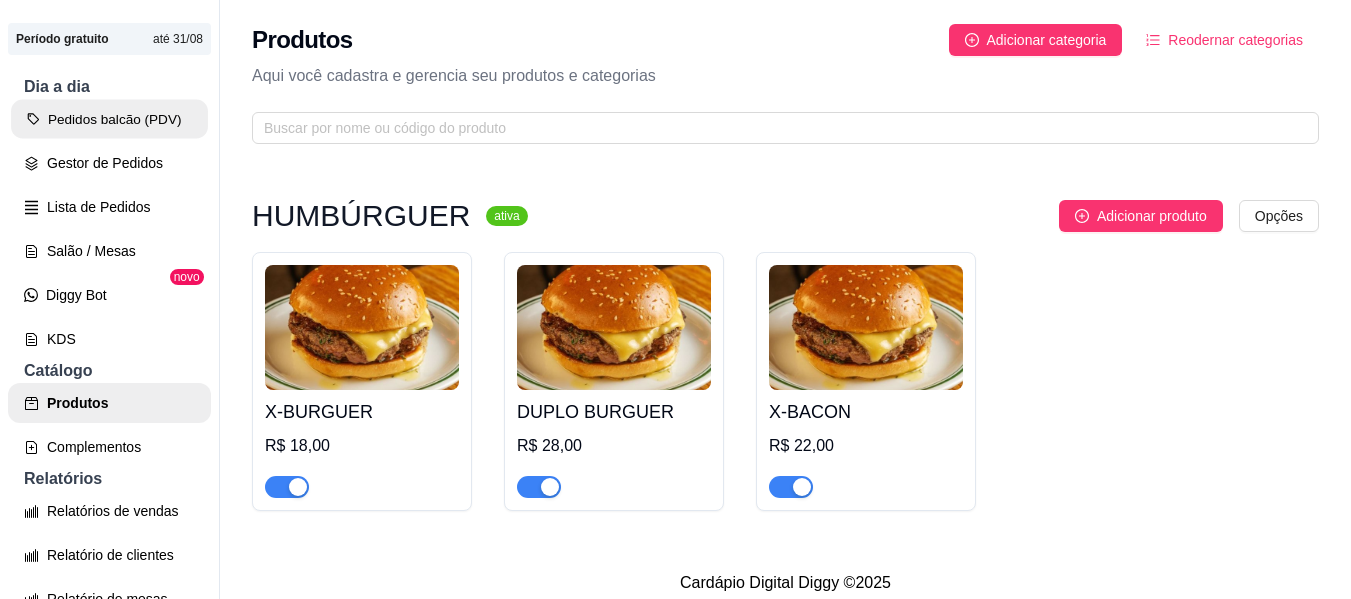 click on "Pedidos balcão (PDV)" at bounding box center [109, 119] 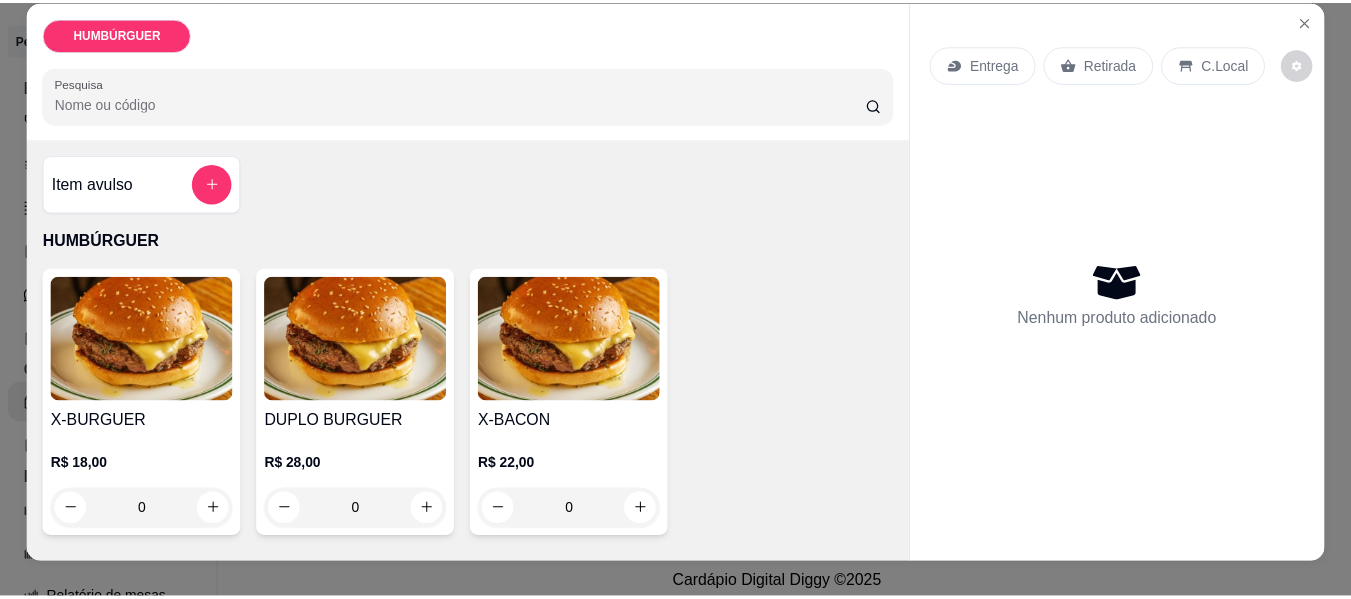 scroll, scrollTop: 0, scrollLeft: 0, axis: both 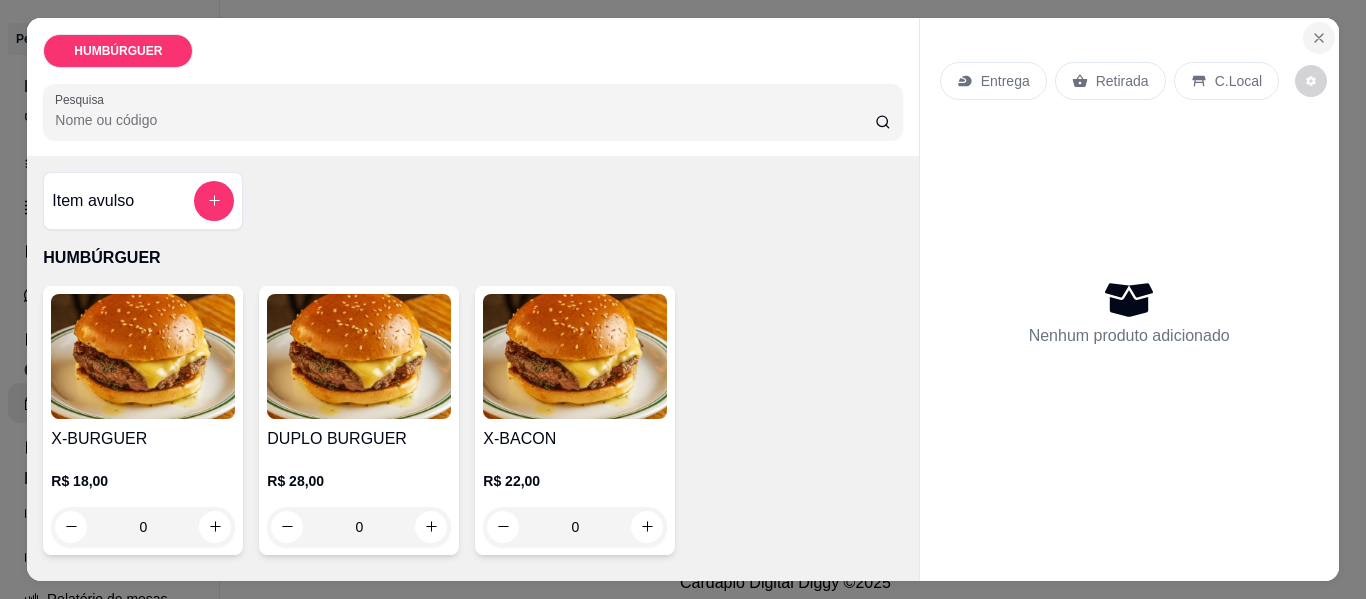 click 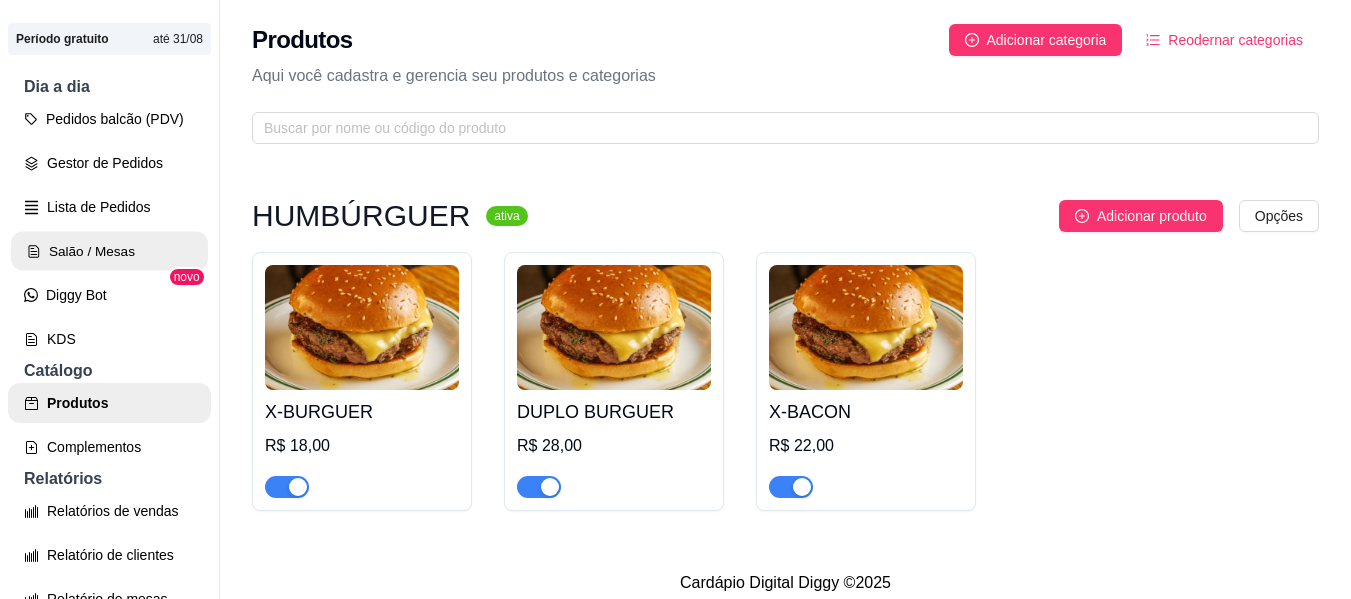 click on "Salão / Mesas" at bounding box center [109, 251] 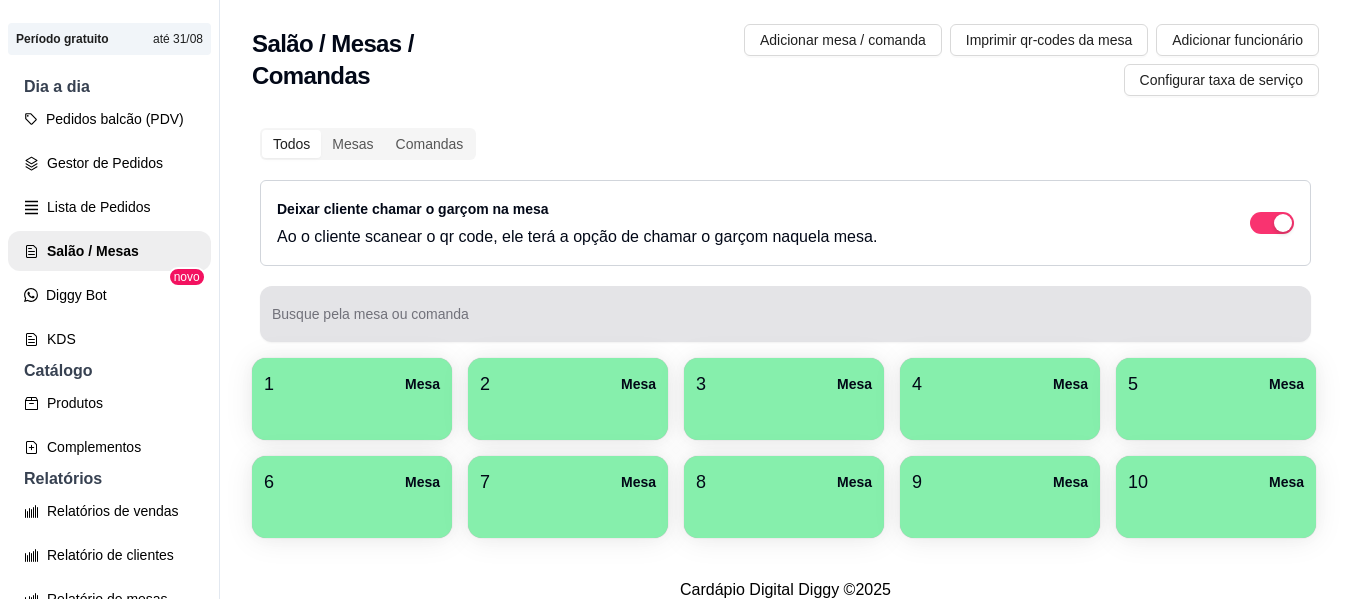 scroll, scrollTop: 132, scrollLeft: 0, axis: vertical 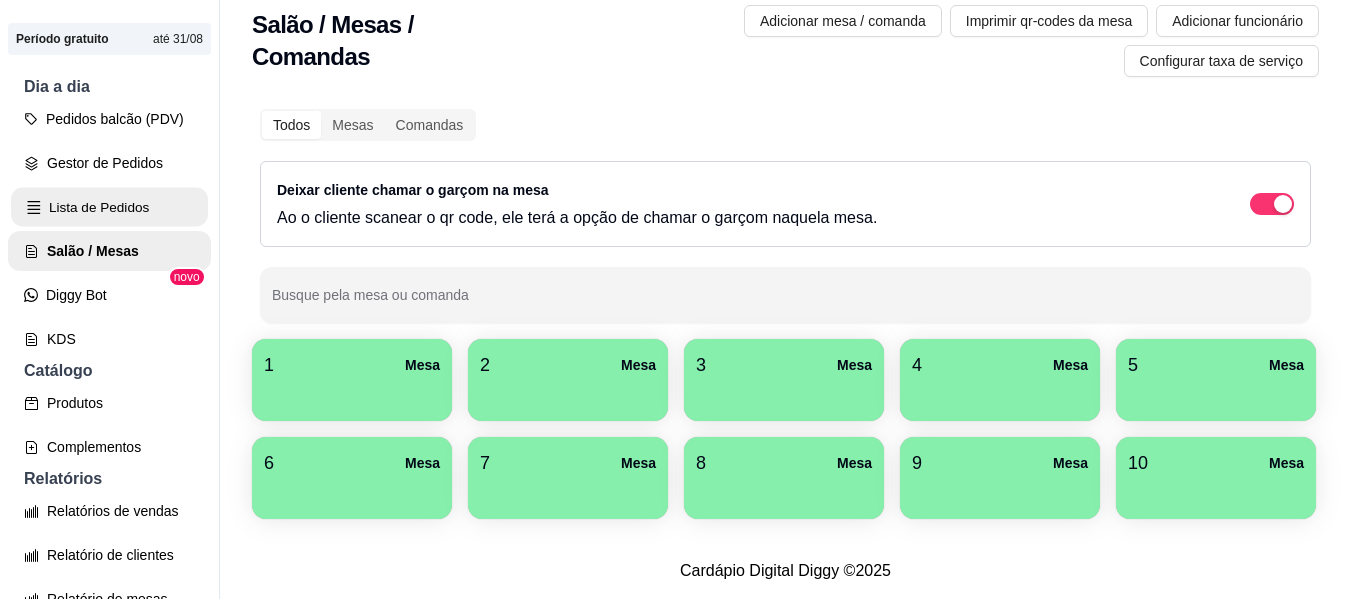 click on "Lista de Pedidos" at bounding box center (109, 207) 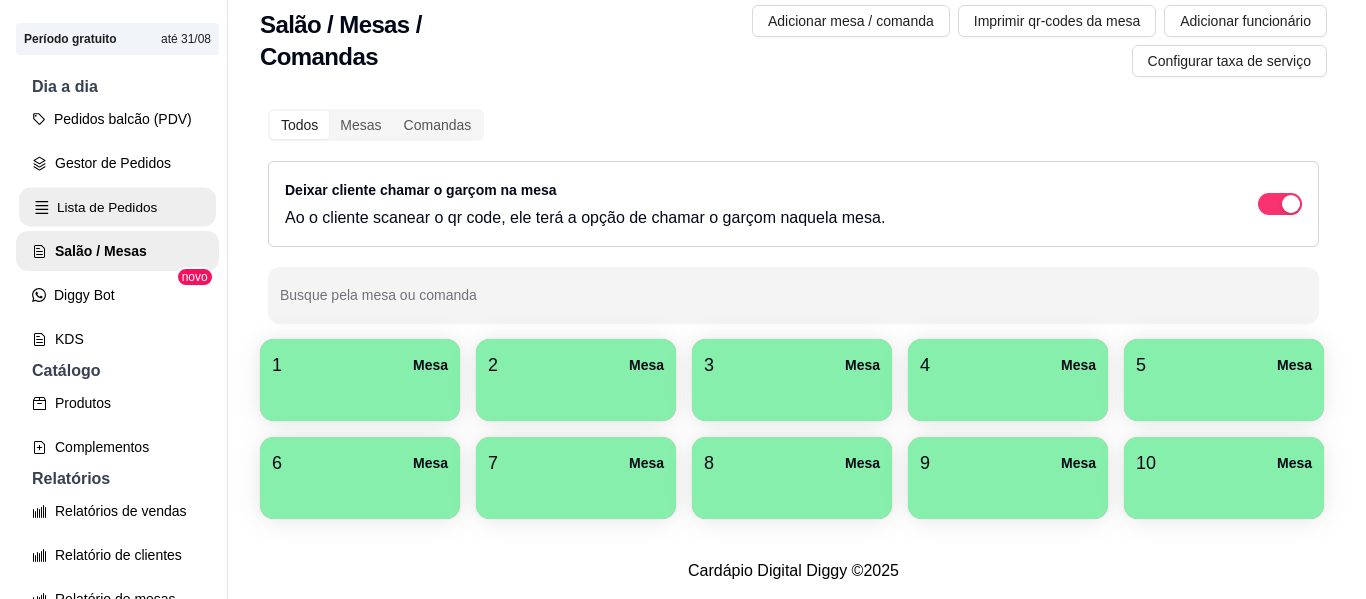 scroll, scrollTop: 0, scrollLeft: 0, axis: both 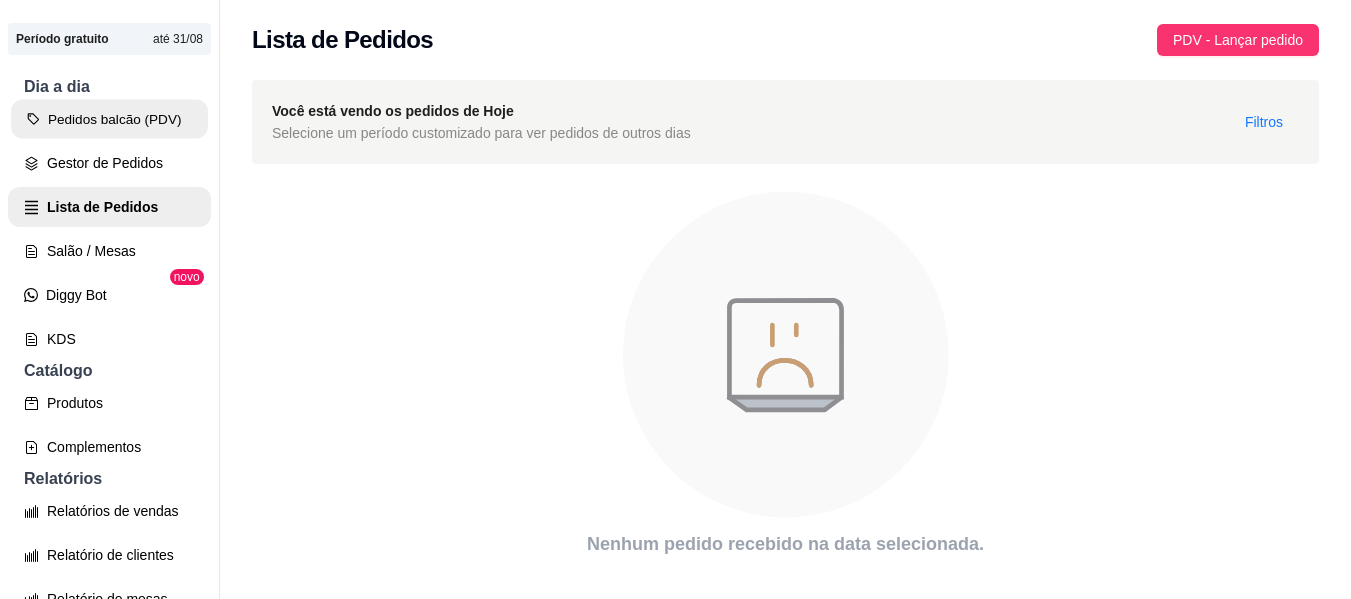 click on "Pedidos balcão (PDV)" at bounding box center [109, 119] 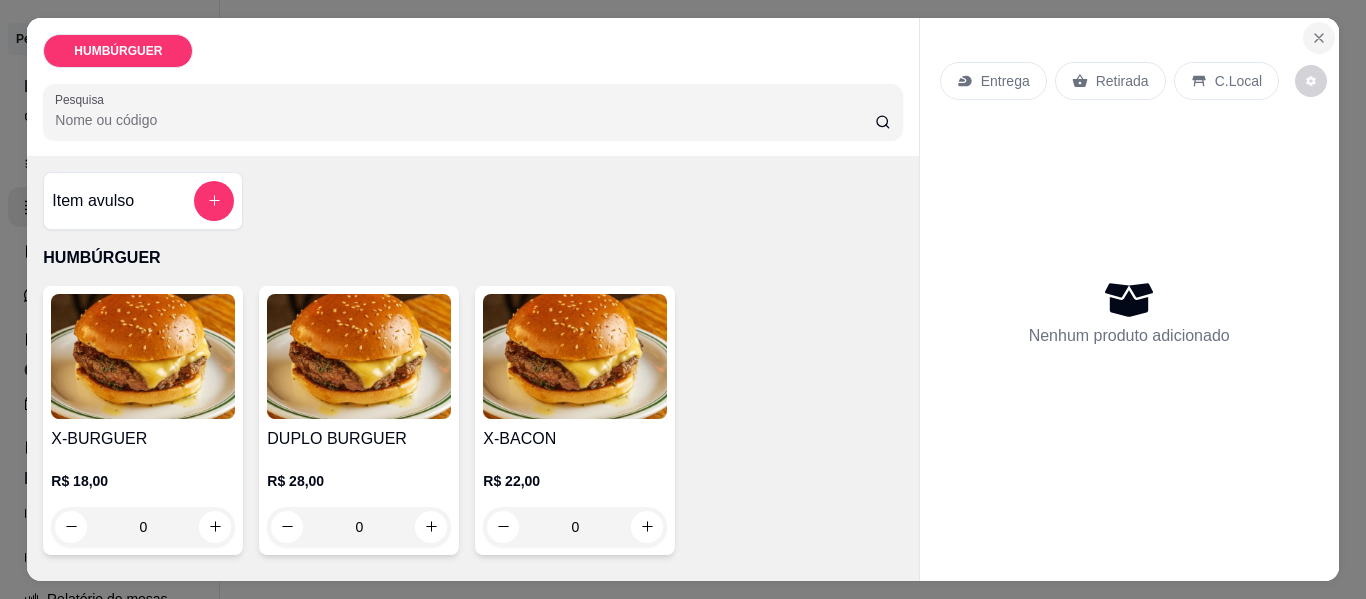 click at bounding box center [1319, 38] 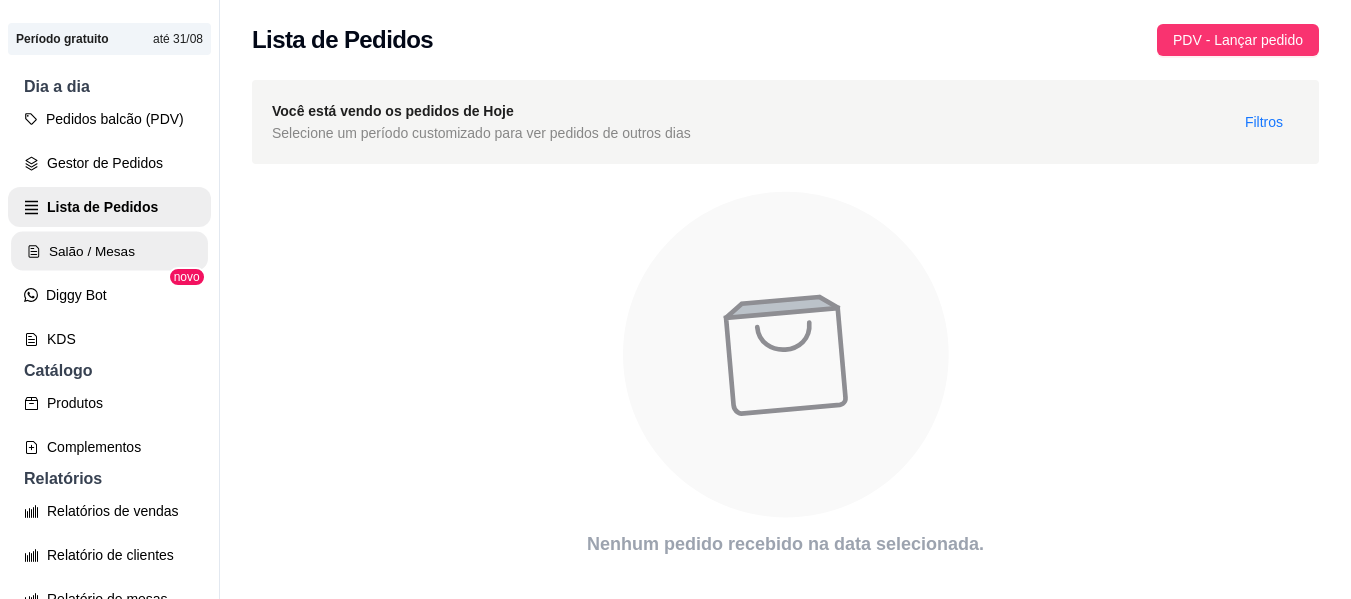 click on "Salão / Mesas" at bounding box center (109, 251) 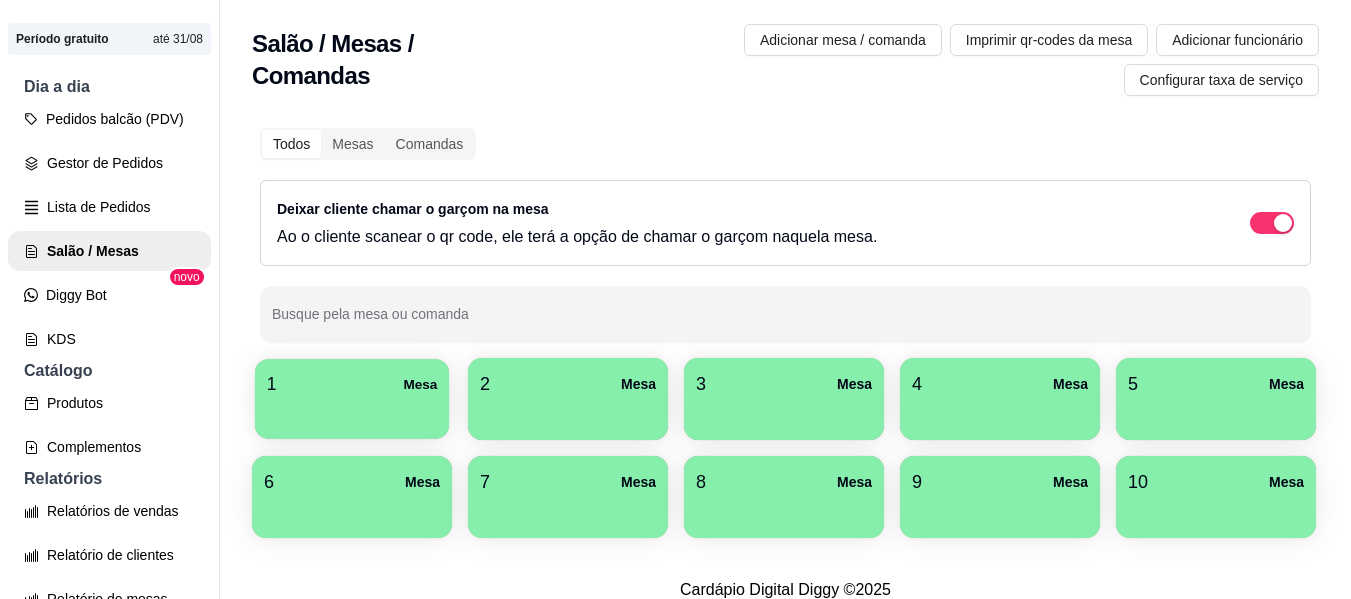 click at bounding box center (352, 412) 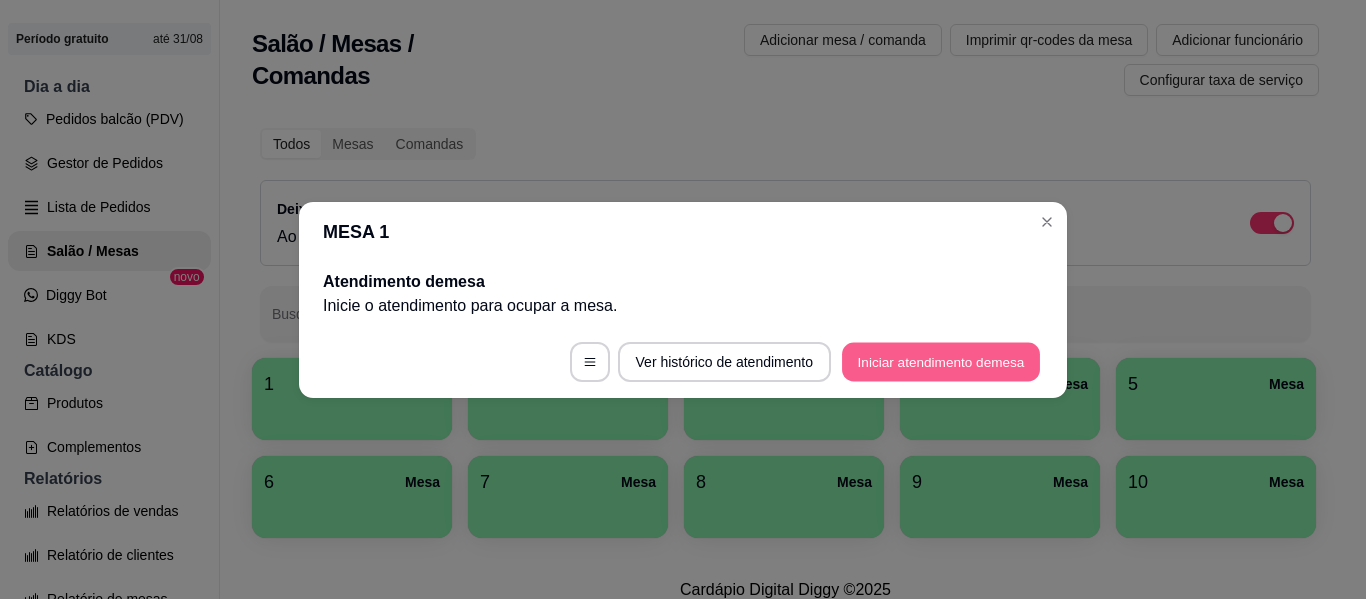 click on "Iniciar atendimento de  mesa" at bounding box center (941, 361) 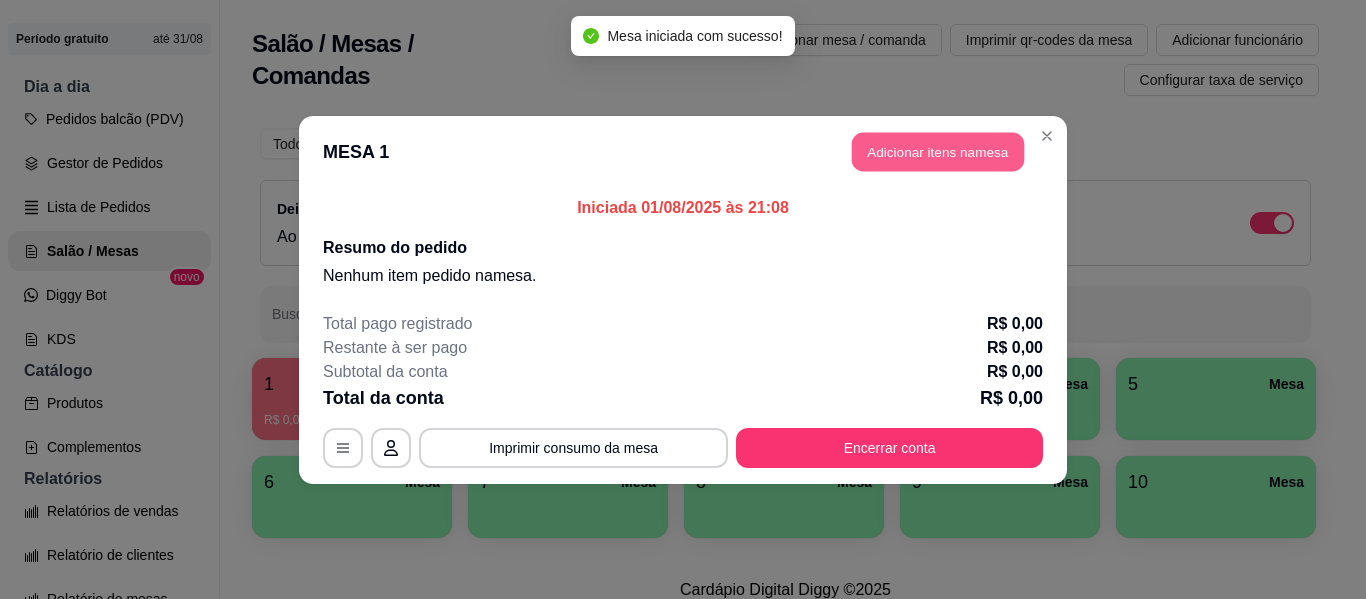 click on "Adicionar itens na  mesa" at bounding box center (938, 151) 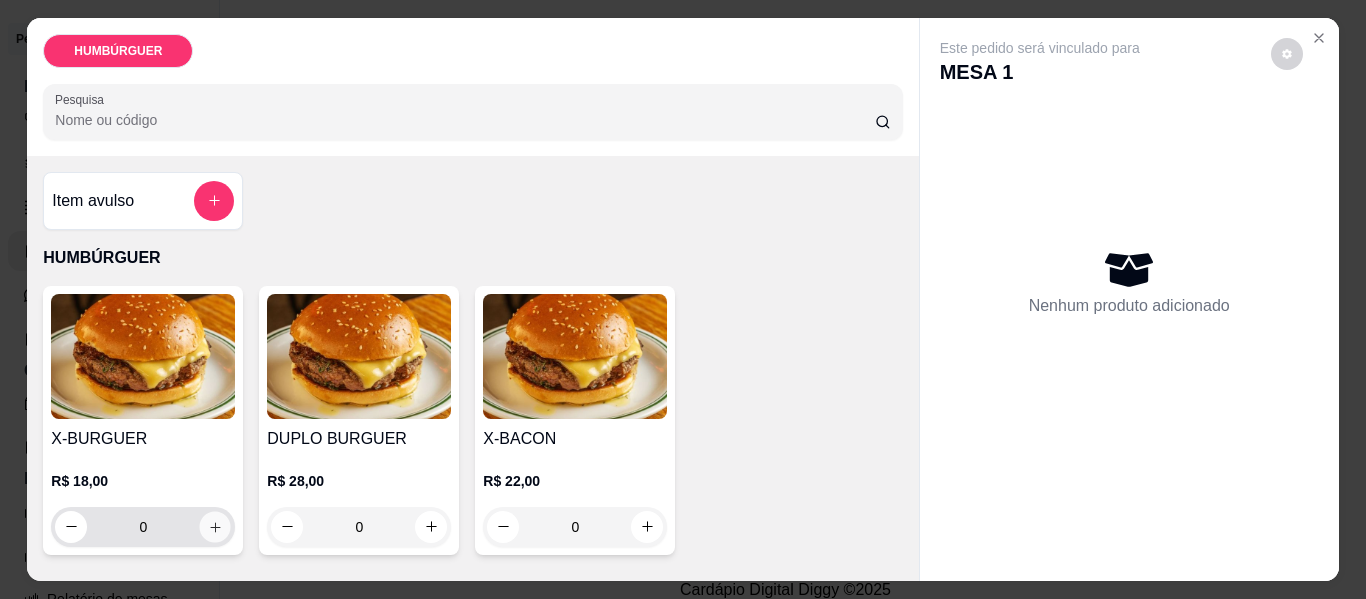 click 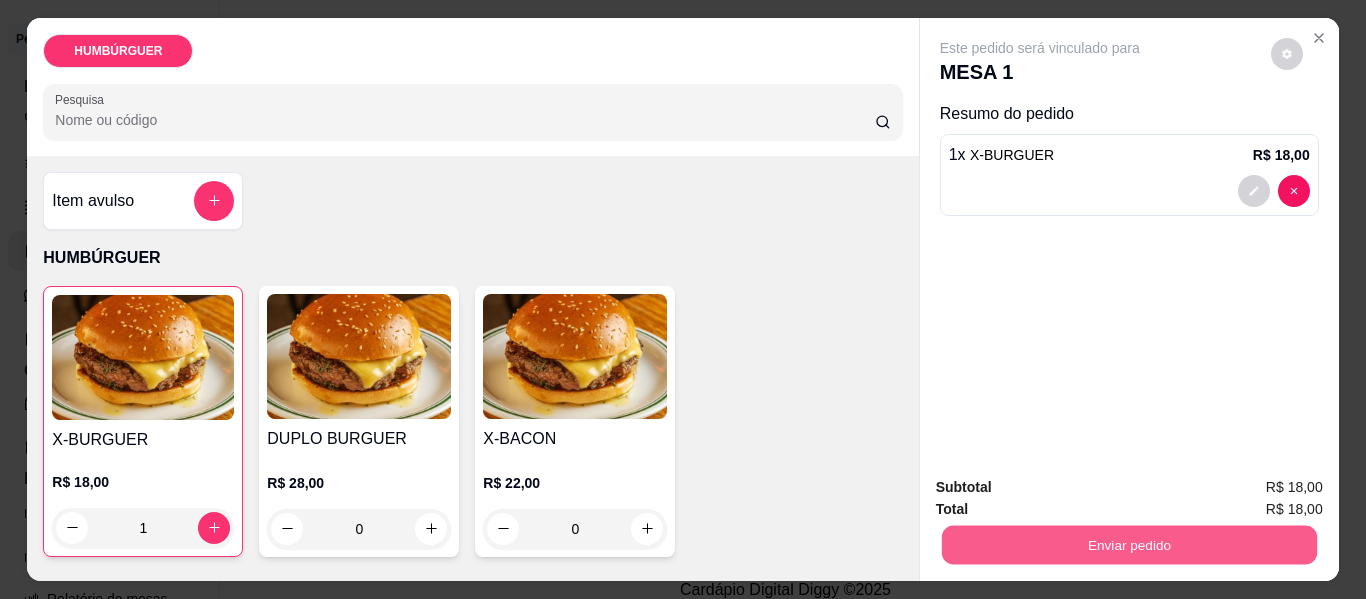 click on "Enviar pedido" at bounding box center (1128, 545) 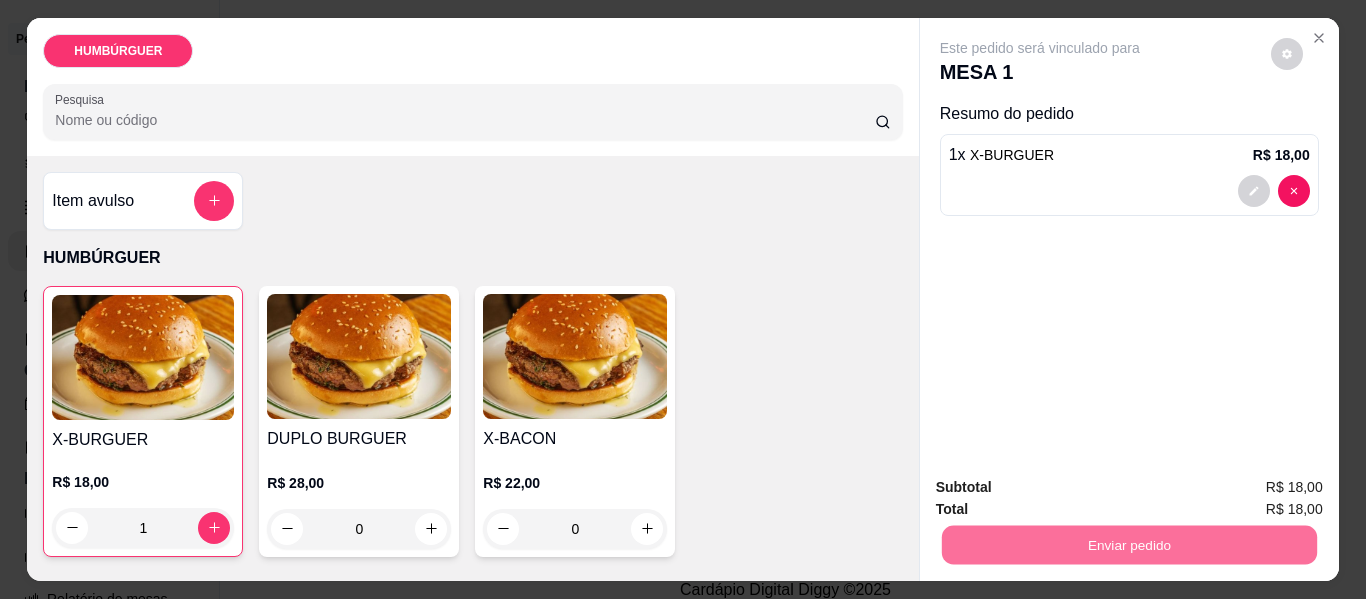 click on "Sim, quero registrar" at bounding box center [1253, 488] 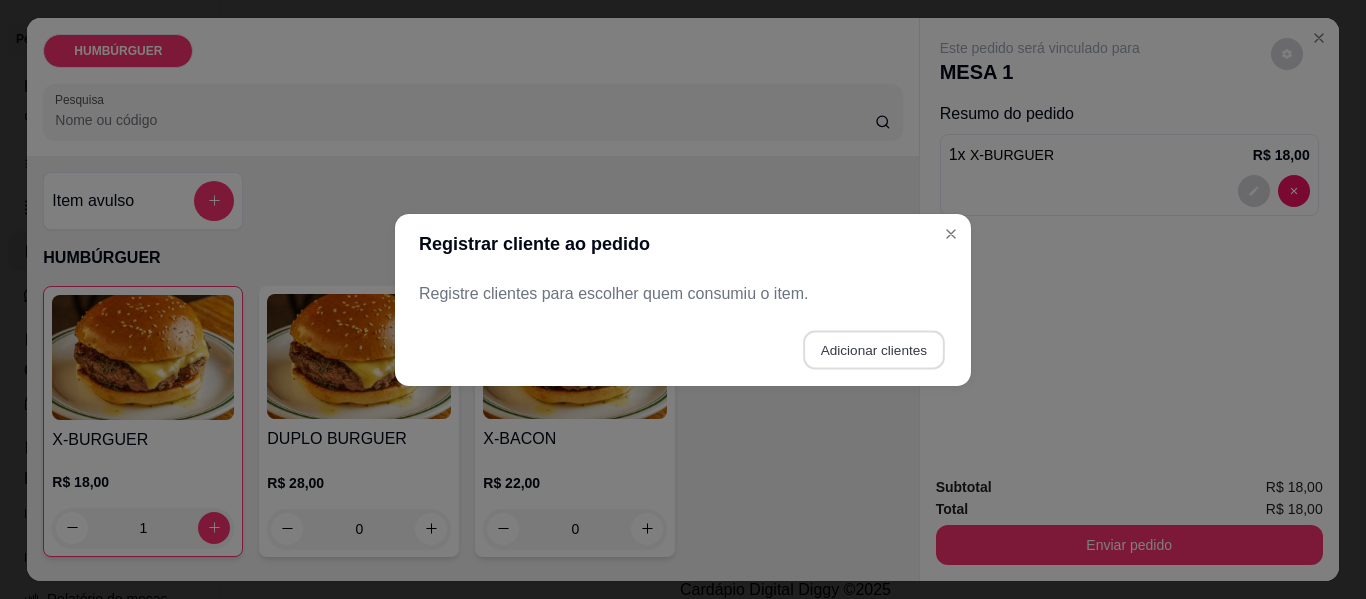 click on "Adicionar clientes" at bounding box center [873, 349] 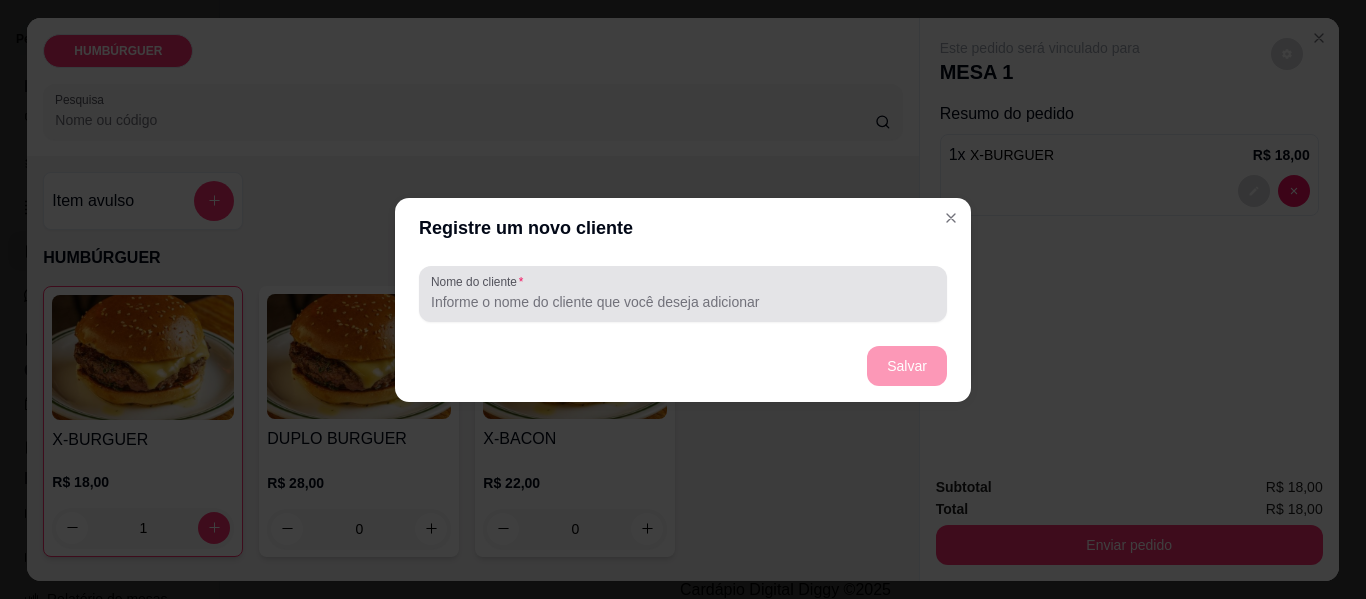 click at bounding box center (683, 294) 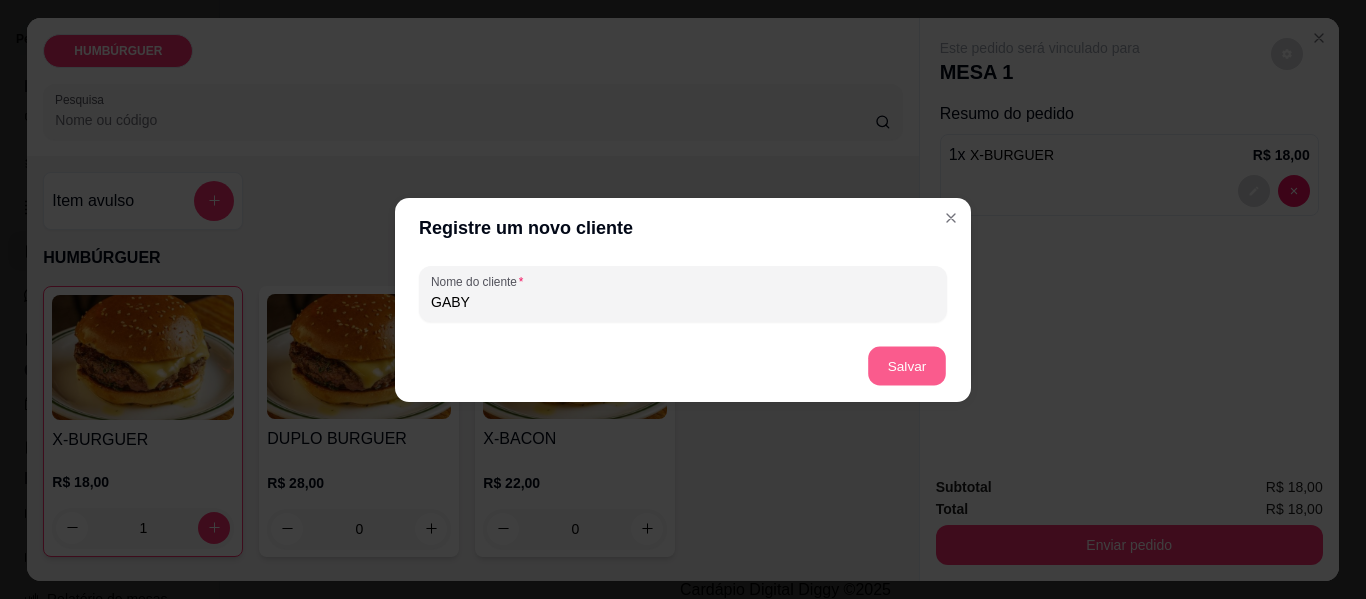 click on "Salvar" at bounding box center [907, 365] 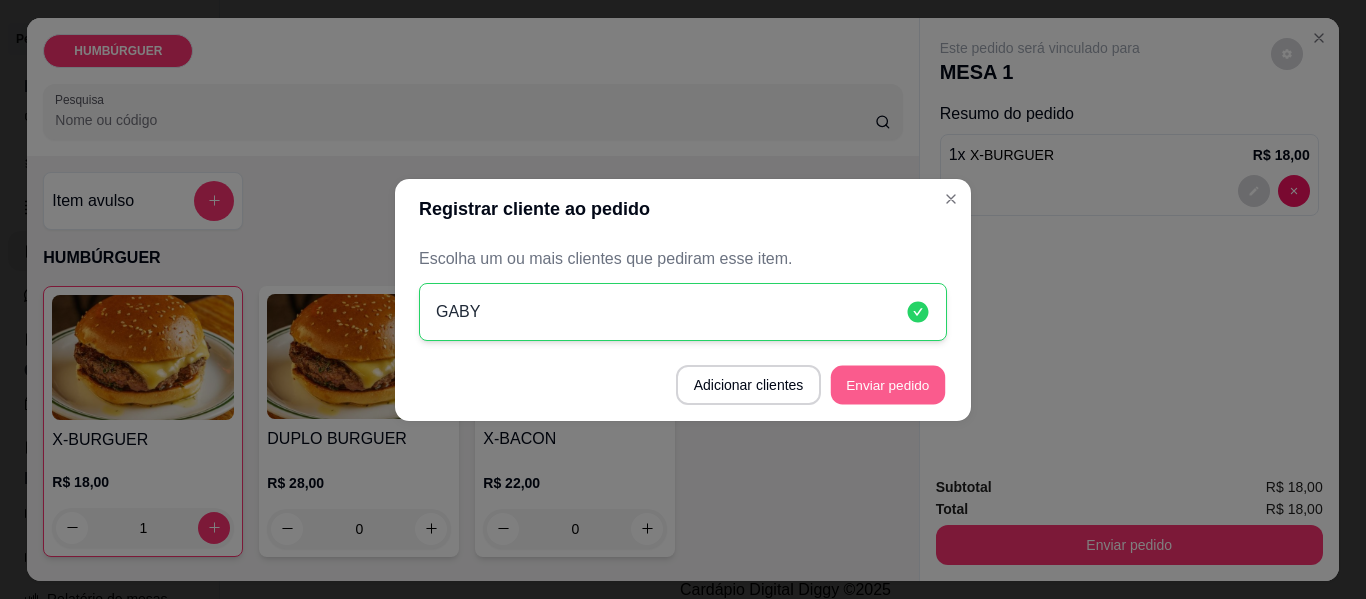 click on "Enviar pedido" at bounding box center (888, 384) 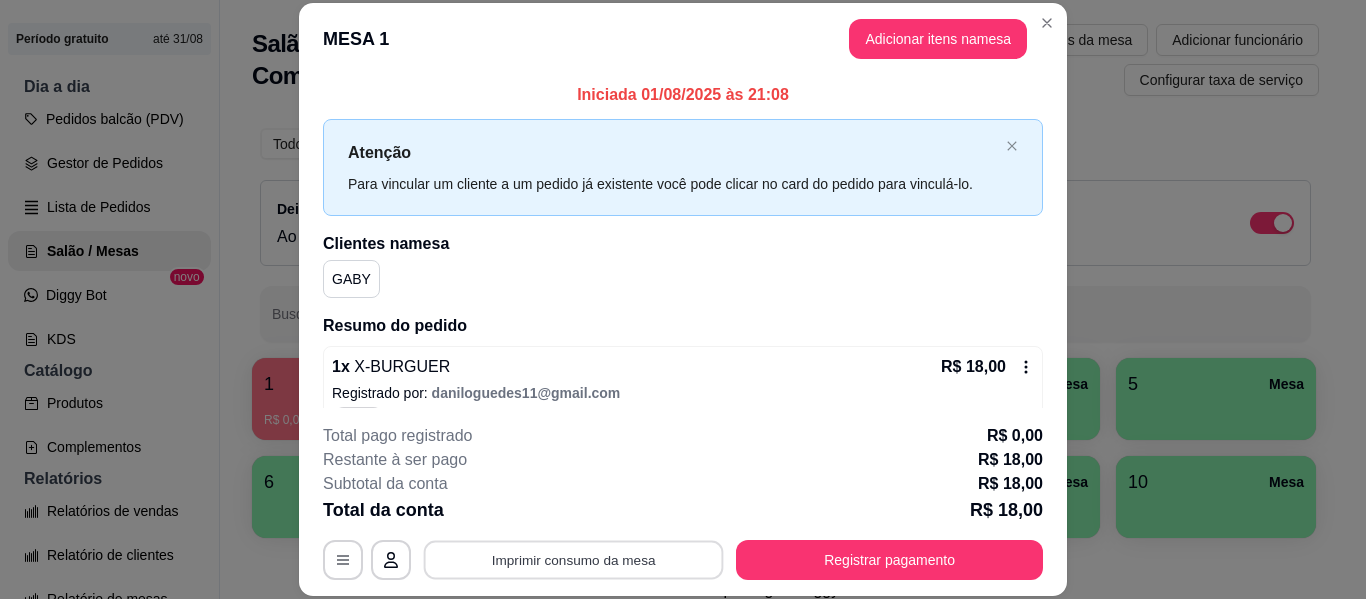 click on "Imprimir consumo da mesa" at bounding box center (574, 560) 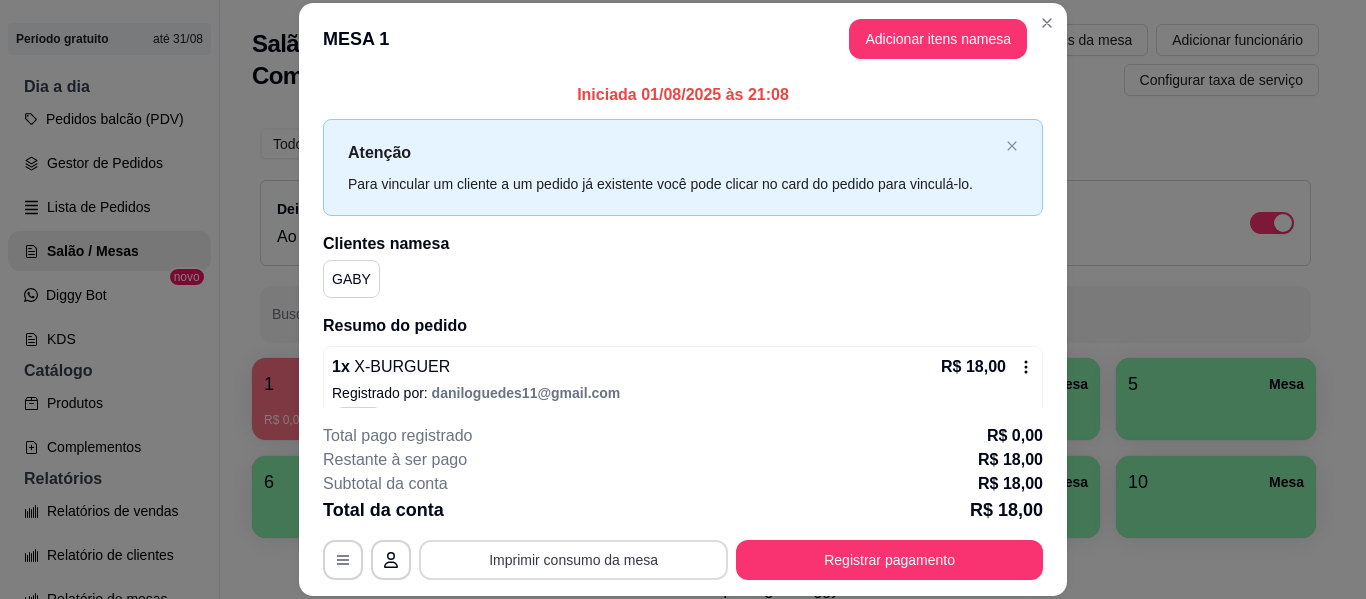 scroll, scrollTop: 0, scrollLeft: 0, axis: both 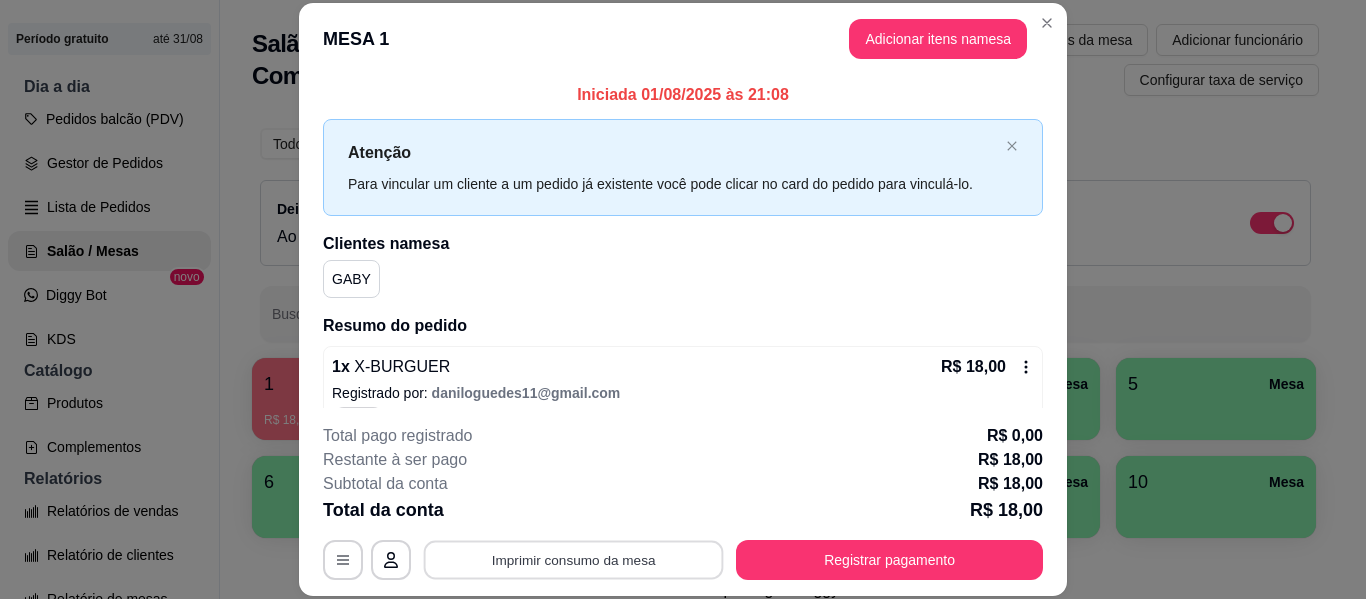 click on "Imprimir consumo da mesa" at bounding box center (574, 560) 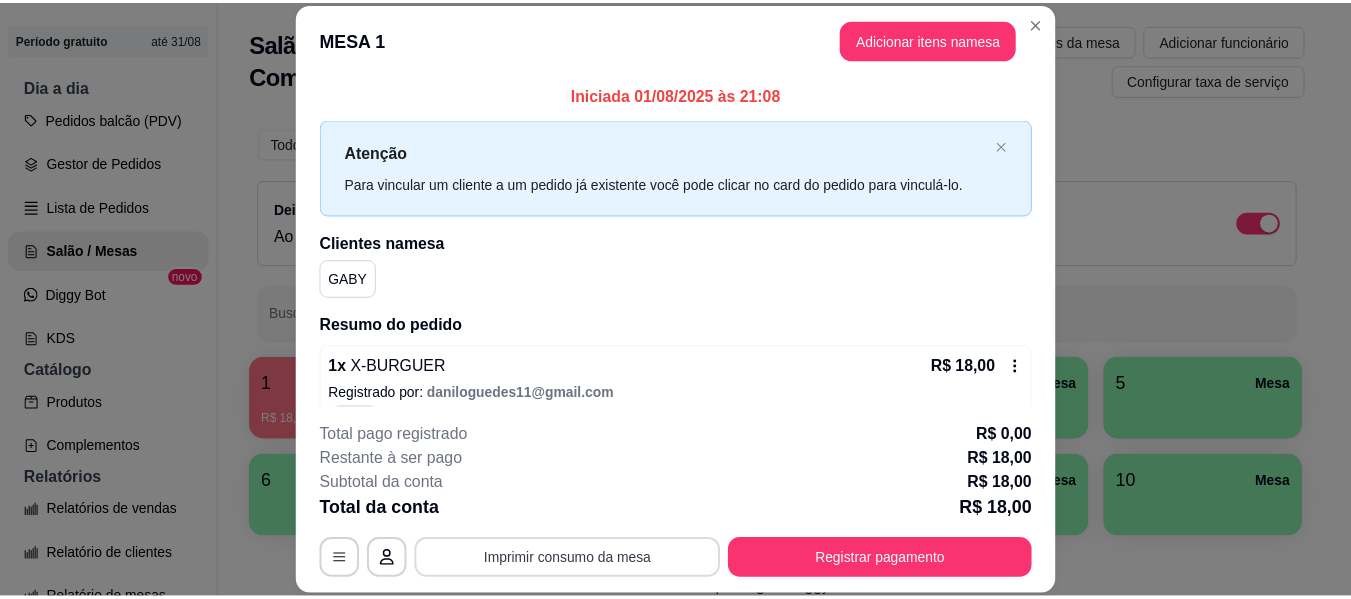 scroll, scrollTop: 0, scrollLeft: 0, axis: both 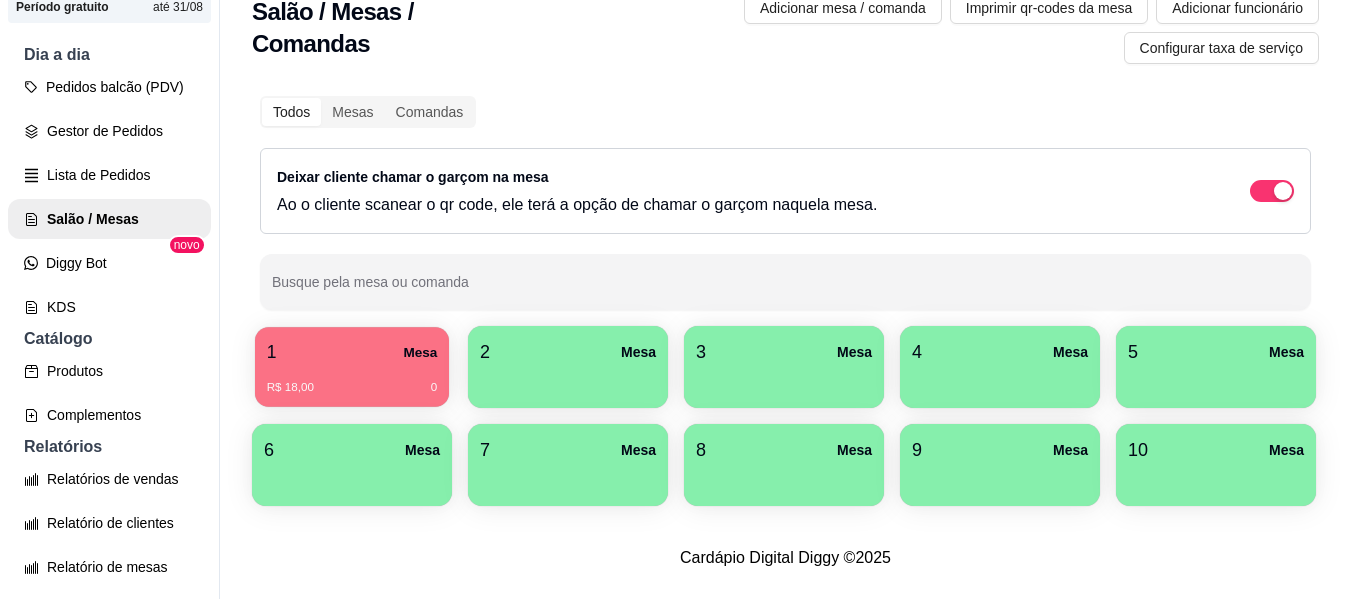 click on "R$ 18,00 0" at bounding box center [352, 380] 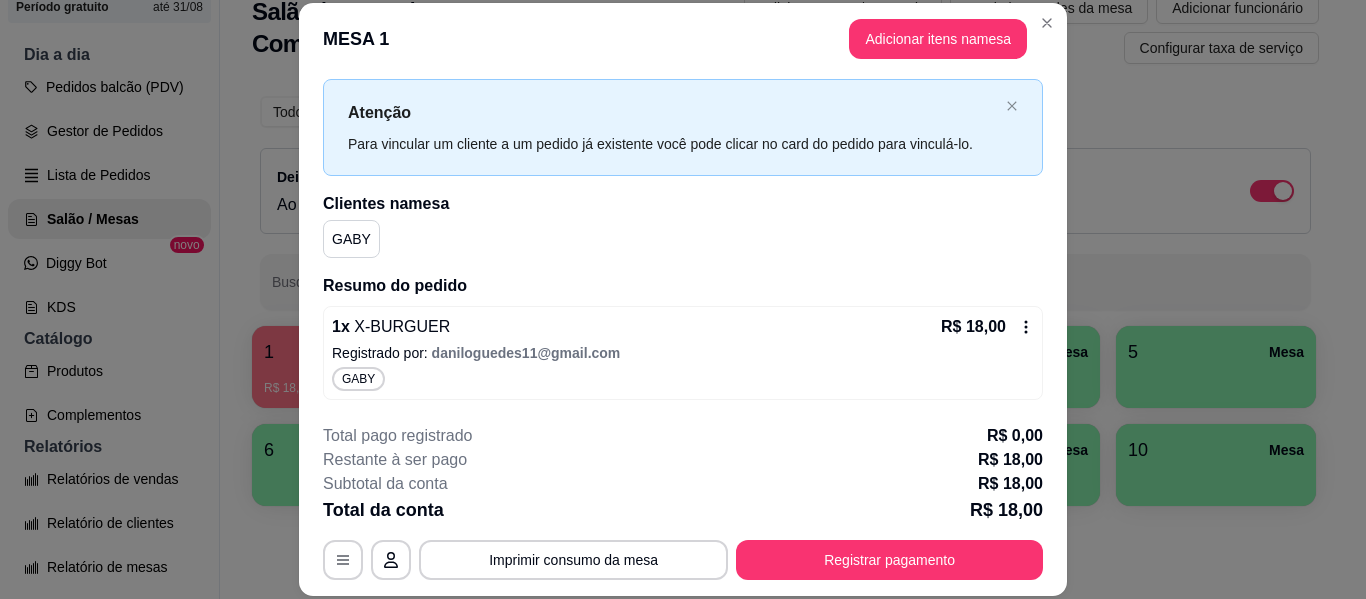 scroll, scrollTop: 0, scrollLeft: 0, axis: both 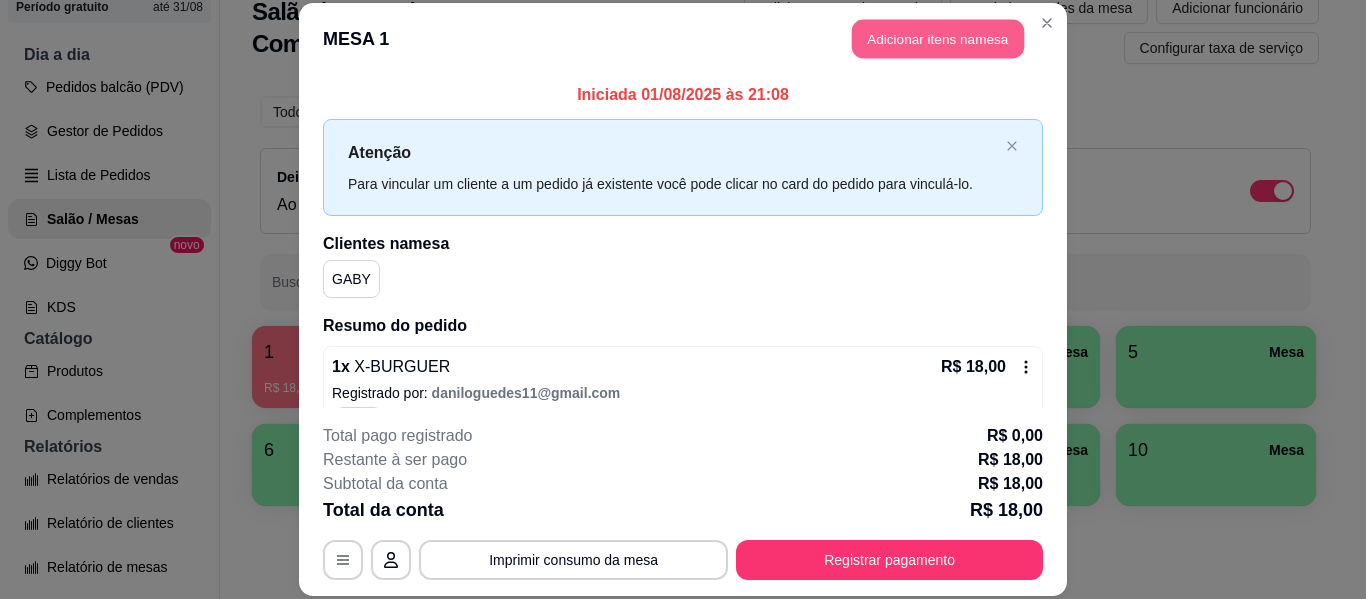 click on "Adicionar itens na  mesa" at bounding box center [938, 39] 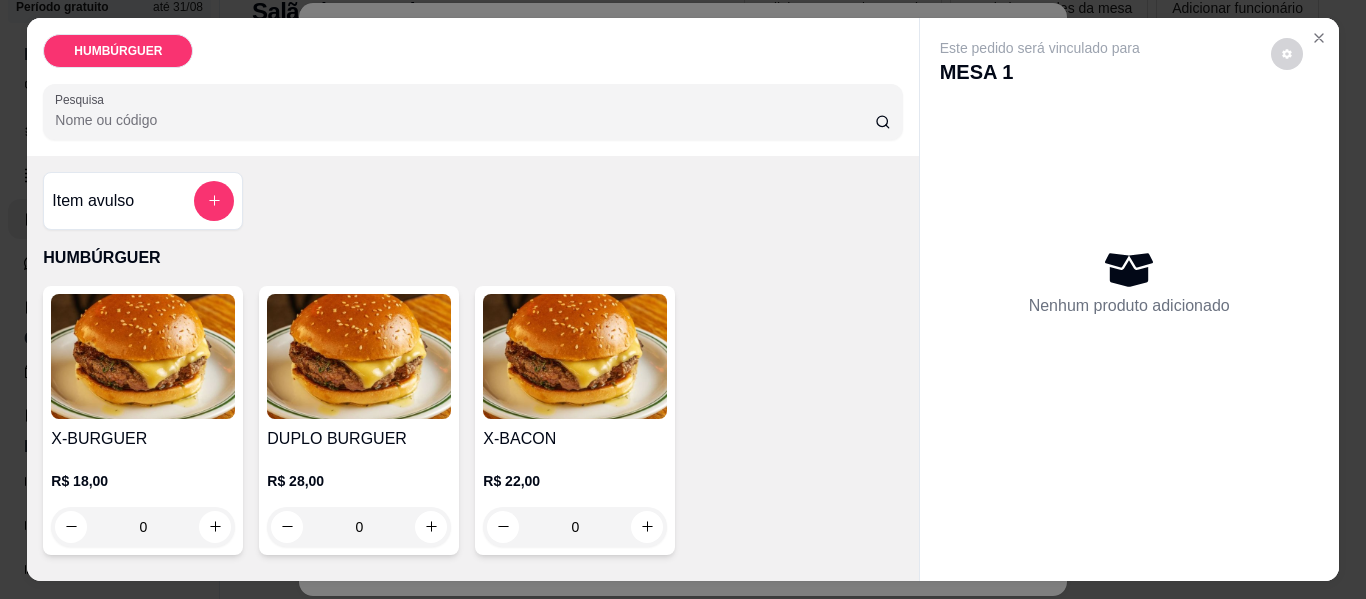 click at bounding box center (359, 356) 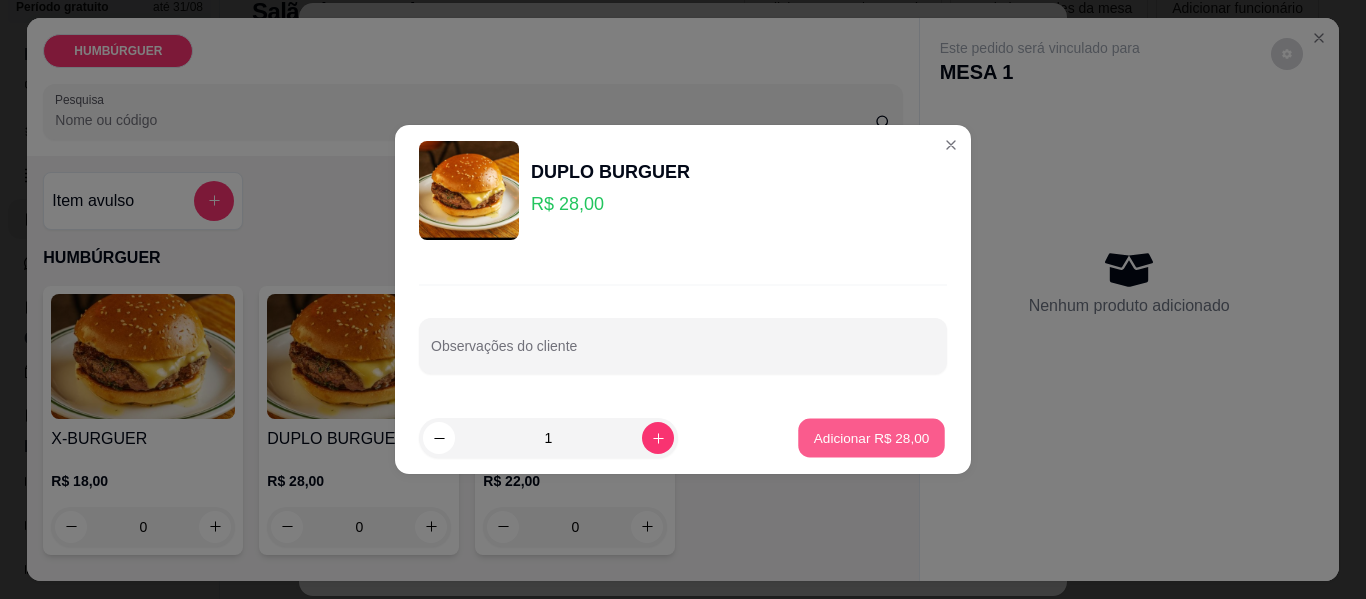 click on "Adicionar   R$ 28,00" at bounding box center (871, 438) 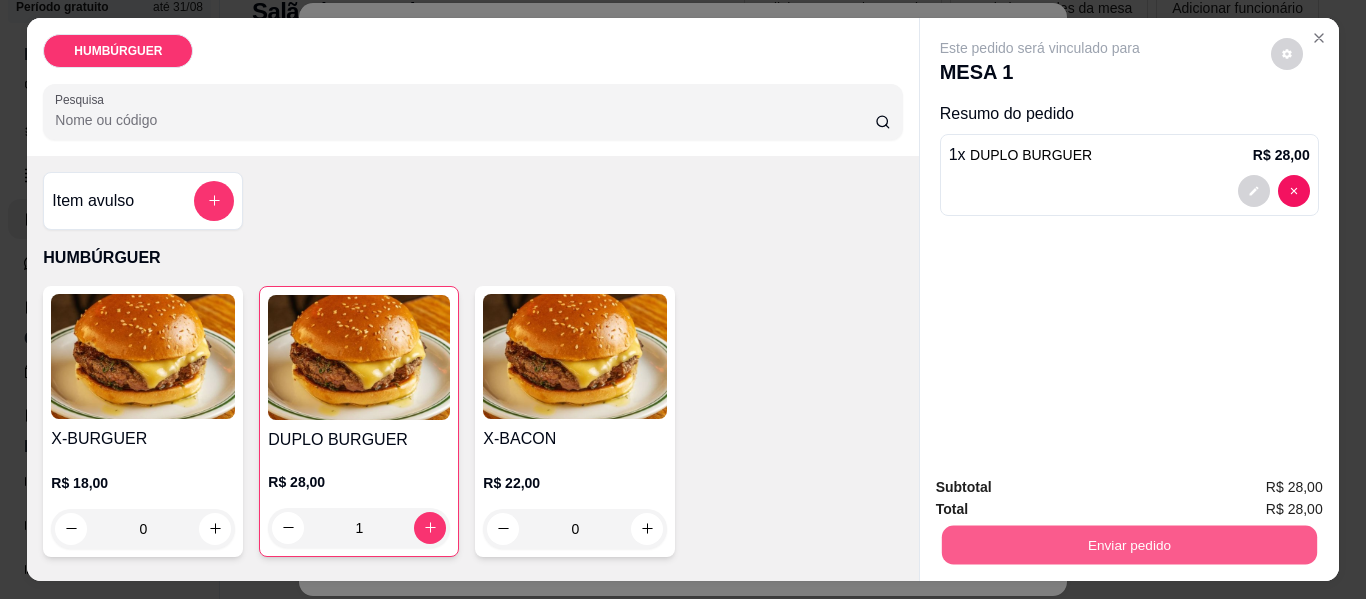 click on "Enviar pedido" at bounding box center (1128, 545) 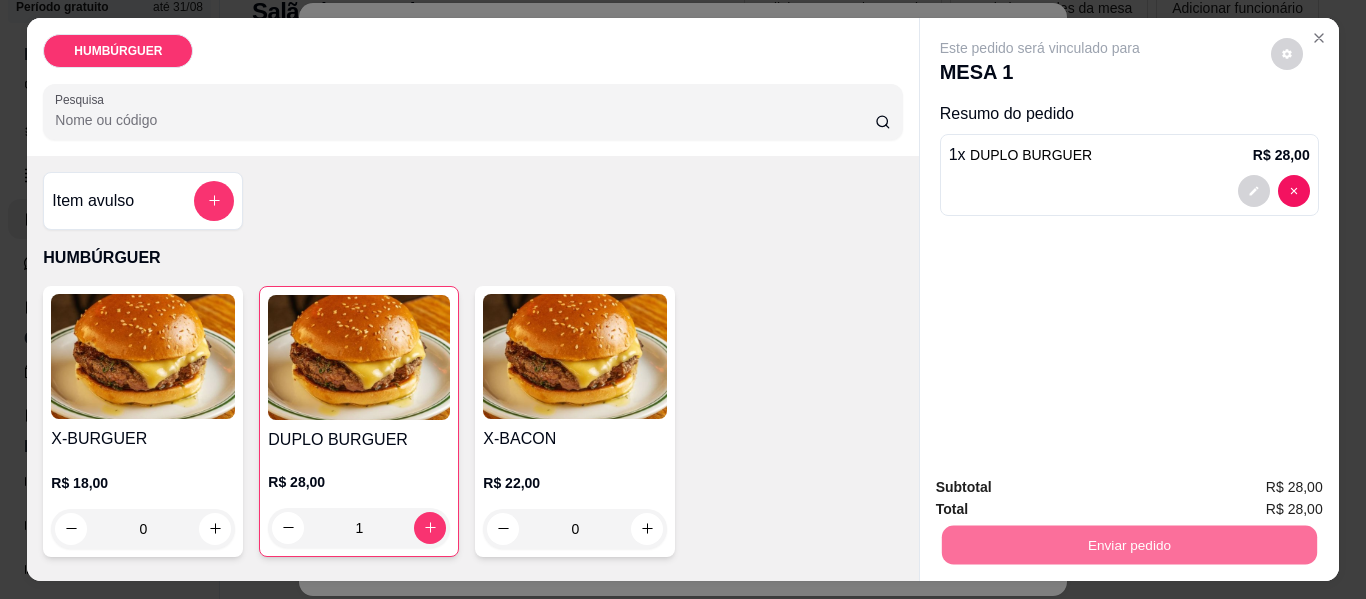 click on "Não registrar e enviar pedido" at bounding box center (1063, 488) 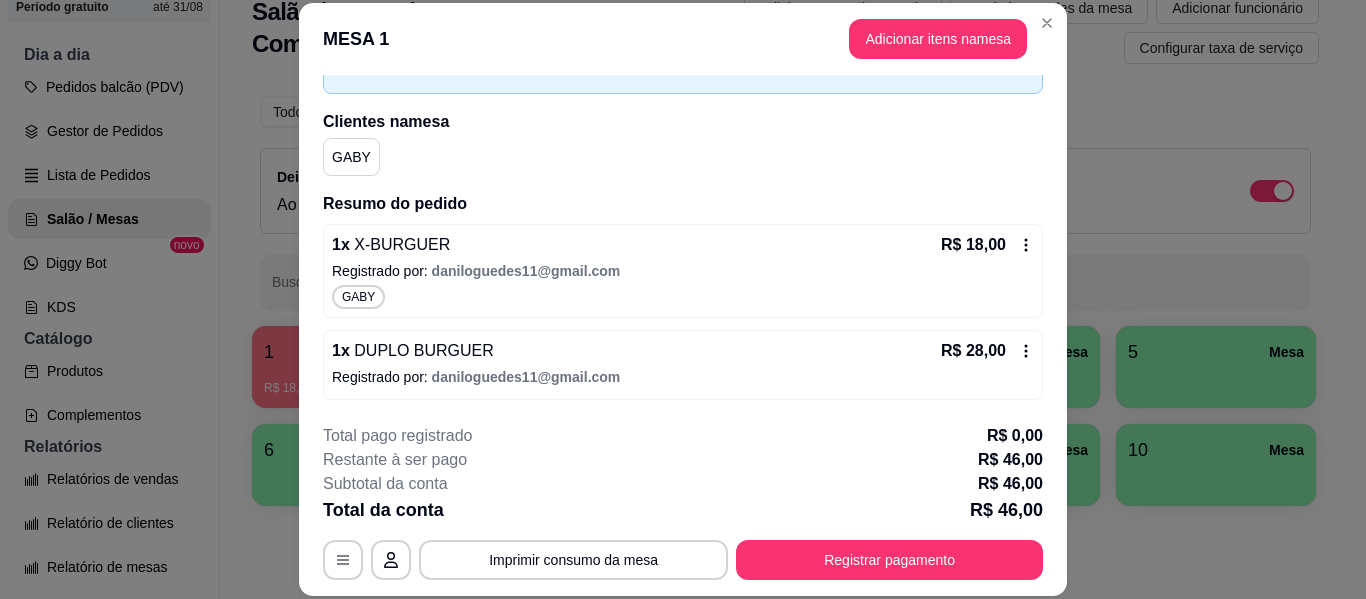 scroll, scrollTop: 122, scrollLeft: 0, axis: vertical 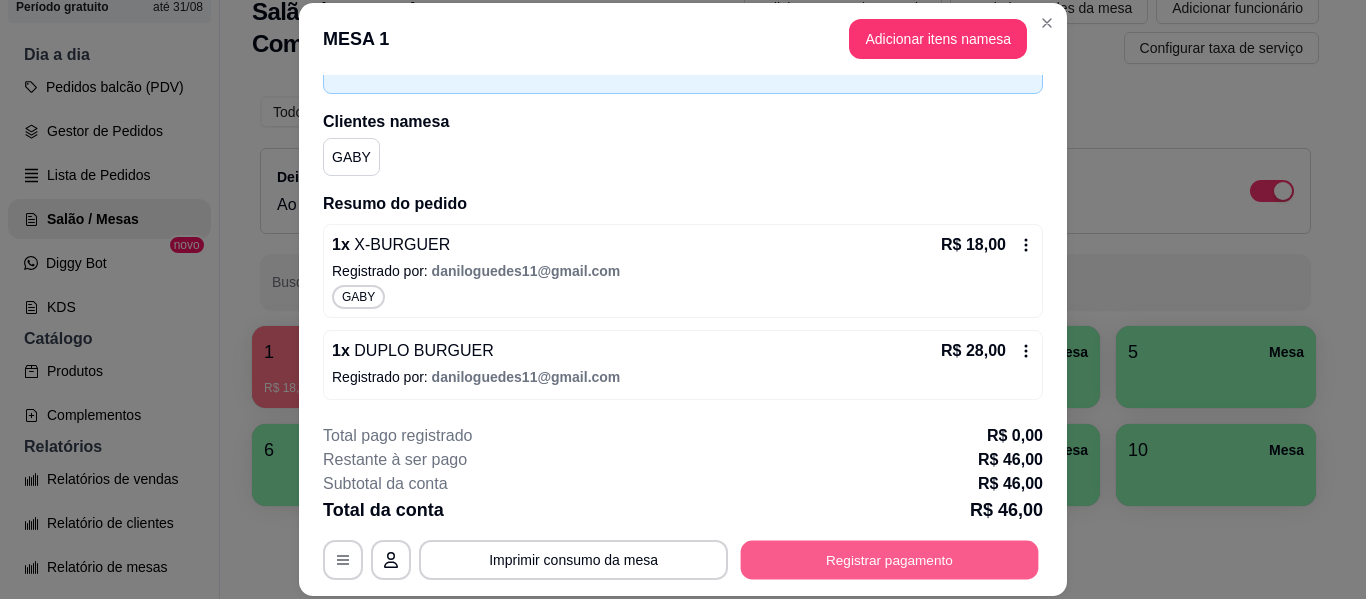 click on "Registrar pagamento" at bounding box center (890, 560) 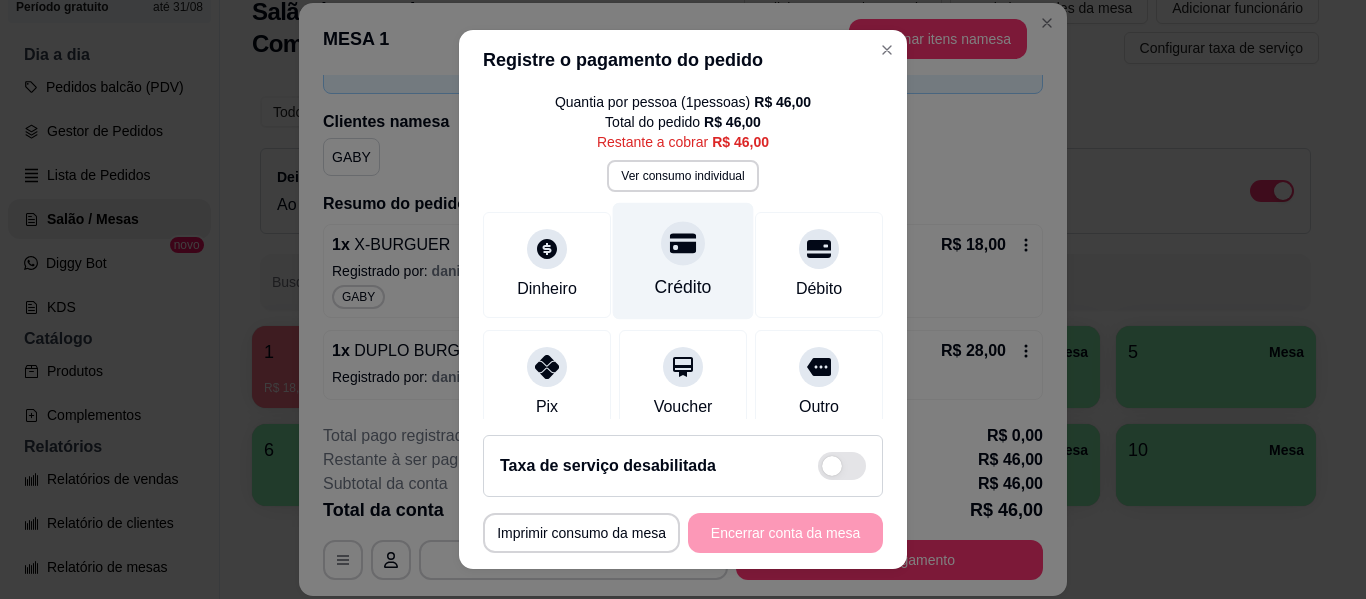 scroll, scrollTop: 58, scrollLeft: 0, axis: vertical 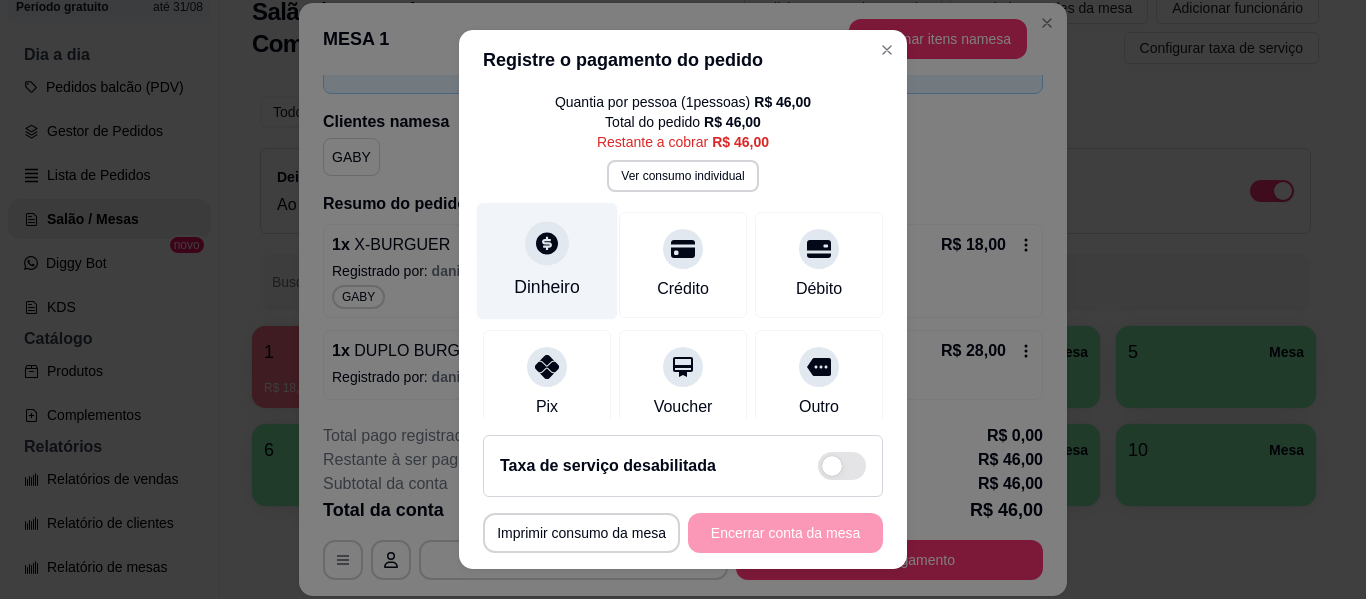 click on "Dinheiro" at bounding box center [547, 261] 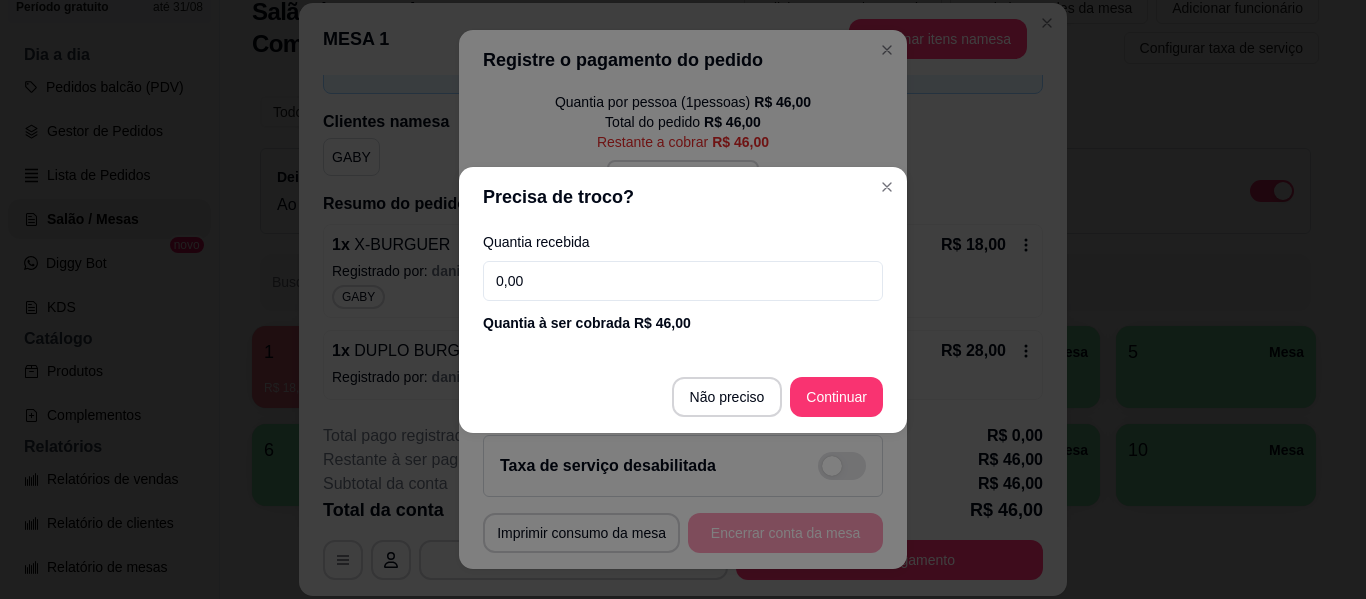 click on "0,00" at bounding box center [683, 281] 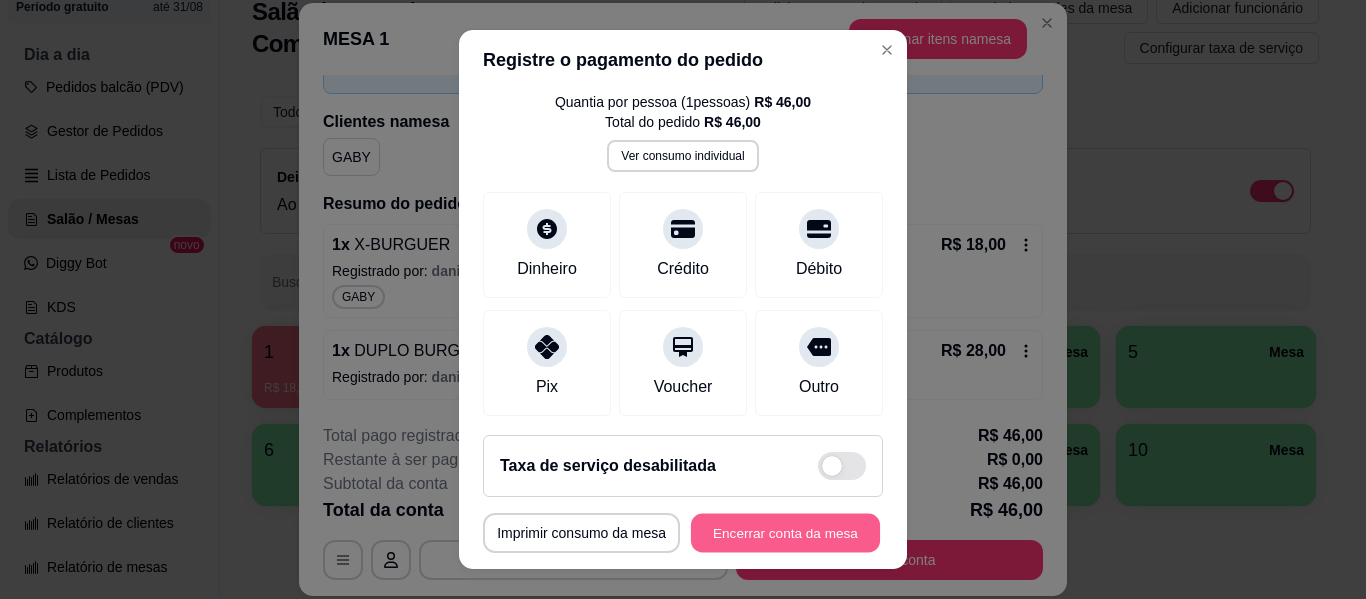 click on "Encerrar conta da mesa" at bounding box center (785, 533) 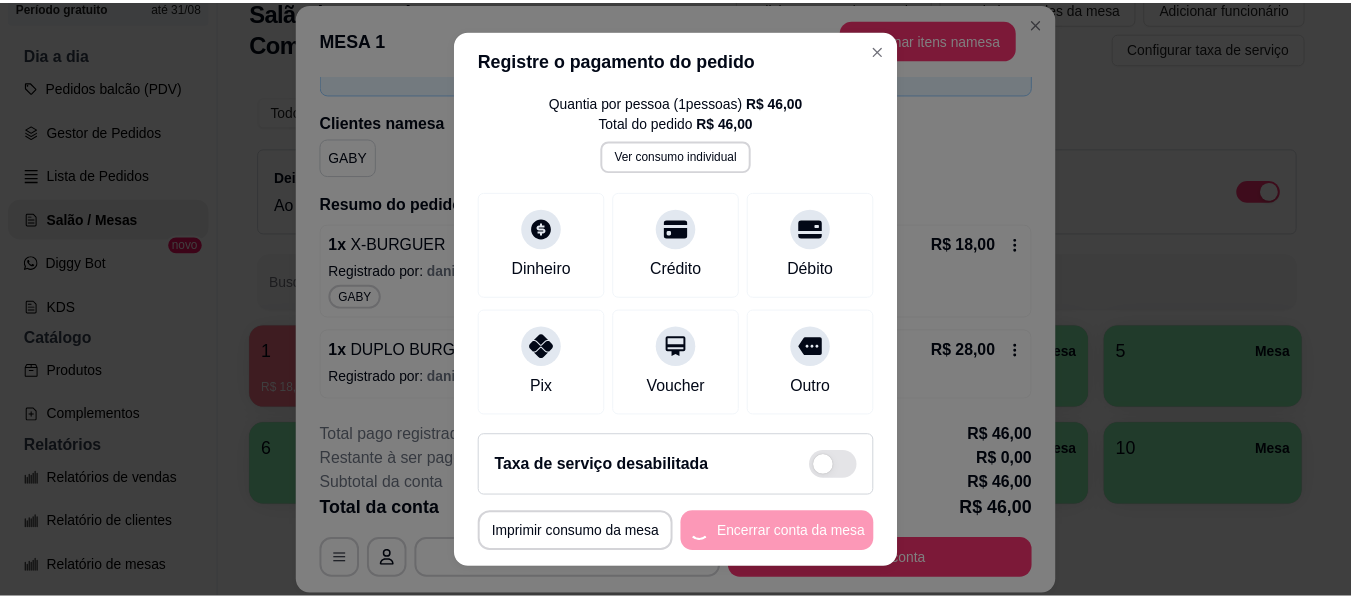 scroll, scrollTop: 0, scrollLeft: 0, axis: both 